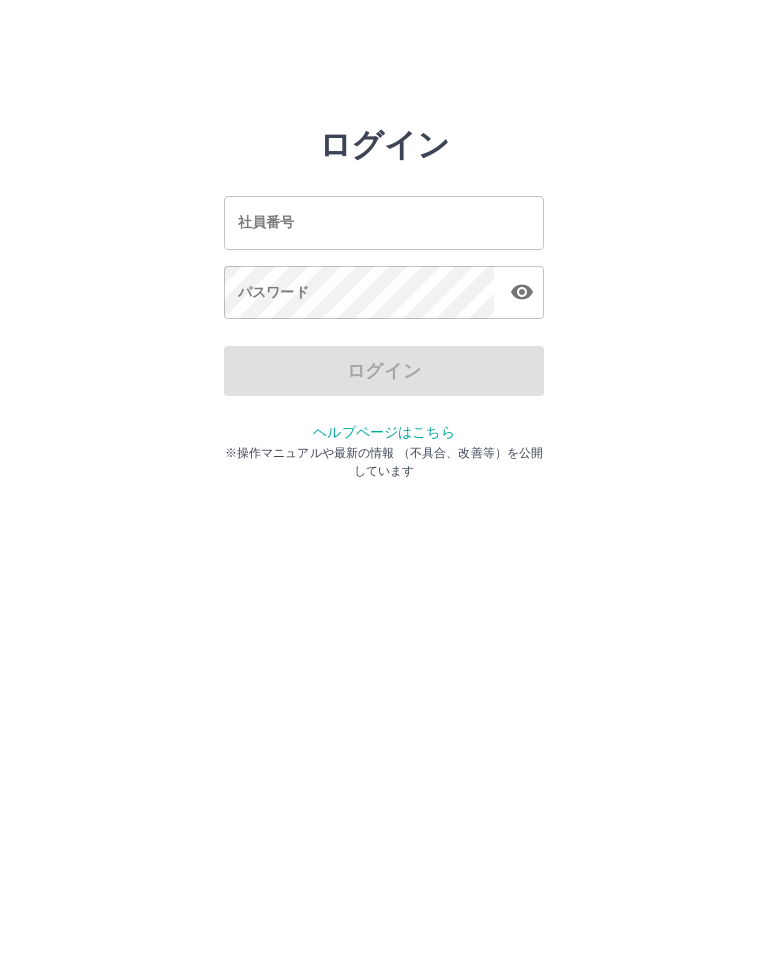 scroll, scrollTop: 0, scrollLeft: 0, axis: both 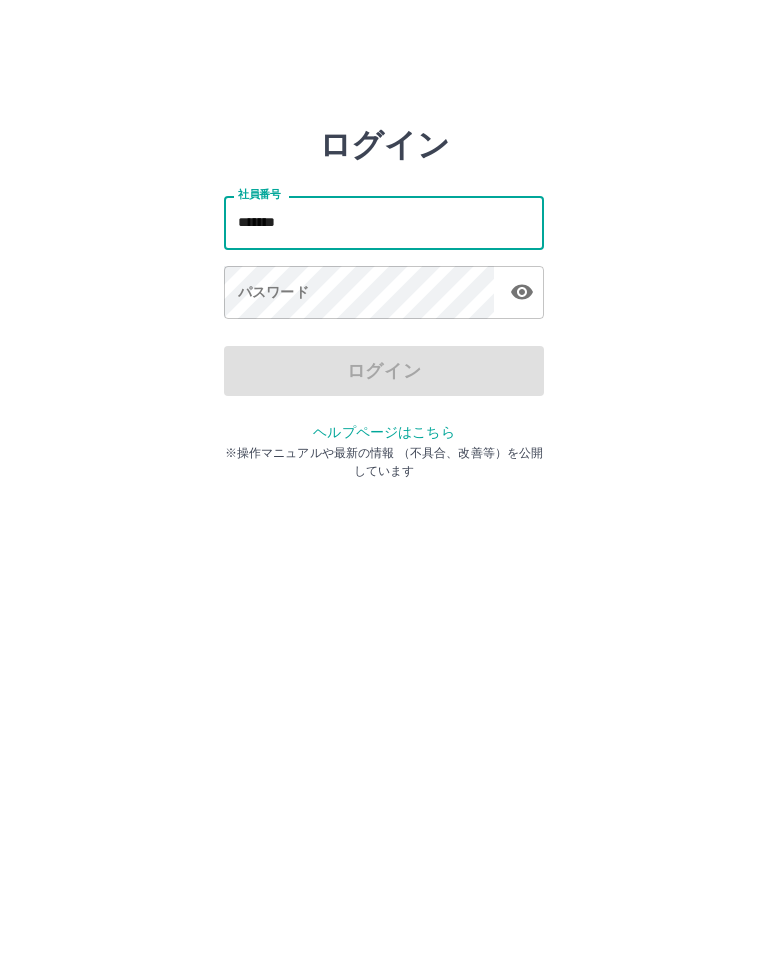 type on "*******" 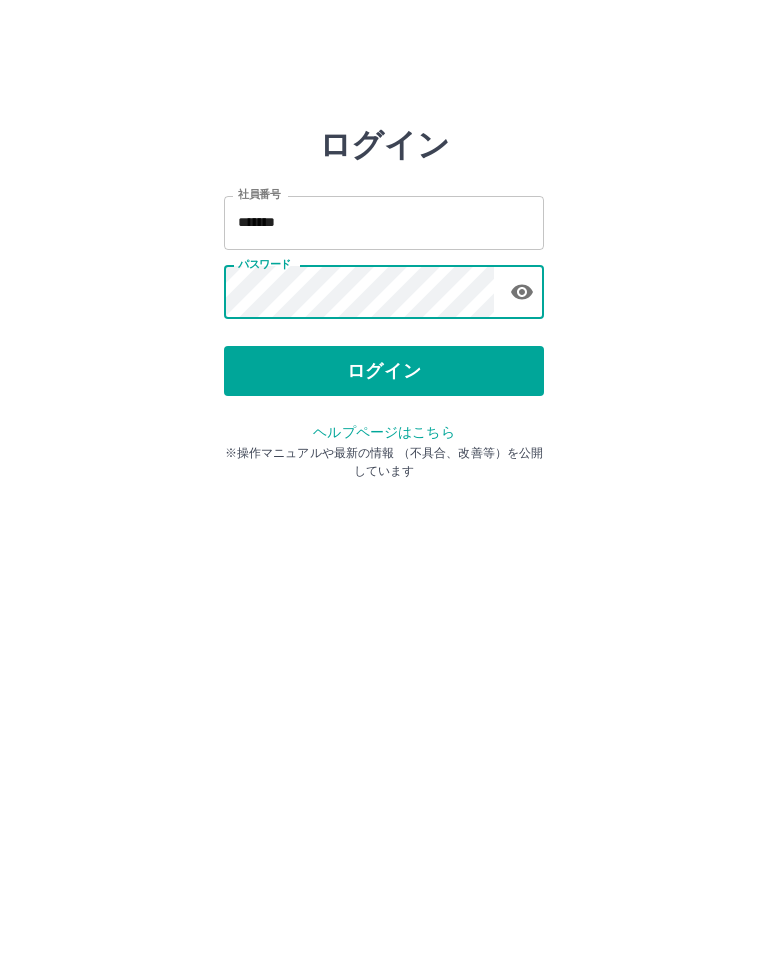 click on "ログイン" at bounding box center (384, 371) 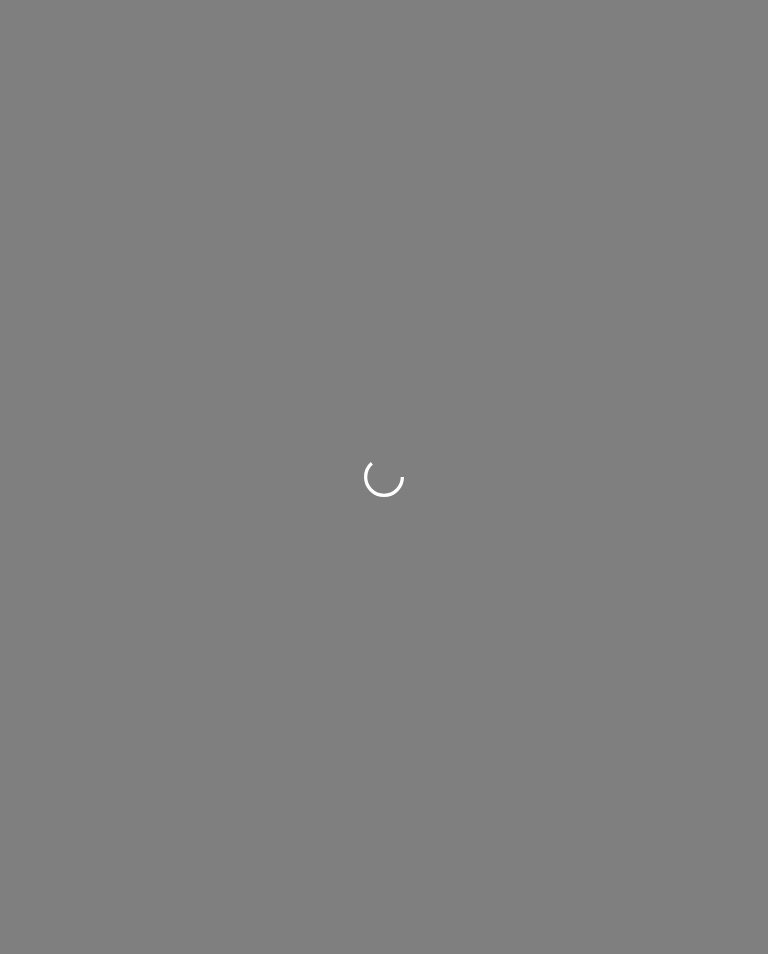 scroll, scrollTop: 0, scrollLeft: 0, axis: both 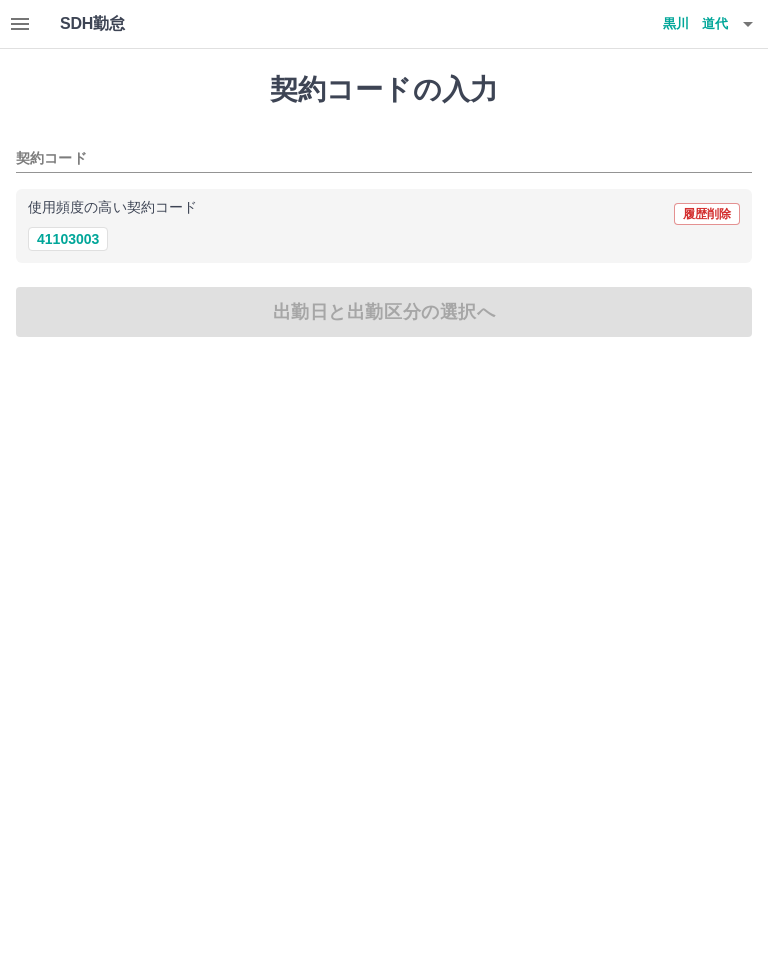 click on "41103003" at bounding box center [68, 239] 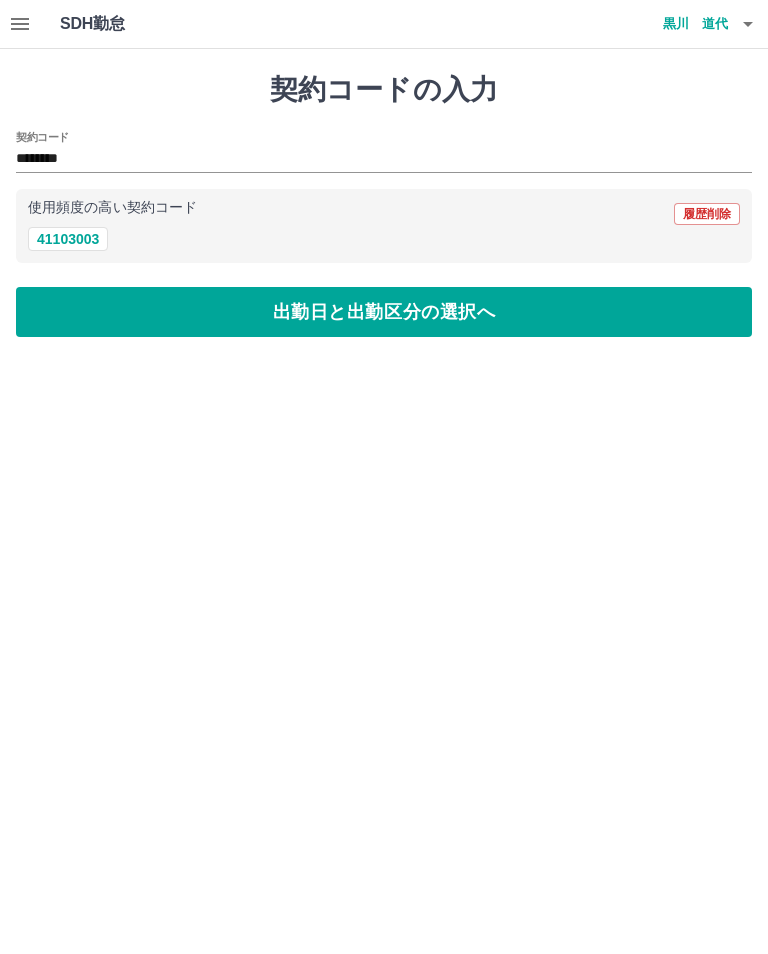 click on "出勤日と出勤区分の選択へ" at bounding box center (384, 312) 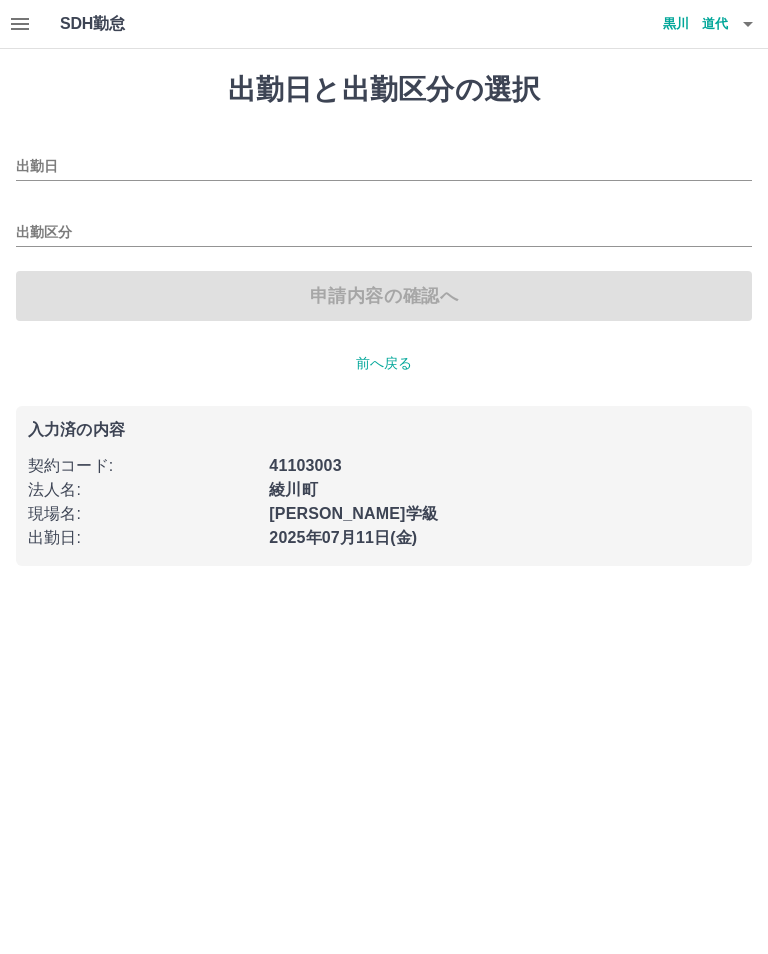 type on "**********" 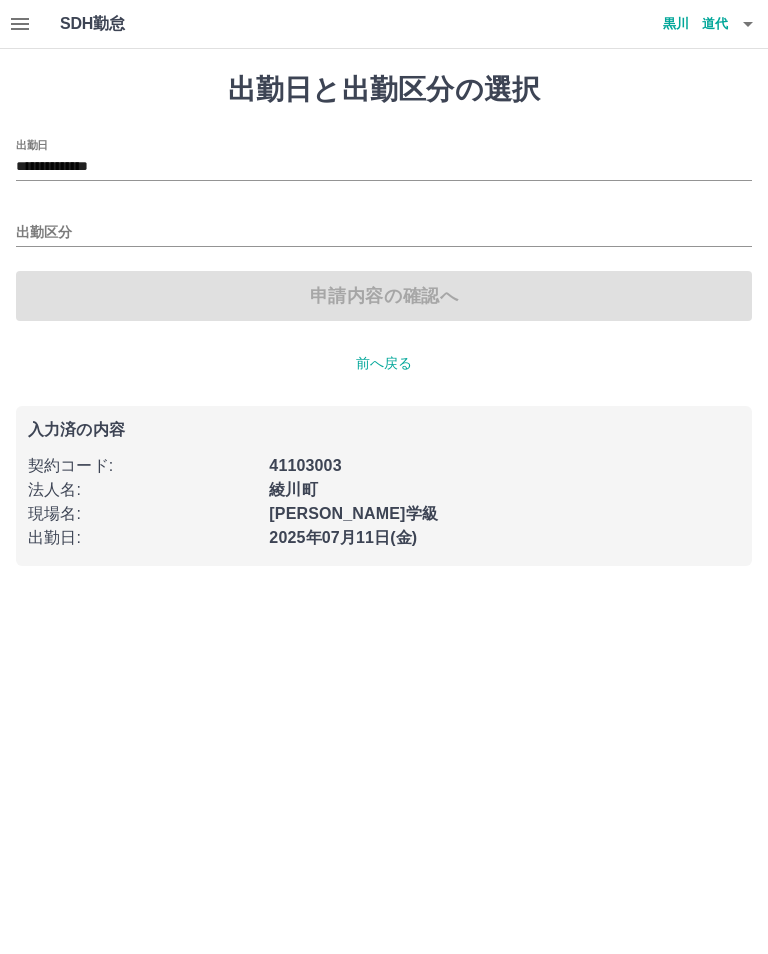 click on "出勤区分" at bounding box center [384, 233] 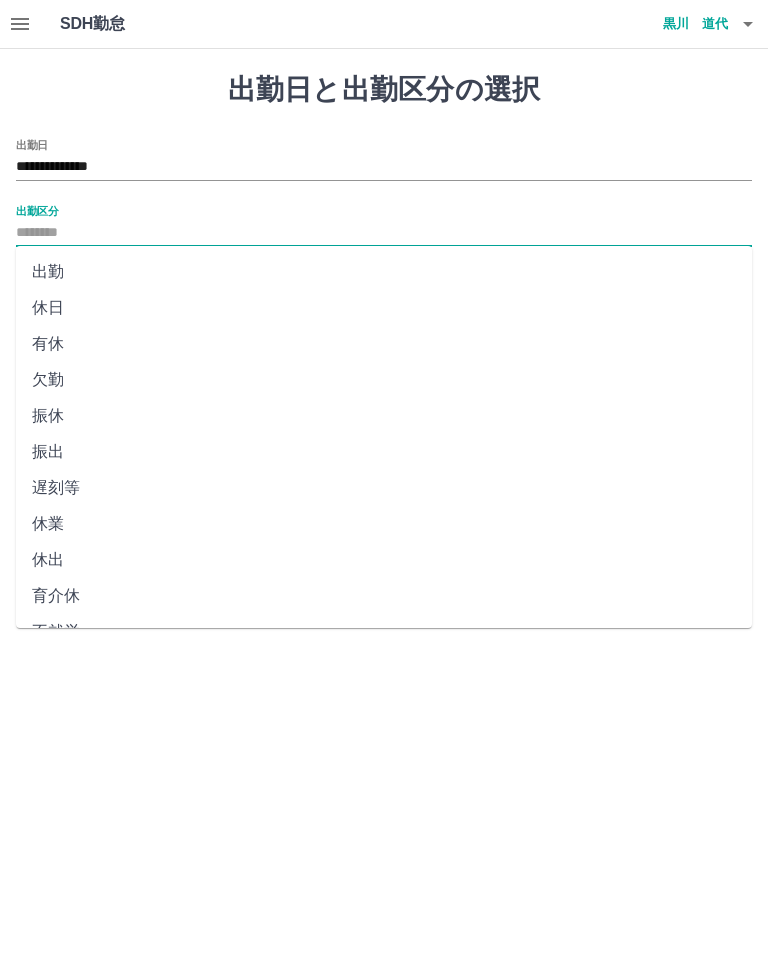 click on "出勤" at bounding box center (384, 272) 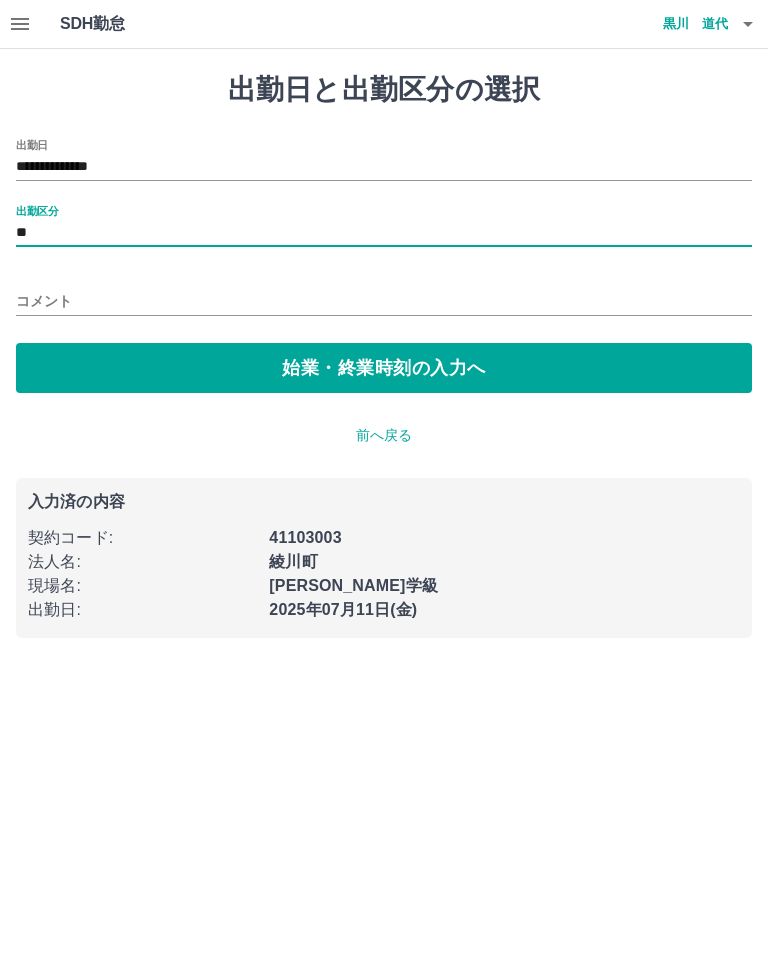 click on "始業・終業時刻の入力へ" at bounding box center (384, 368) 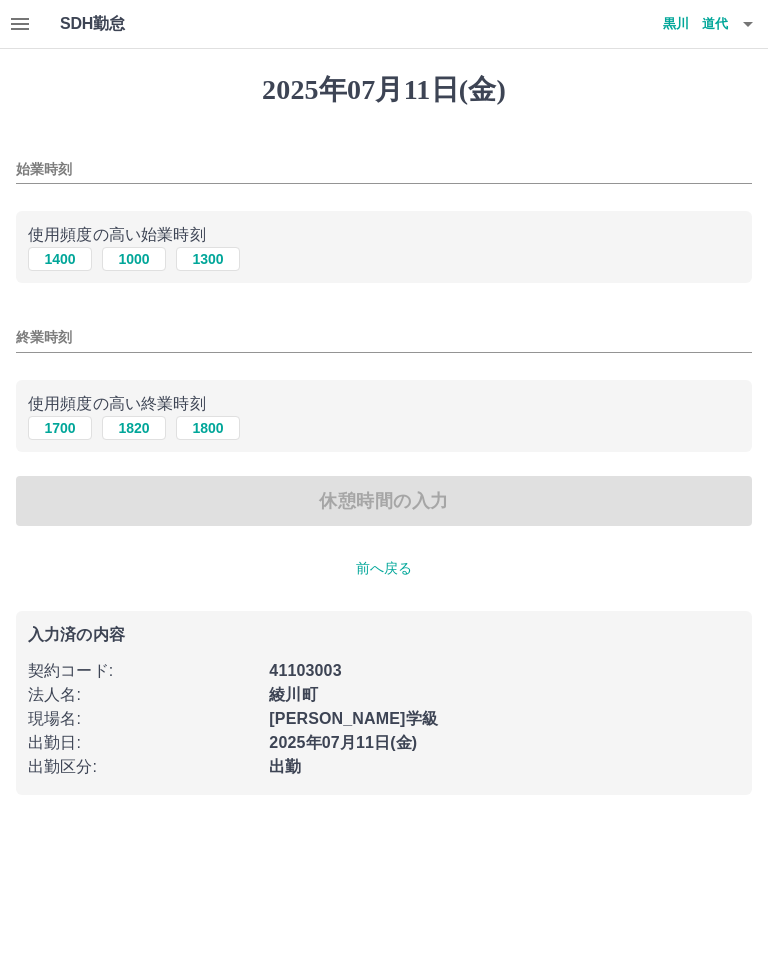click on "1400" at bounding box center [60, 259] 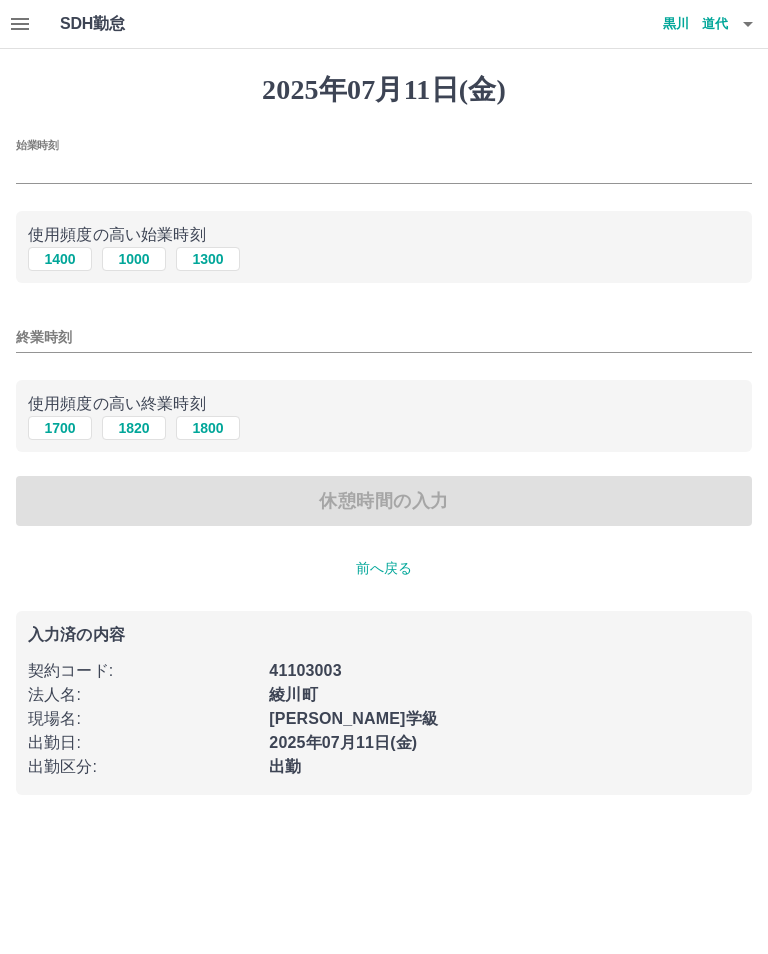 type on "****" 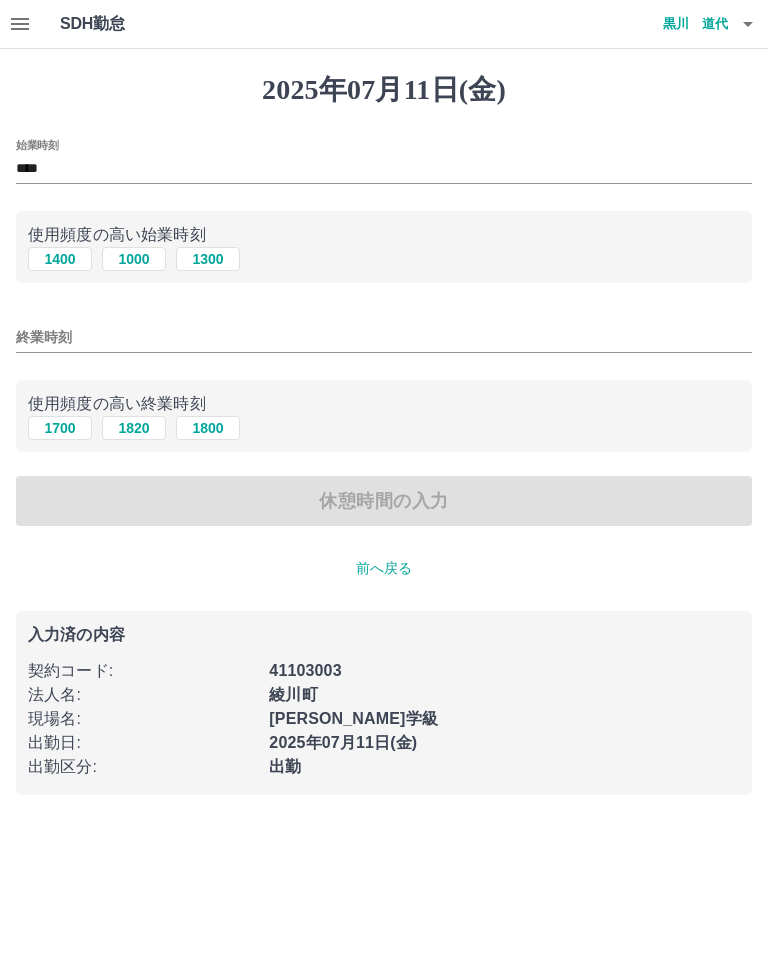 click on "1800" at bounding box center [208, 428] 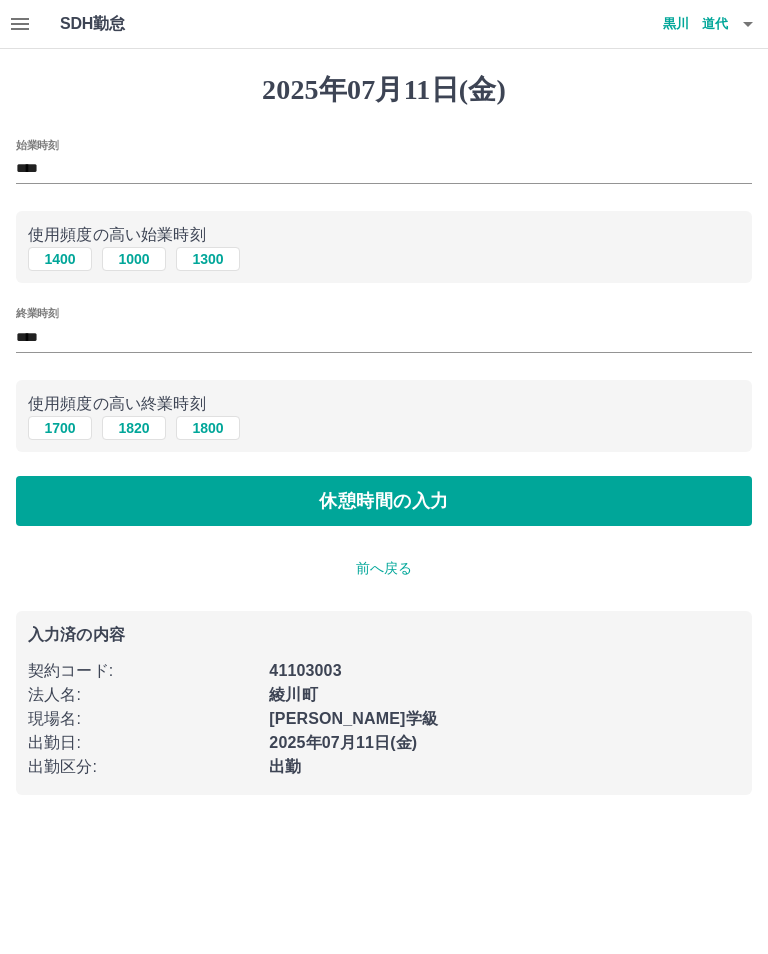 click on "休憩時間の入力" at bounding box center (384, 501) 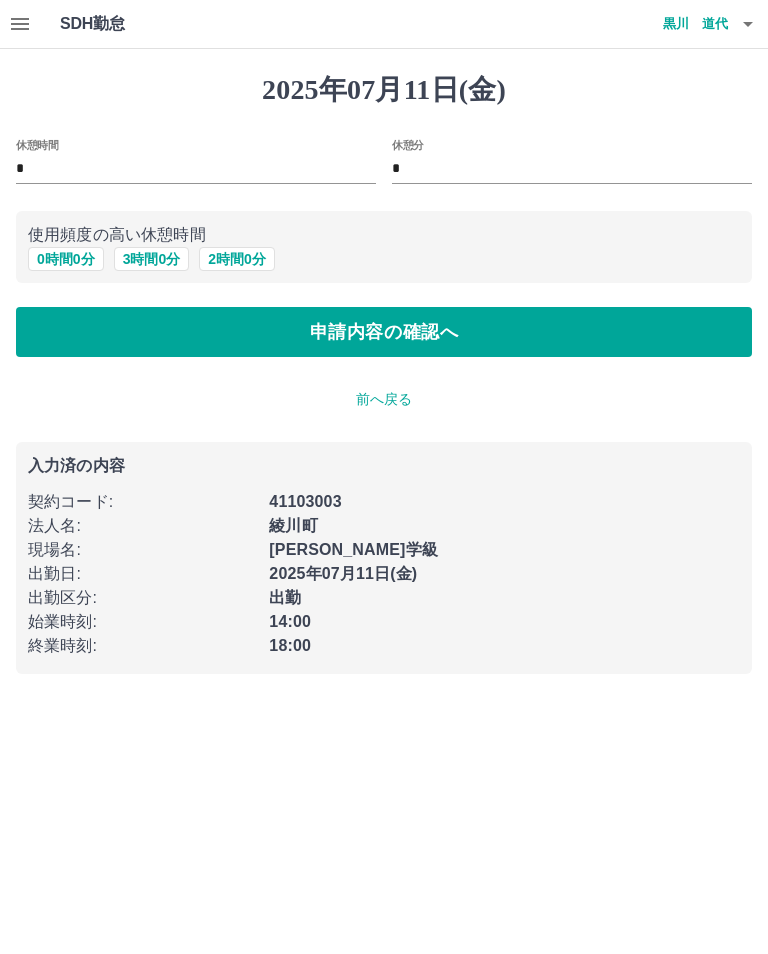 click on "0 時間 0 分" at bounding box center (66, 259) 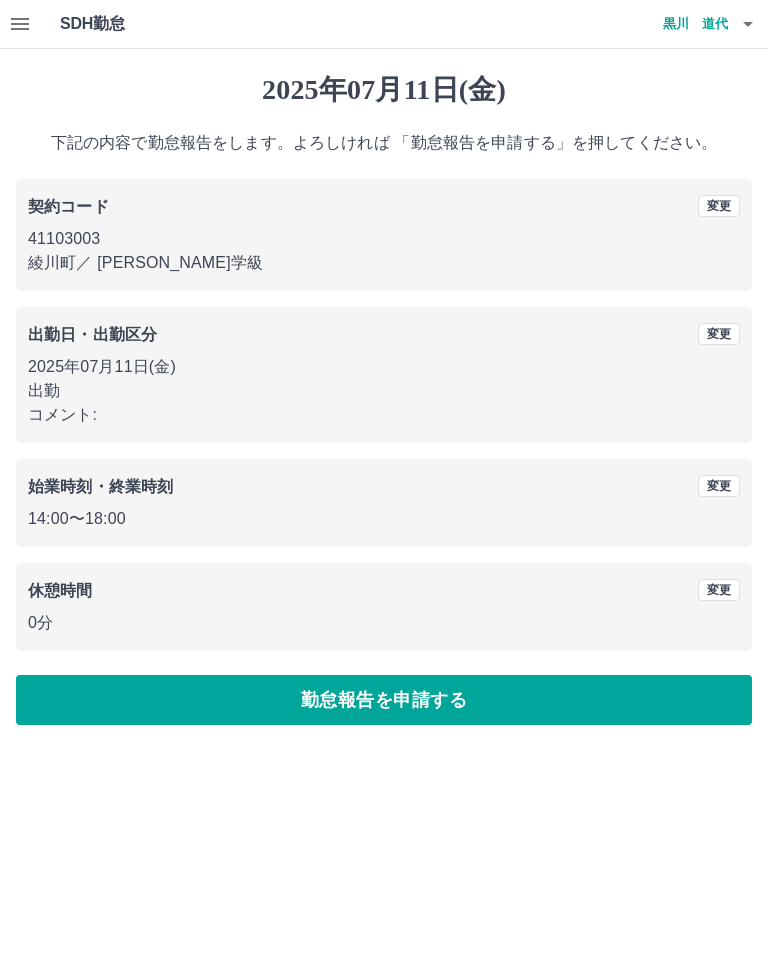 click on "勤怠報告を申請する" at bounding box center [384, 700] 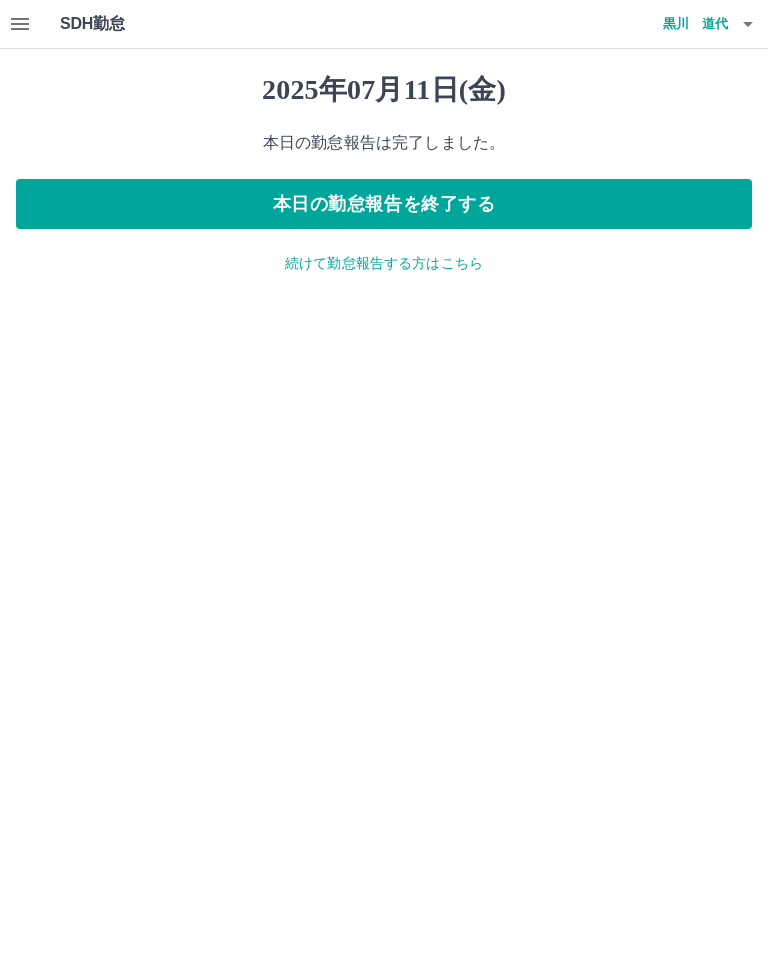 click on "続けて勤怠報告する方はこちら" at bounding box center (384, 263) 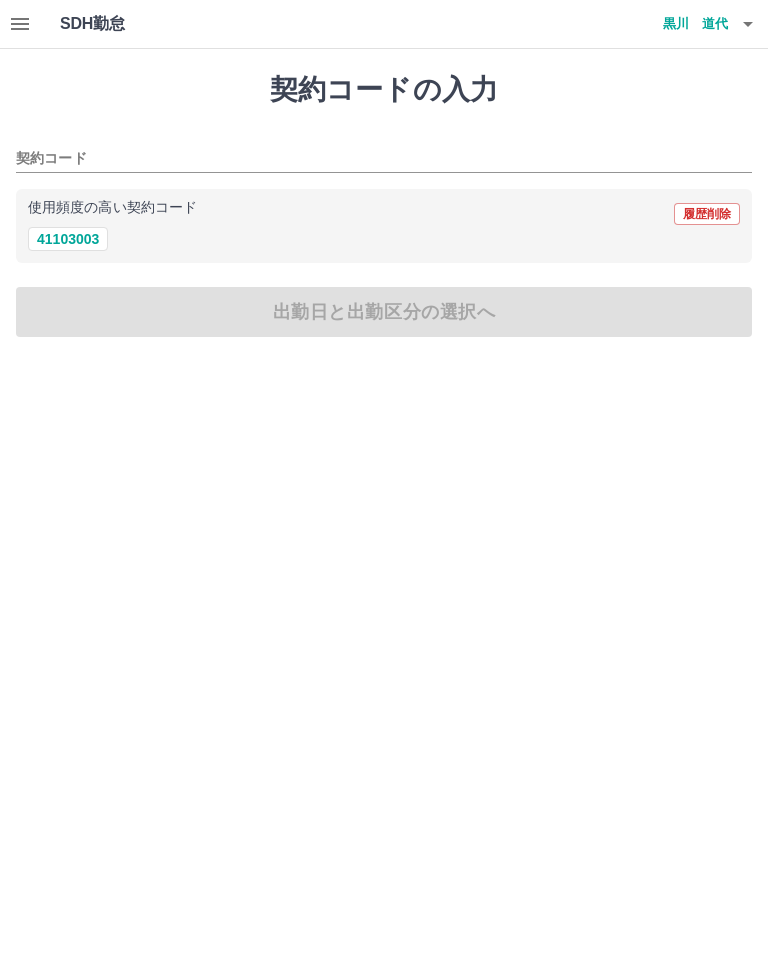 click on "41103003" at bounding box center [68, 239] 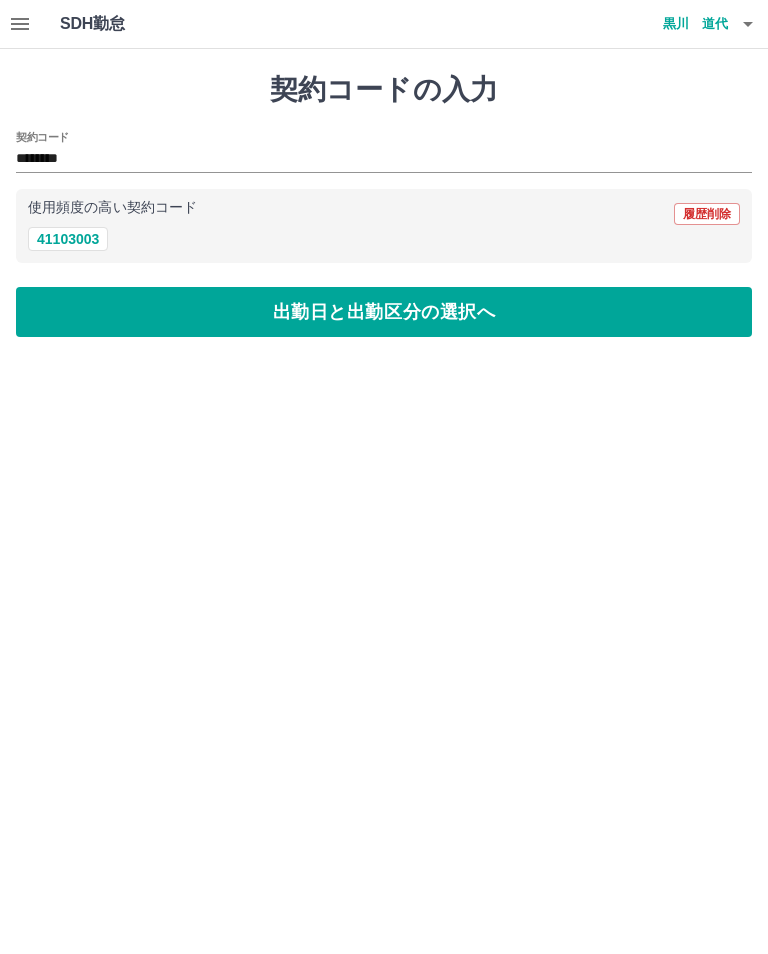 click on "出勤日と出勤区分の選択へ" at bounding box center (384, 312) 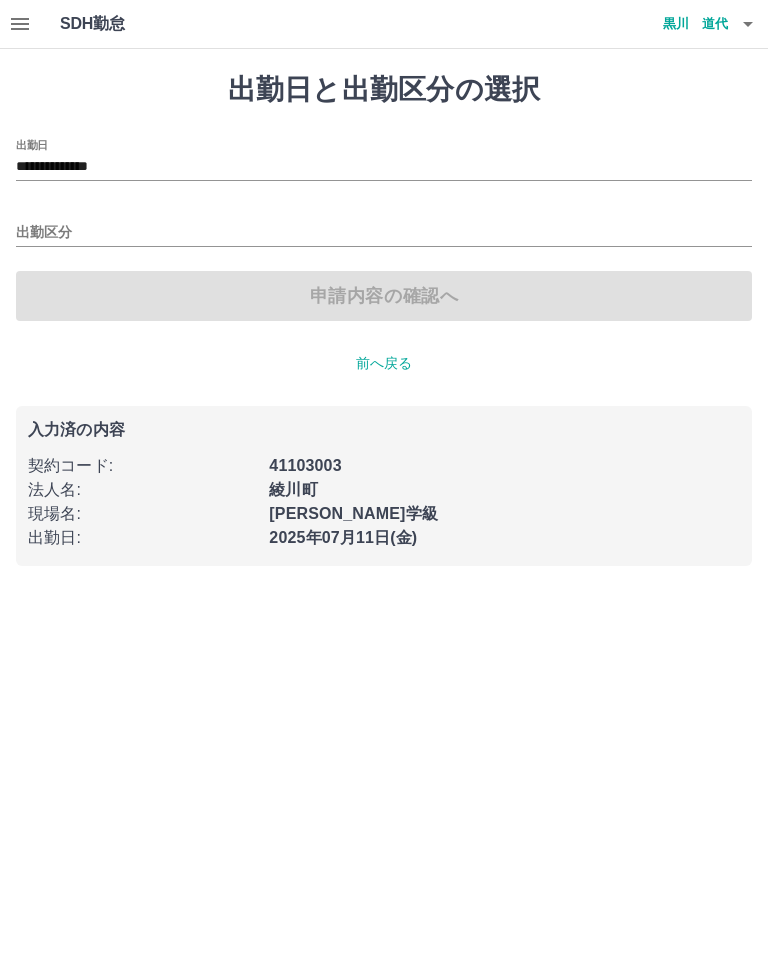 click on "**********" at bounding box center (384, 167) 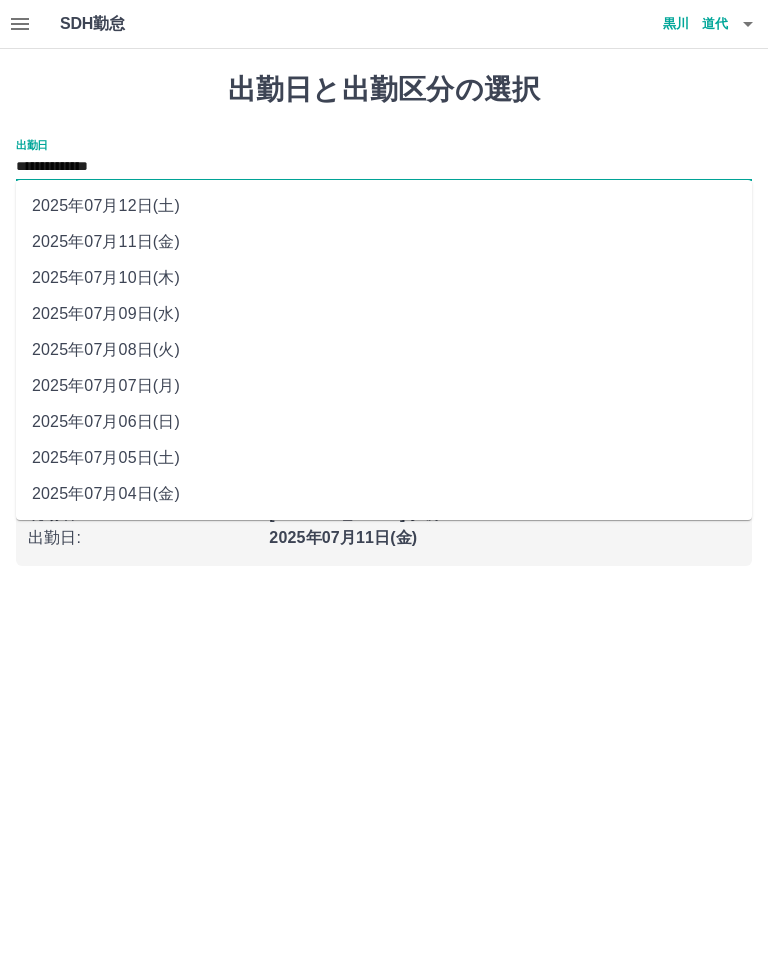 click on "2025年07月12日(土)" at bounding box center (384, 206) 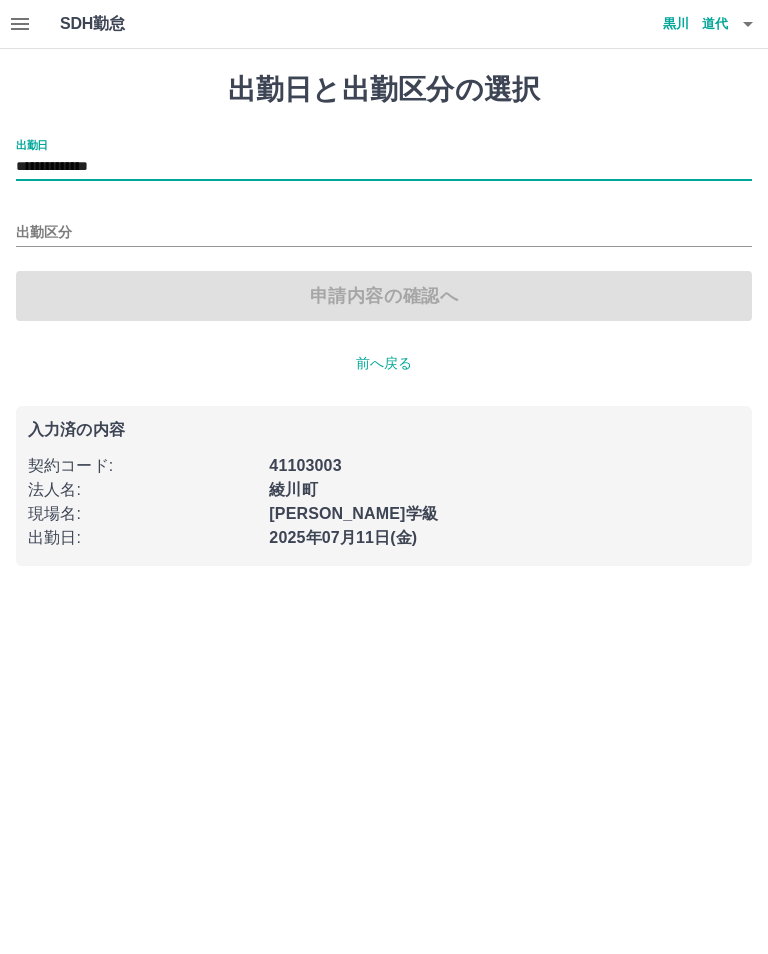 click on "出勤区分" at bounding box center [384, 233] 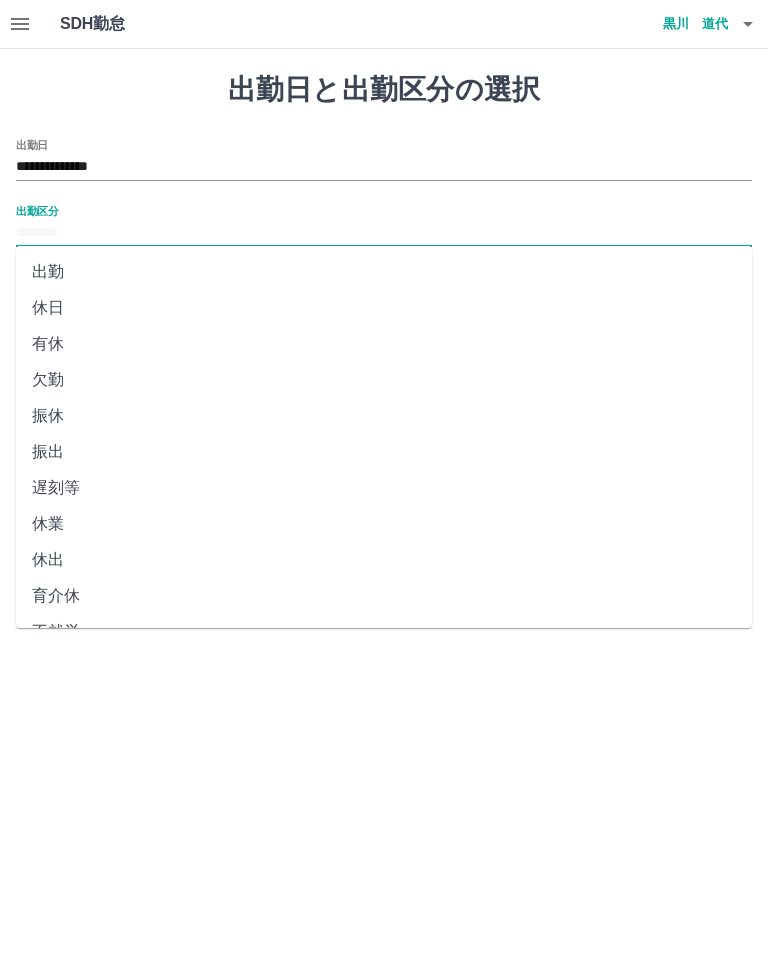 click on "休日" at bounding box center [384, 308] 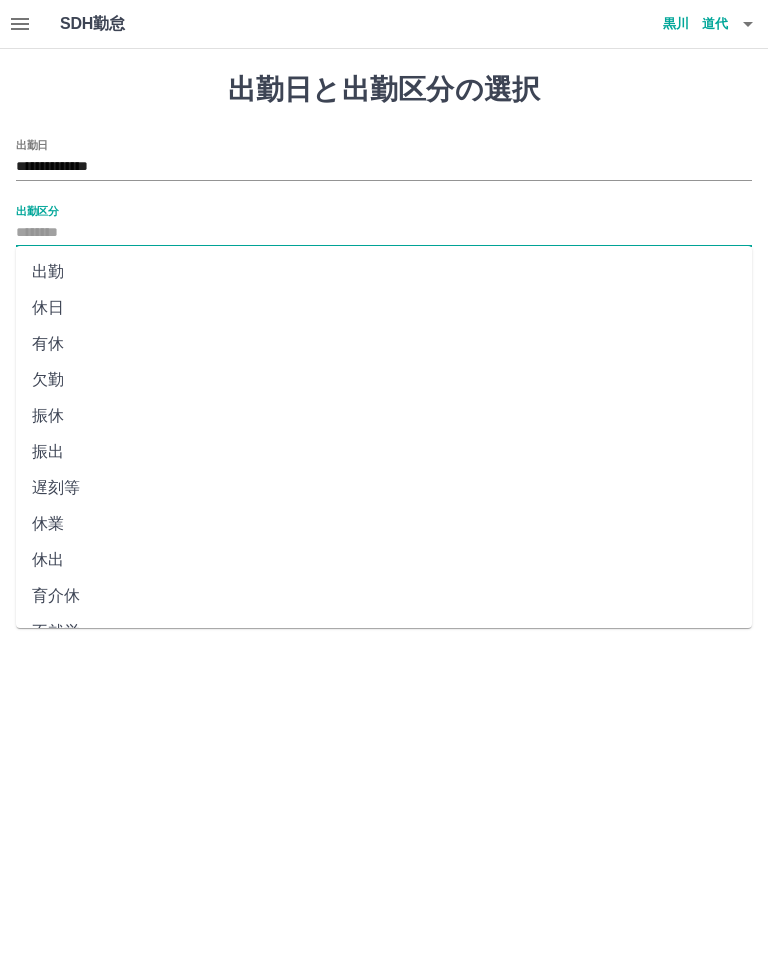 type on "**" 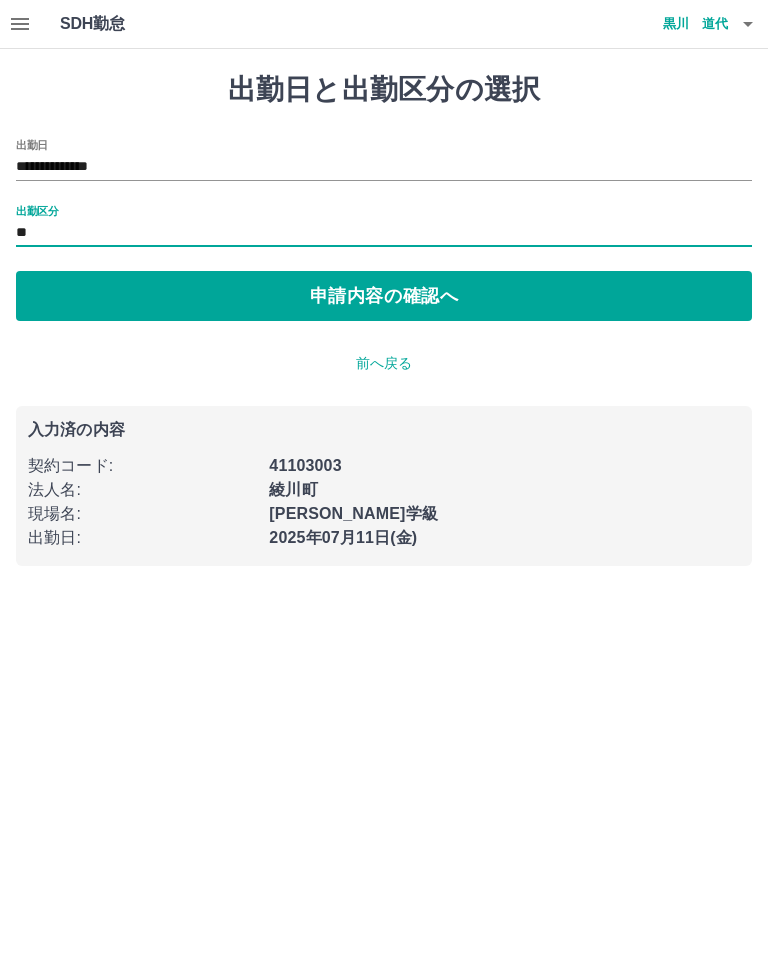 click on "申請内容の確認へ" at bounding box center (384, 296) 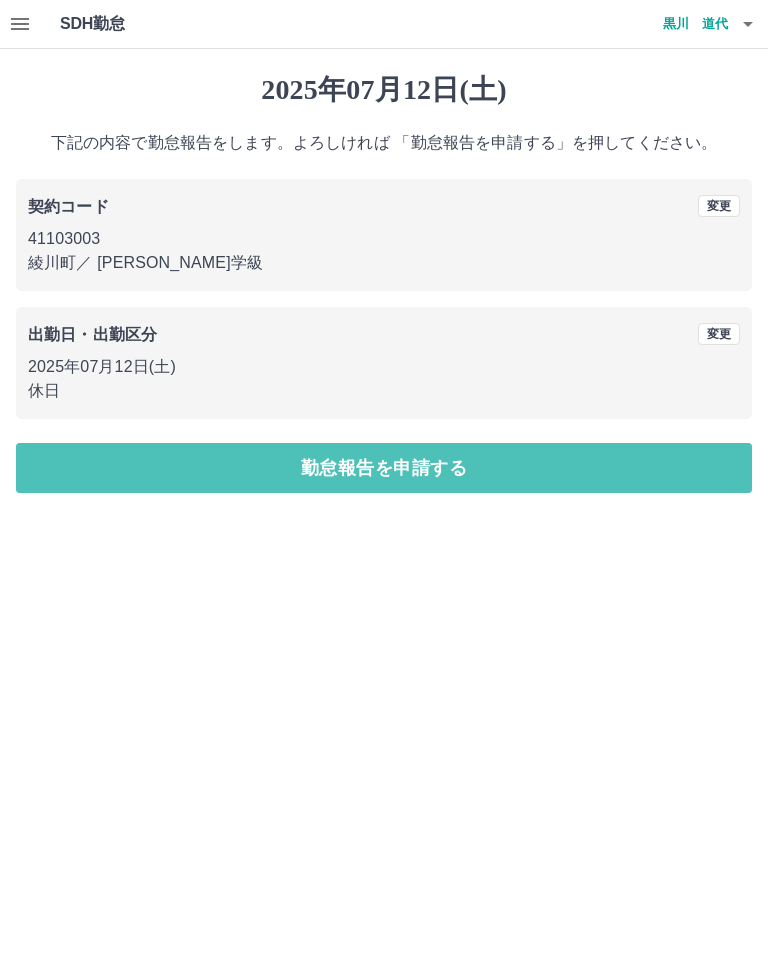 click on "勤怠報告を申請する" at bounding box center [384, 468] 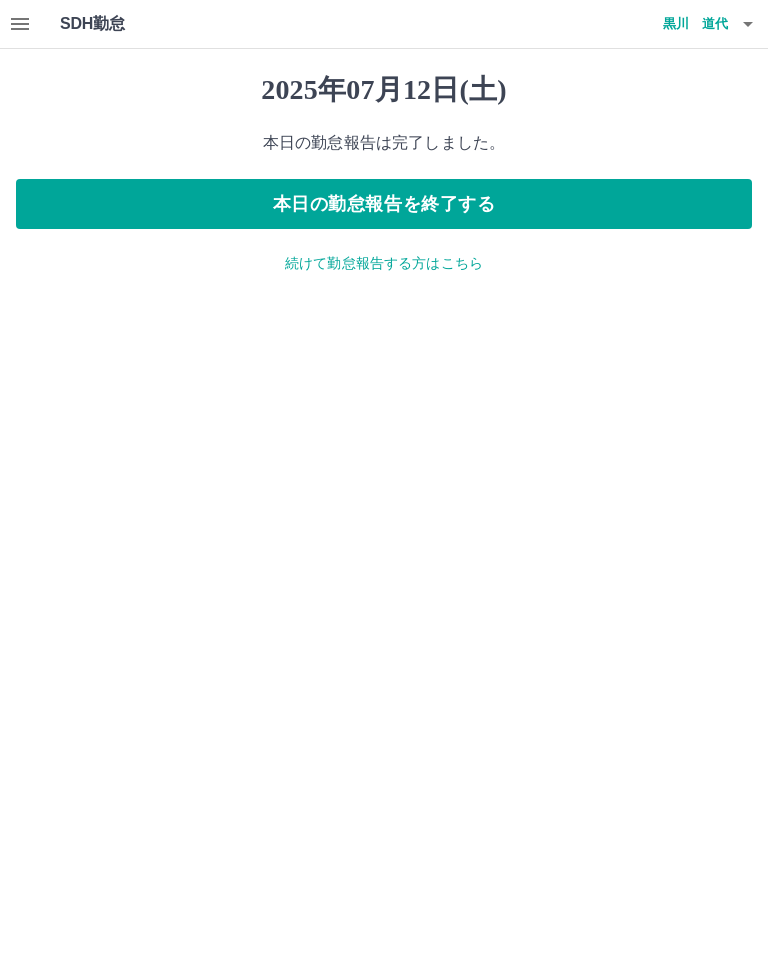 click on "本日の勤怠報告を終了する" at bounding box center (384, 204) 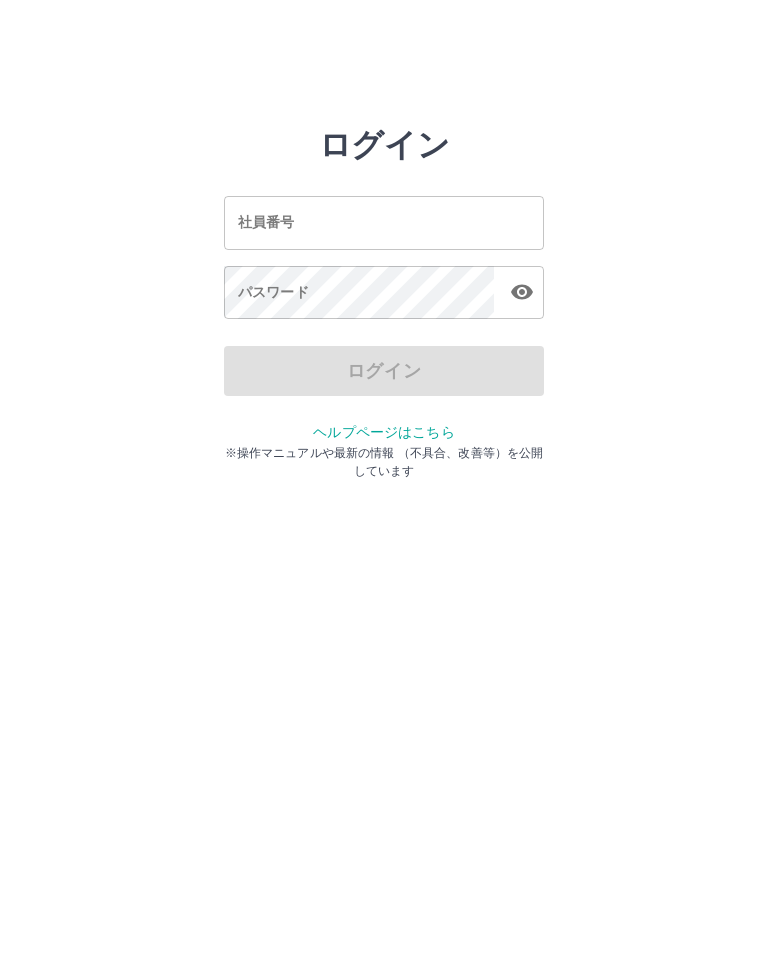 scroll, scrollTop: 0, scrollLeft: 0, axis: both 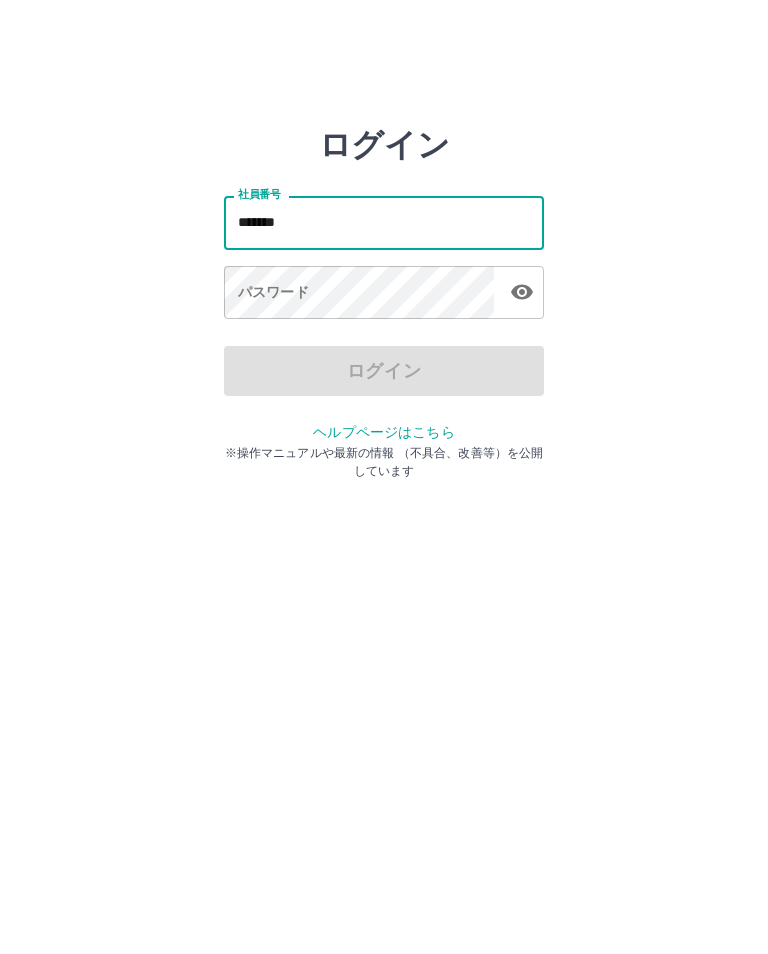 type on "*******" 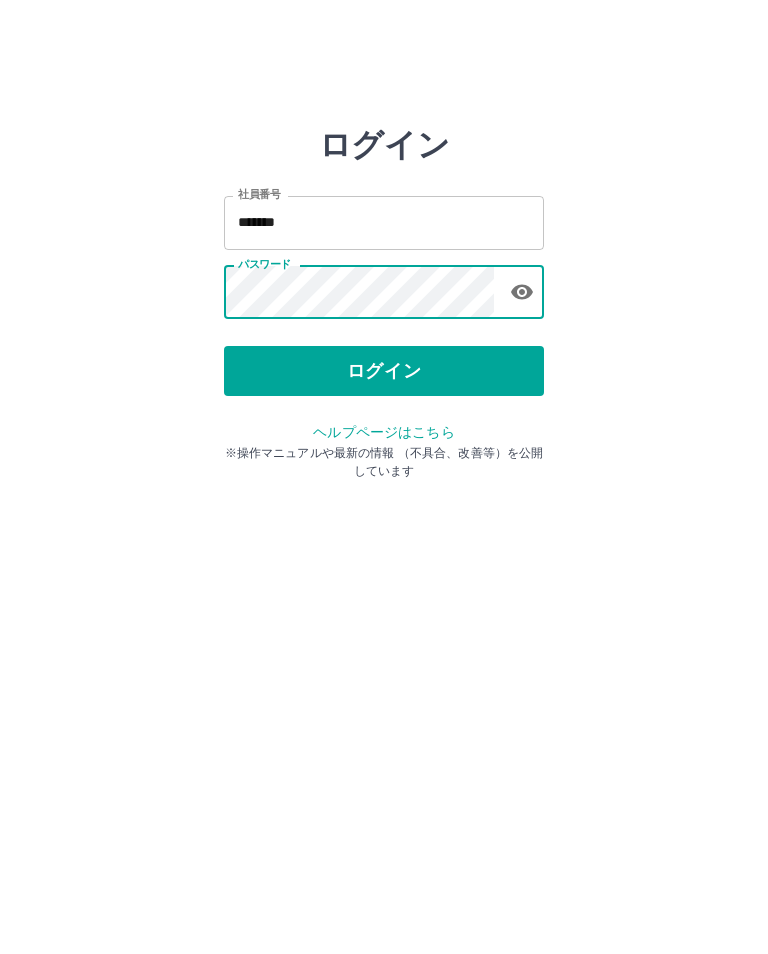 click at bounding box center [522, 292] 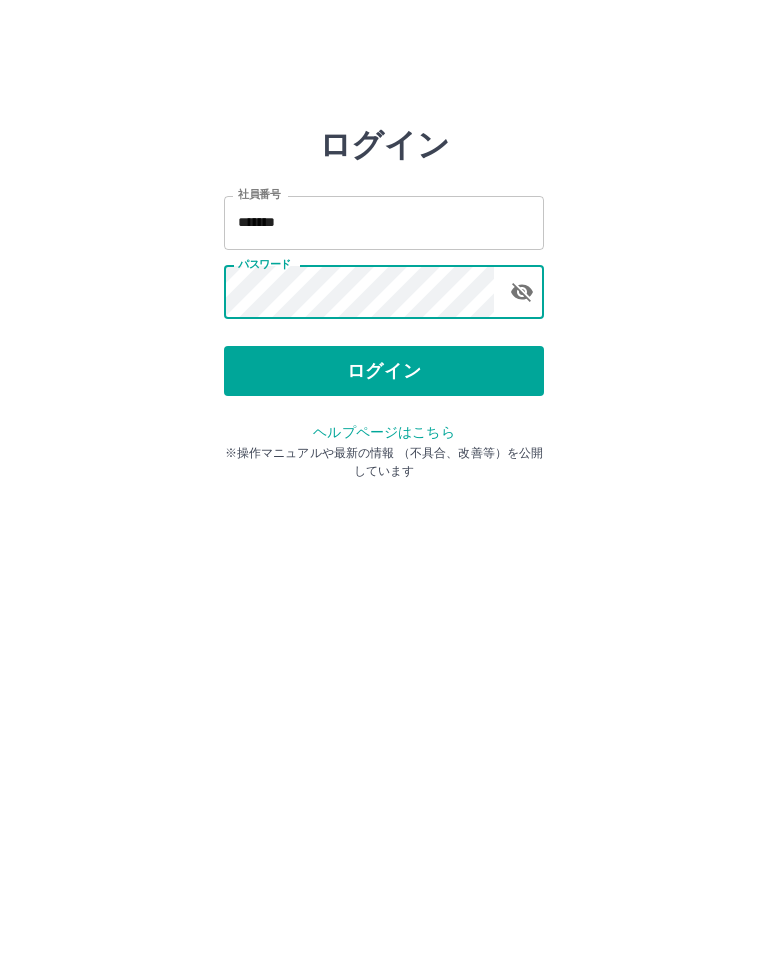 click on "ログイン" at bounding box center [384, 371] 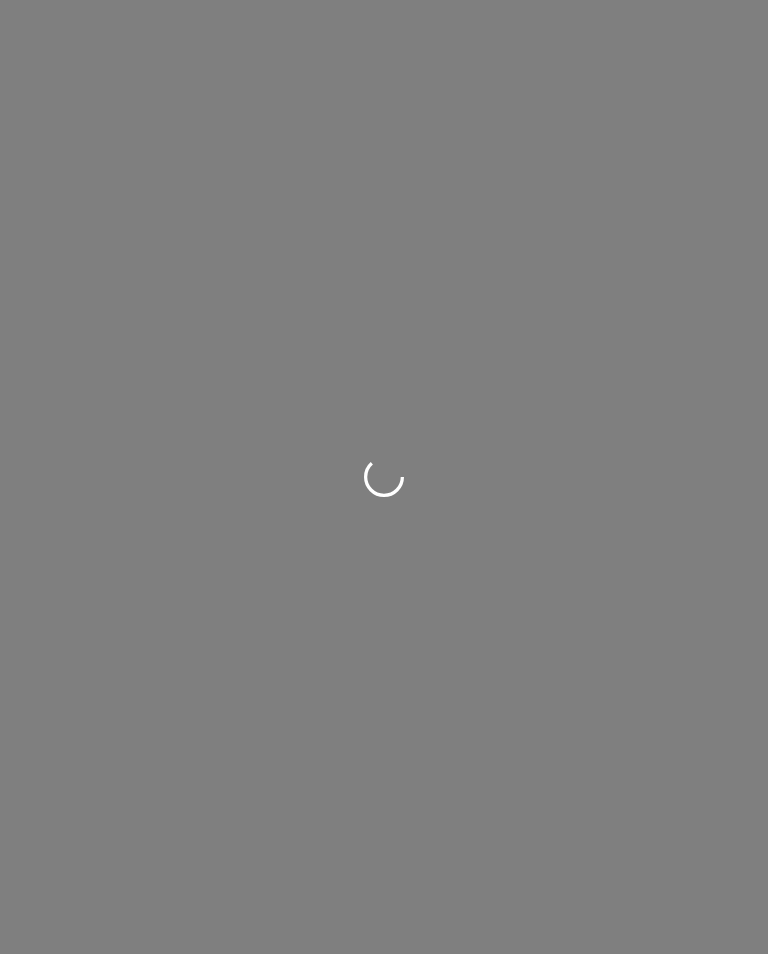 scroll, scrollTop: 0, scrollLeft: 0, axis: both 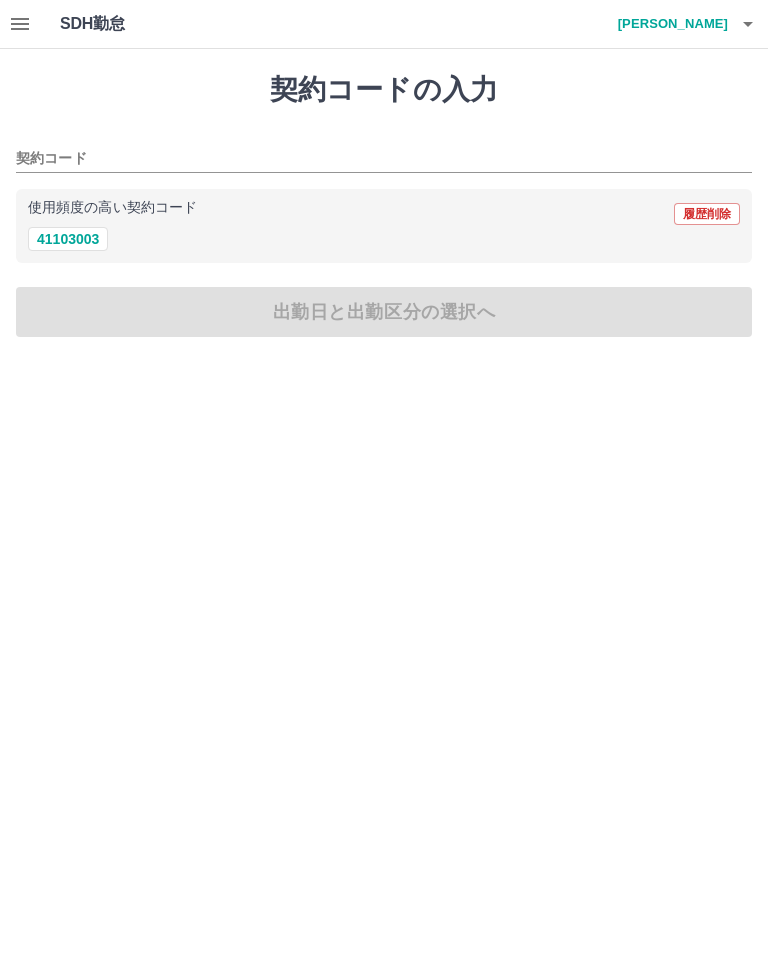click on "41103003" at bounding box center [68, 239] 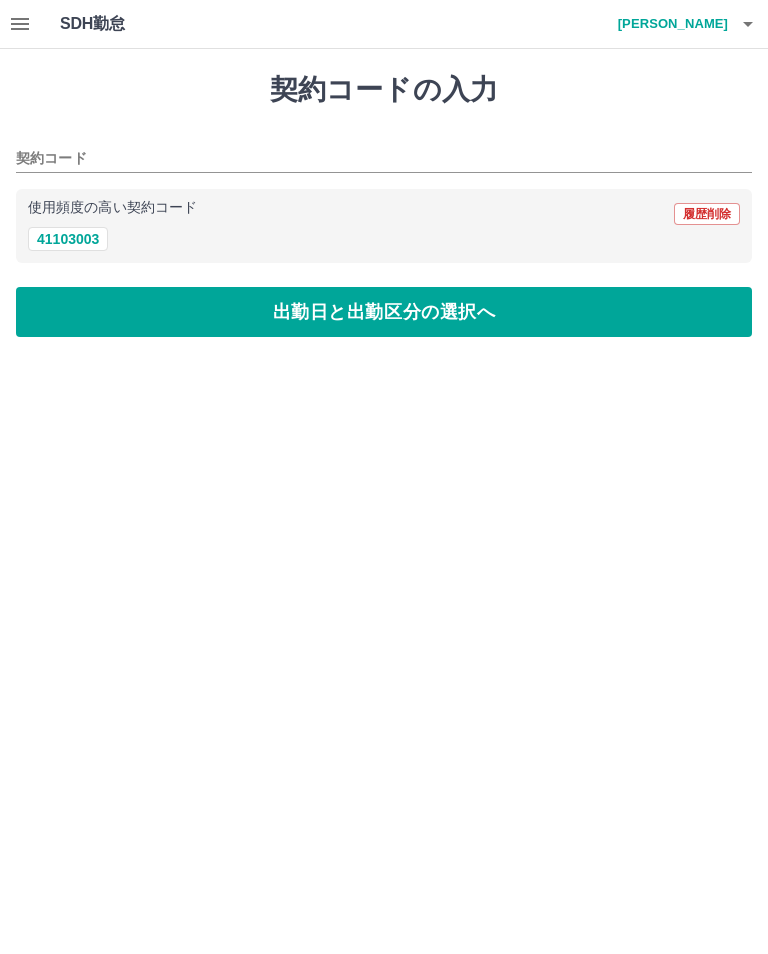 type on "********" 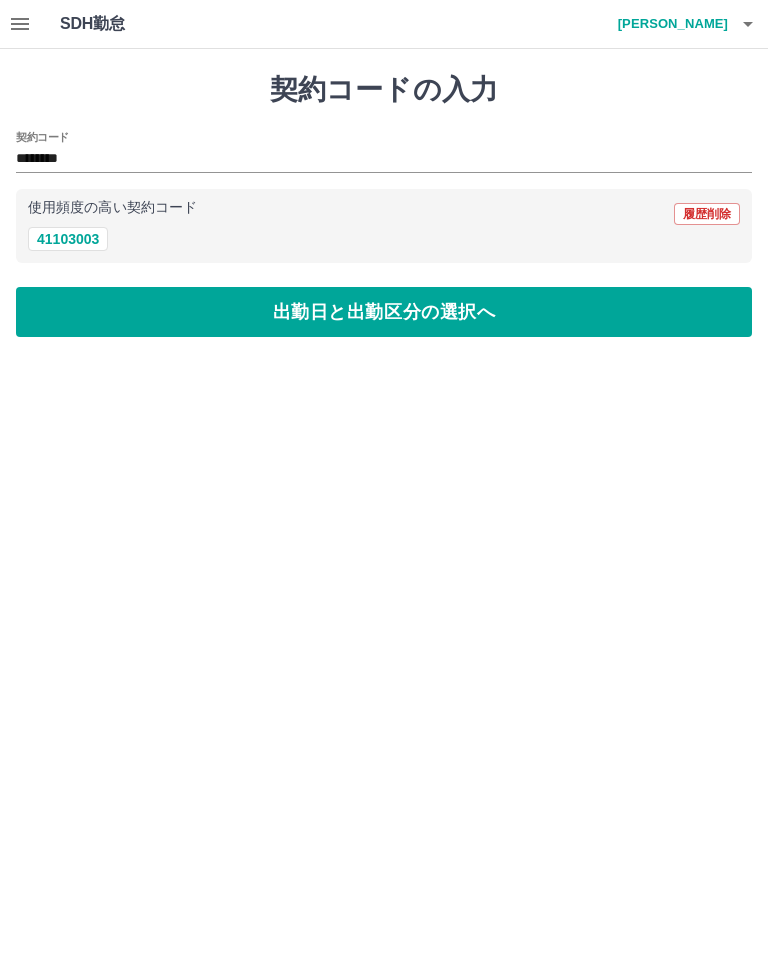 click on "出勤日と出勤区分の選択へ" at bounding box center [384, 312] 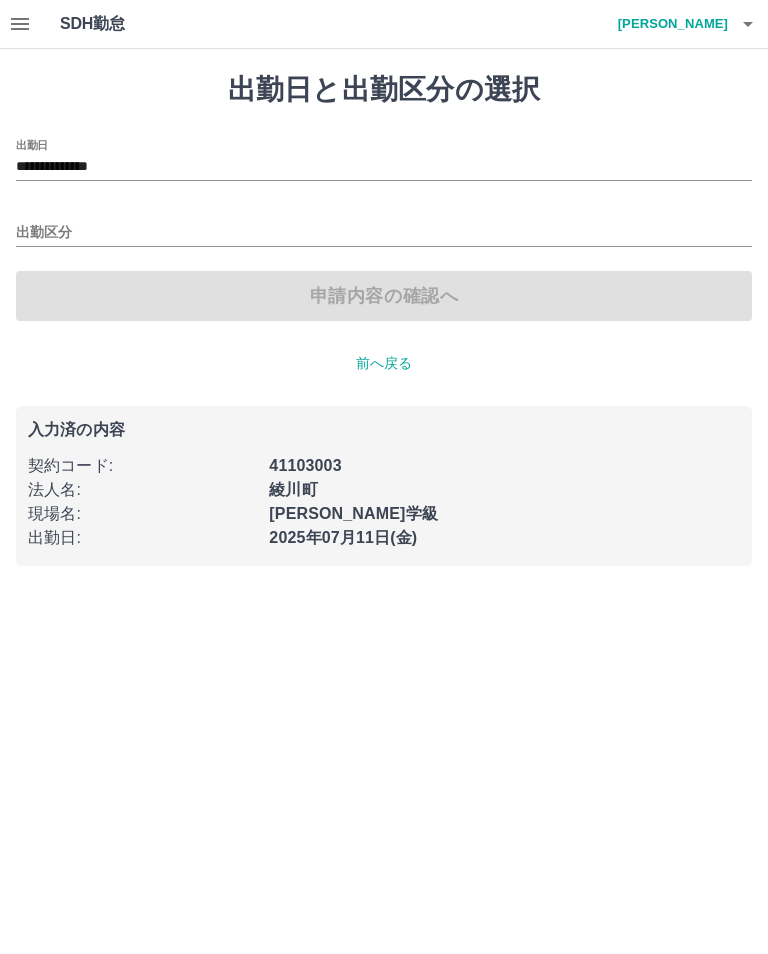 click on "出勤区分" at bounding box center (384, 233) 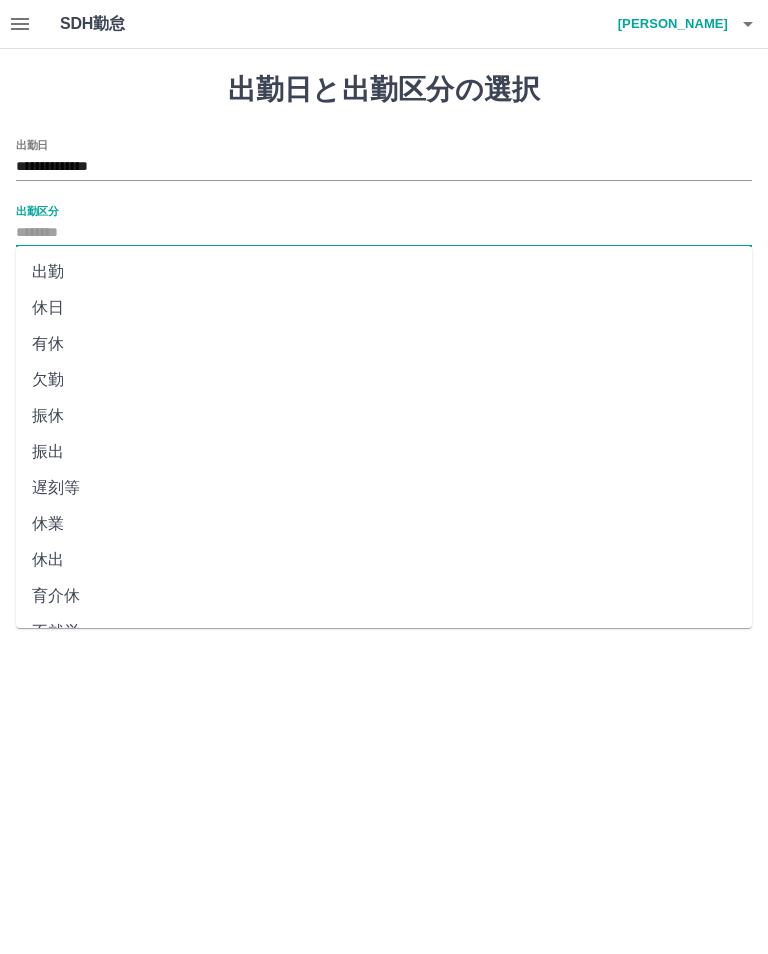 click on "出勤" at bounding box center (384, 272) 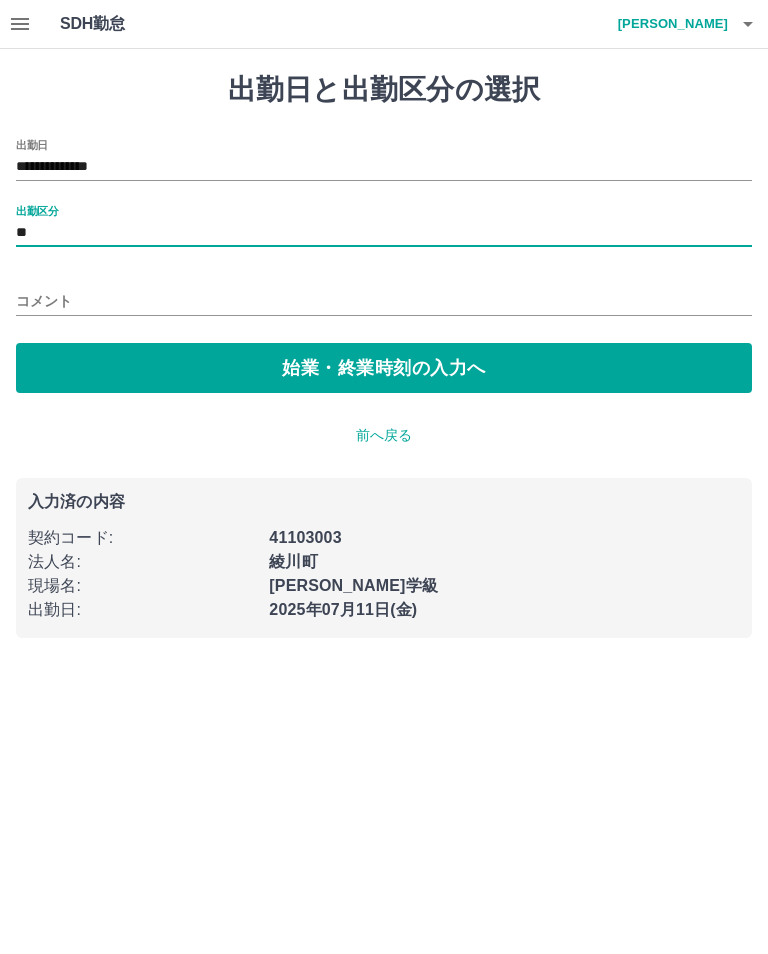 click on "始業・終業時刻の入力へ" at bounding box center (384, 368) 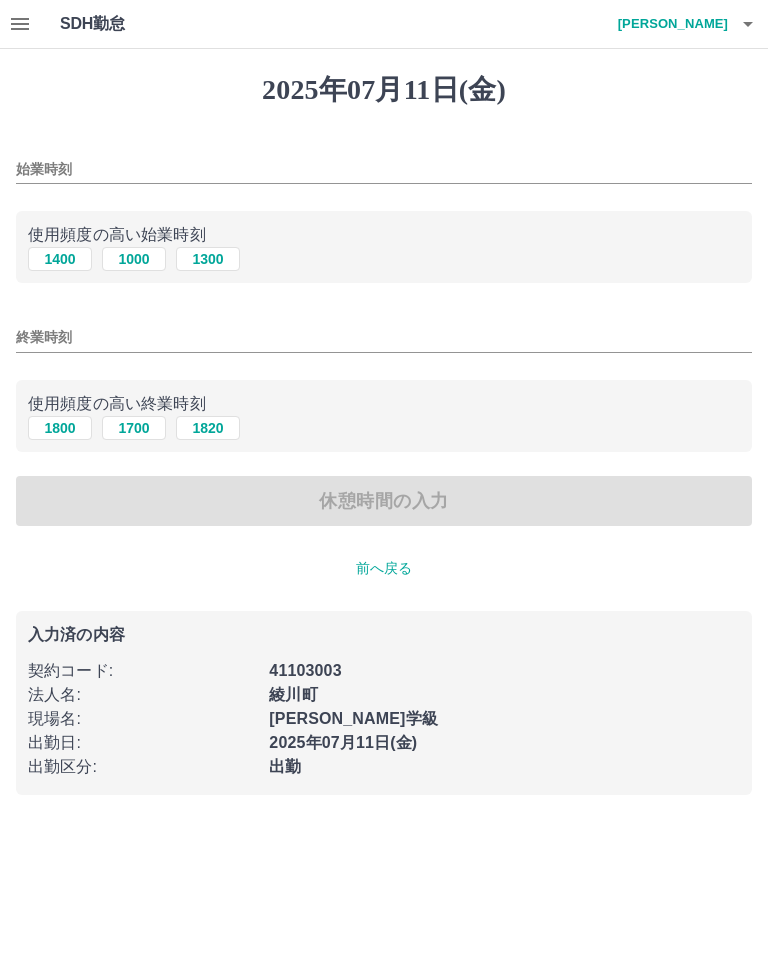 click on "1400" at bounding box center [60, 259] 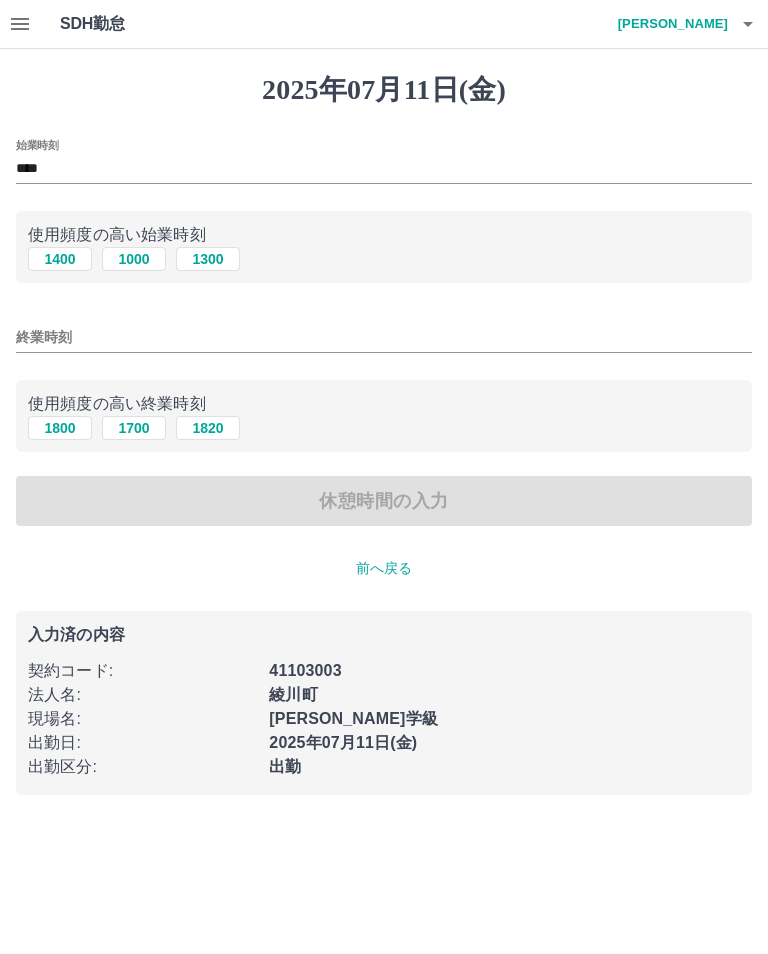 click on "1800" at bounding box center [60, 428] 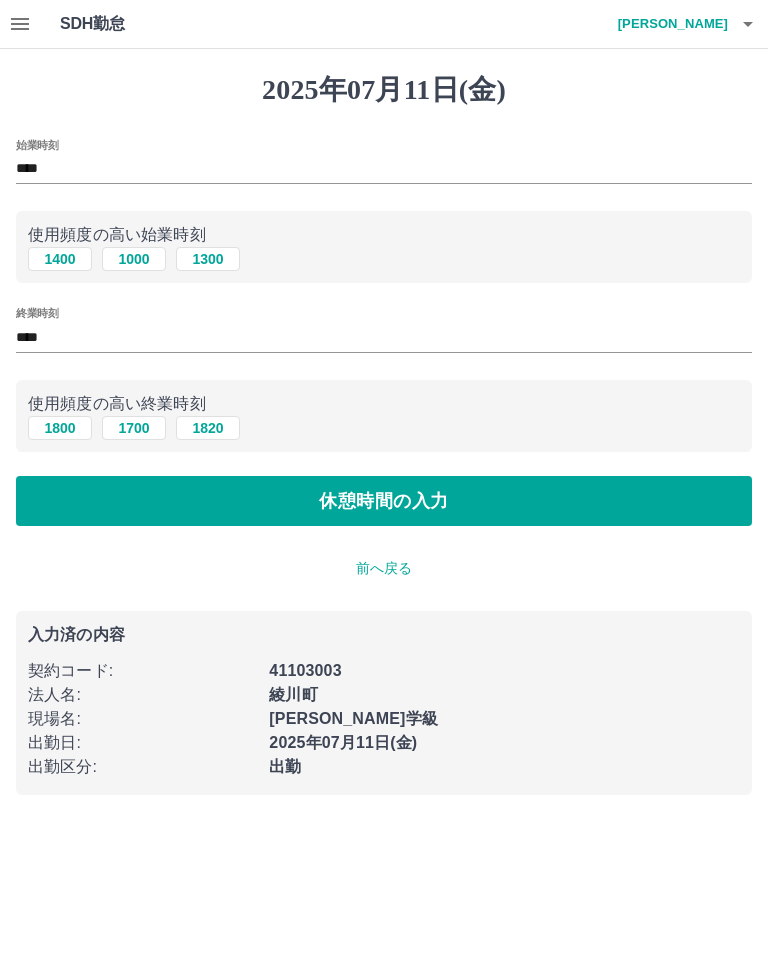 click on "休憩時間の入力" at bounding box center [384, 501] 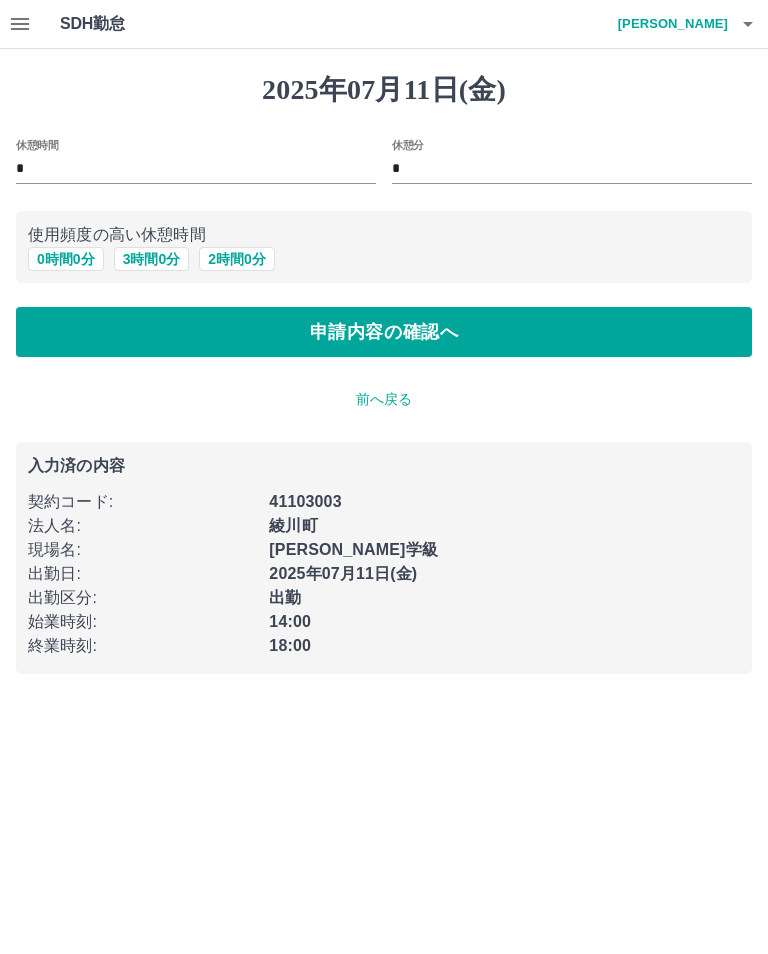 click on "申請内容の確認へ" at bounding box center (384, 332) 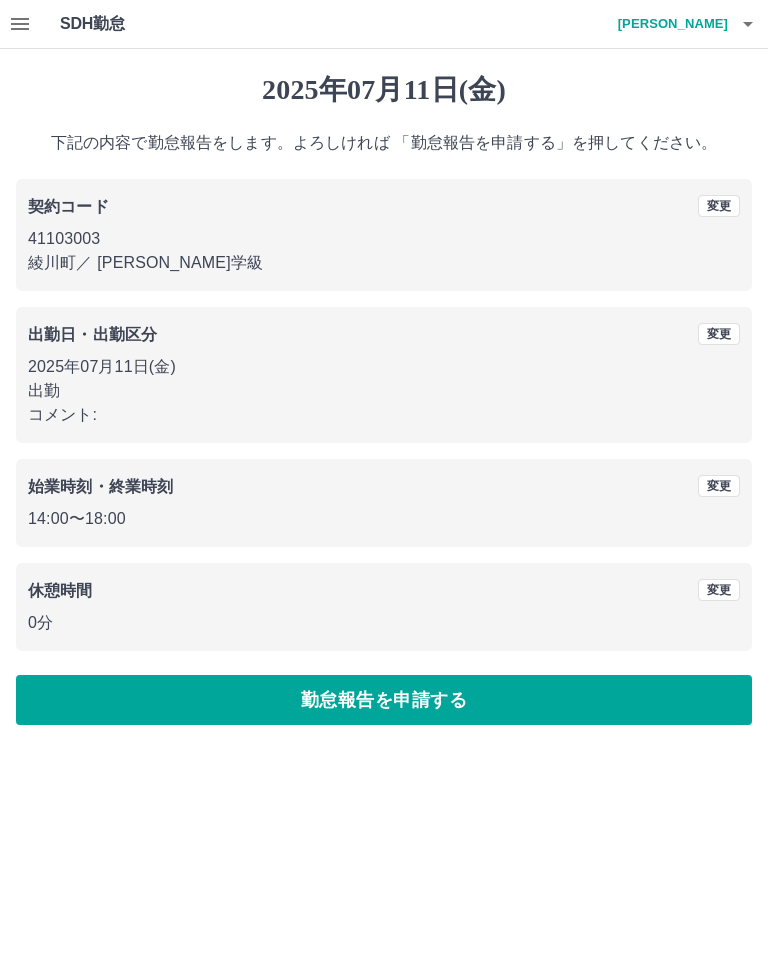 click on "勤怠報告を申請する" at bounding box center (384, 700) 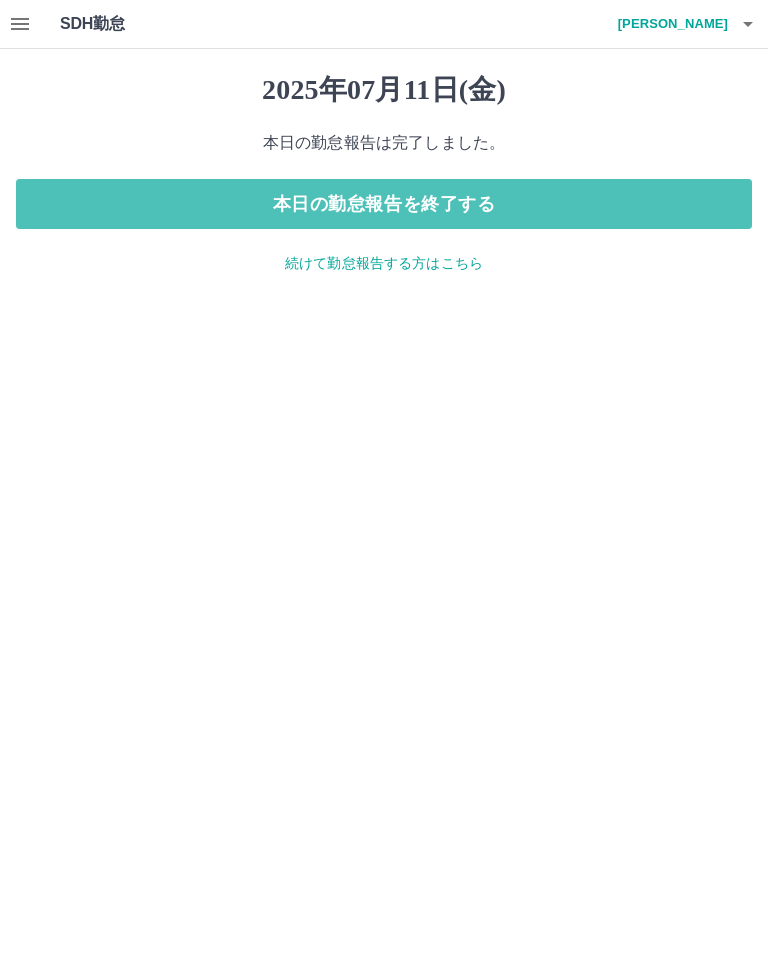 click on "本日の勤怠報告を終了する" at bounding box center [384, 204] 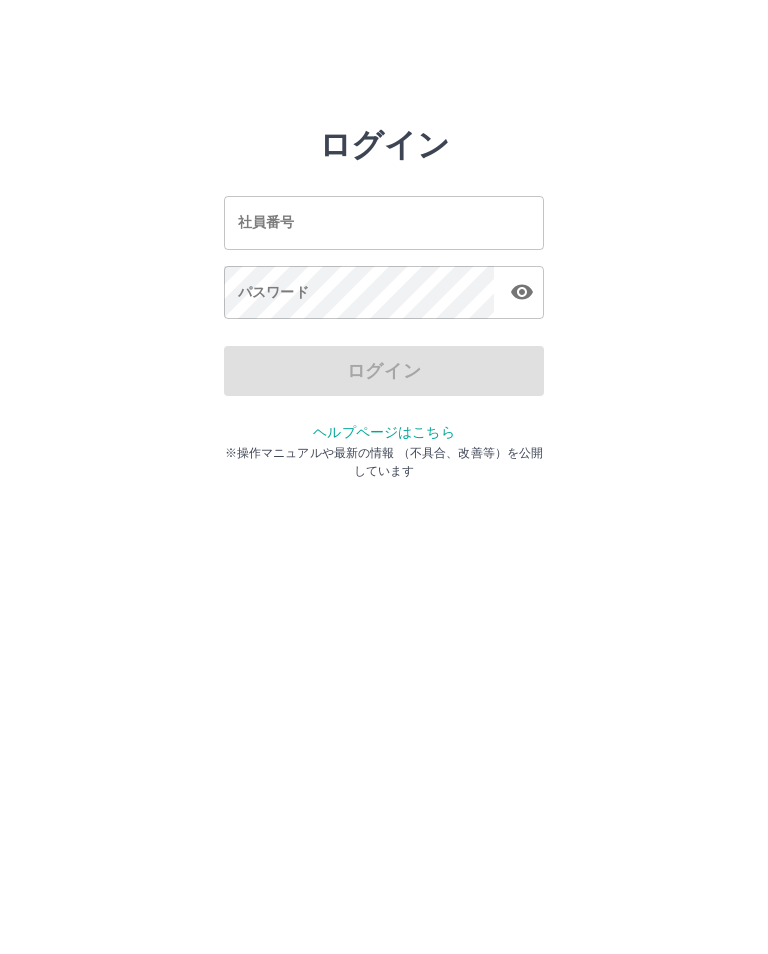 scroll, scrollTop: 0, scrollLeft: 0, axis: both 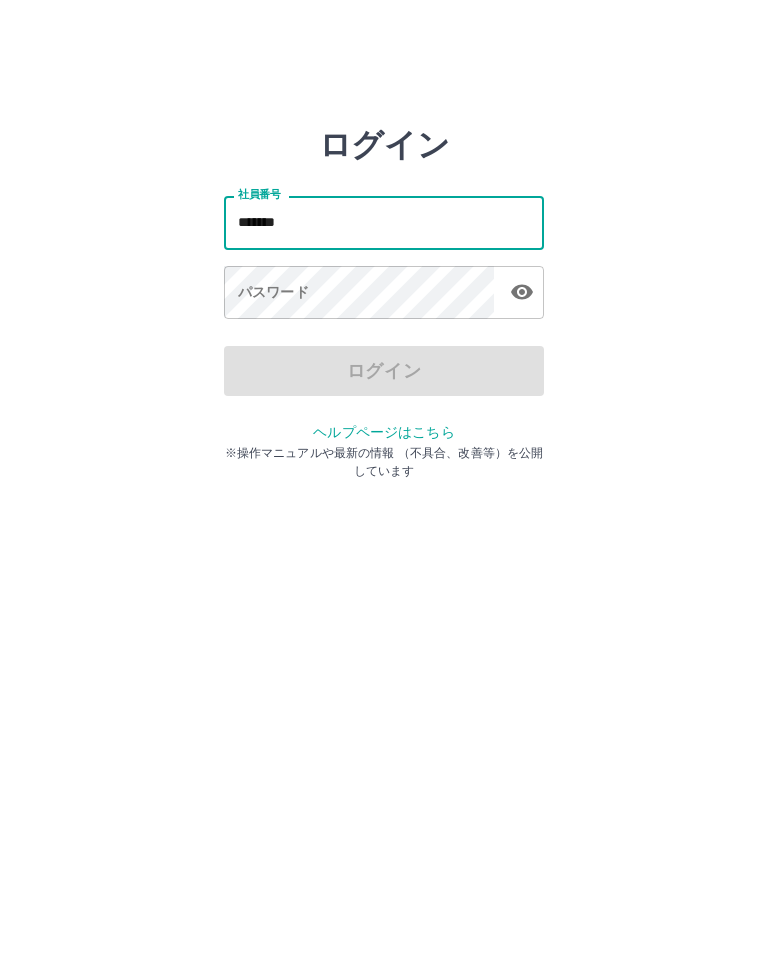type on "*******" 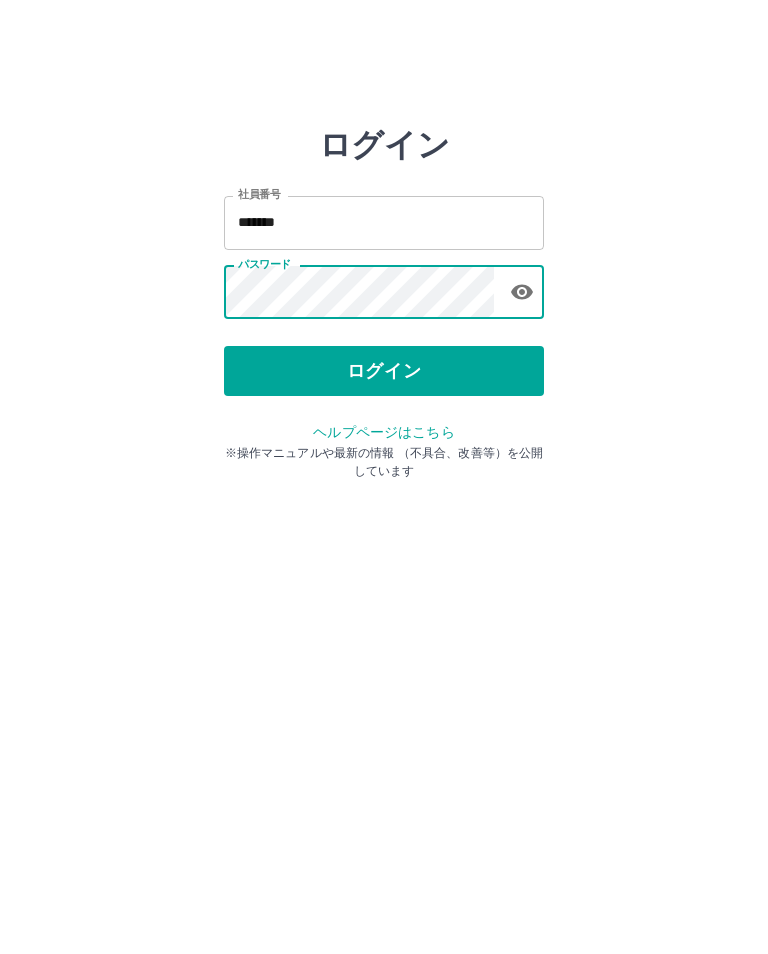 click on "ログイン" at bounding box center [384, 371] 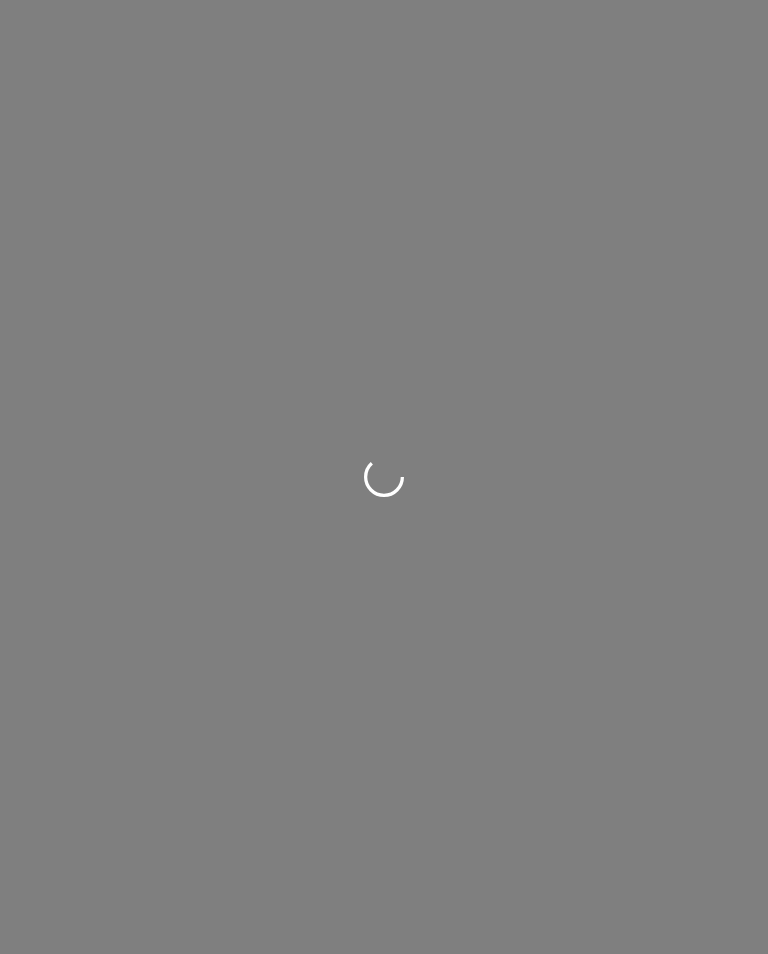 scroll, scrollTop: 0, scrollLeft: 0, axis: both 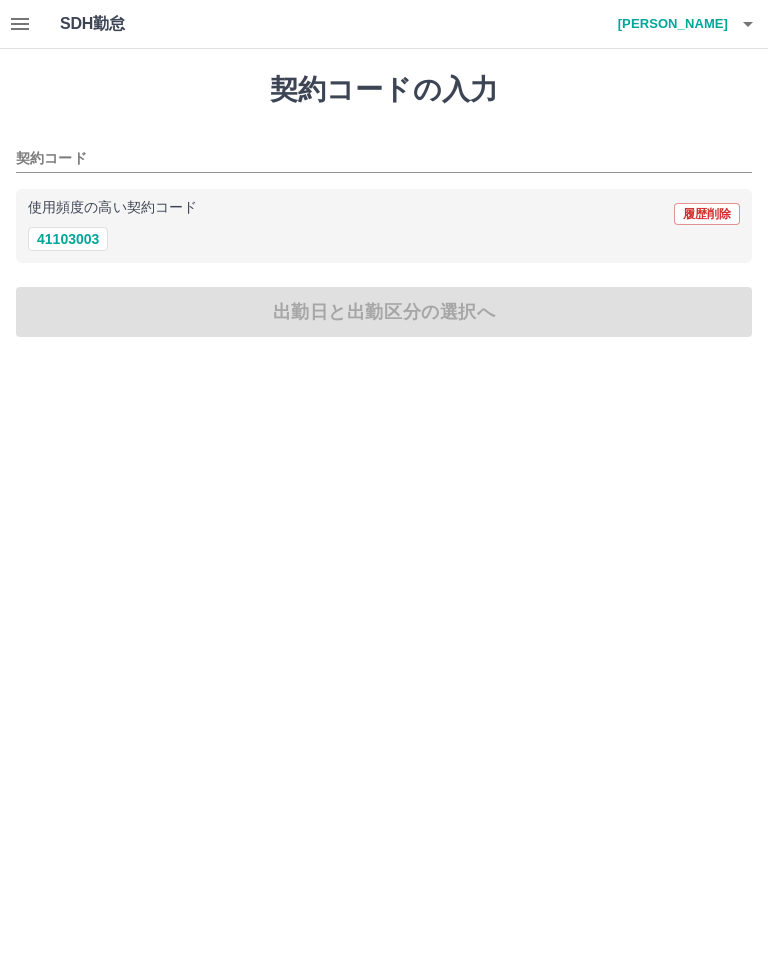 click 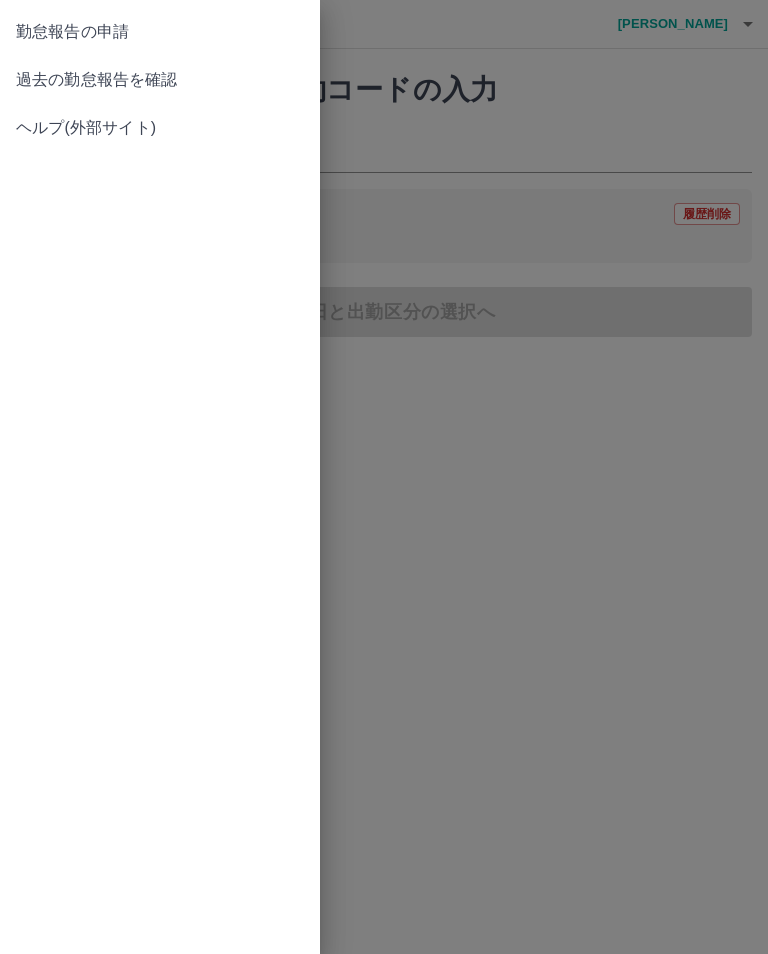 click on "過去の勤怠報告を確認" at bounding box center [160, 80] 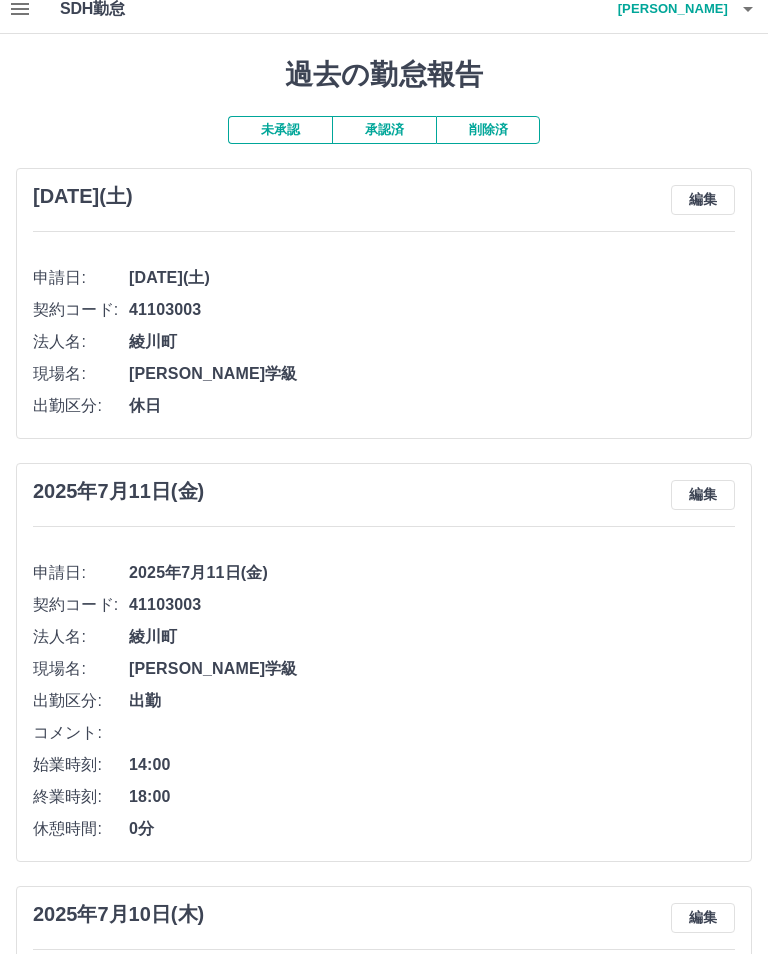 scroll, scrollTop: 0, scrollLeft: 0, axis: both 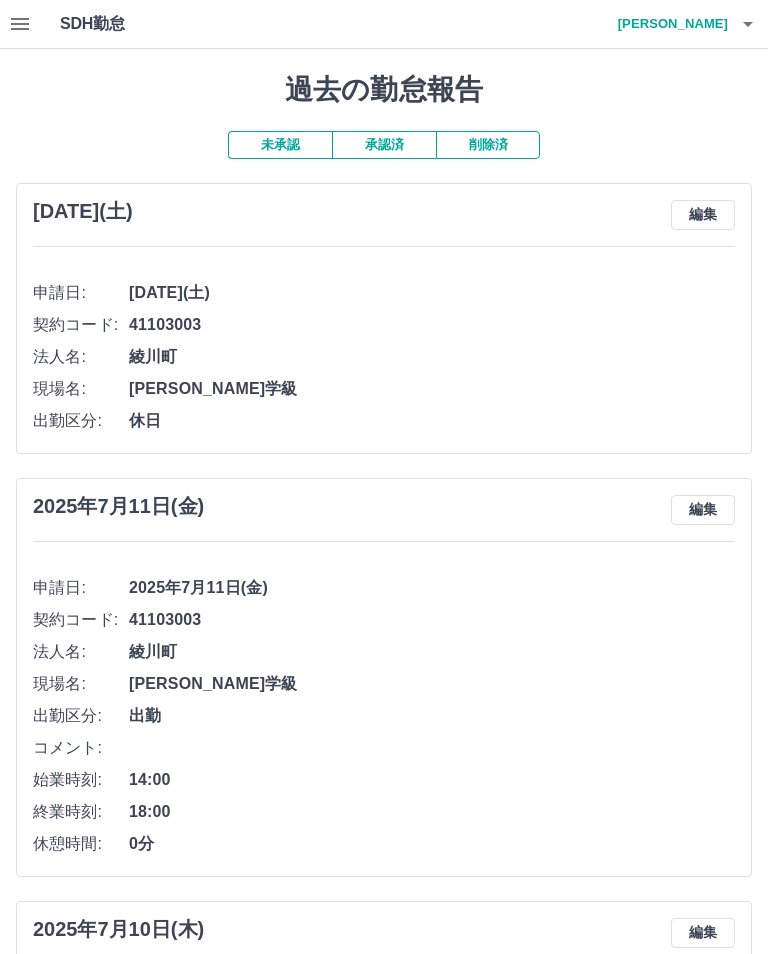 click on "承認済" at bounding box center (384, 145) 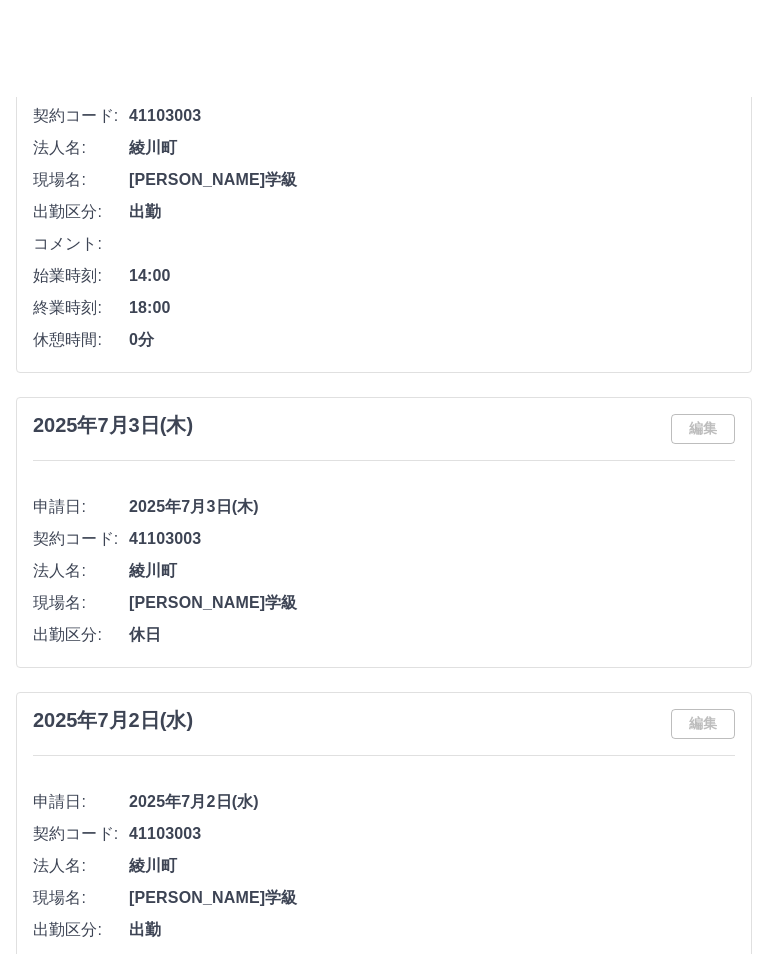 scroll, scrollTop: 0, scrollLeft: 0, axis: both 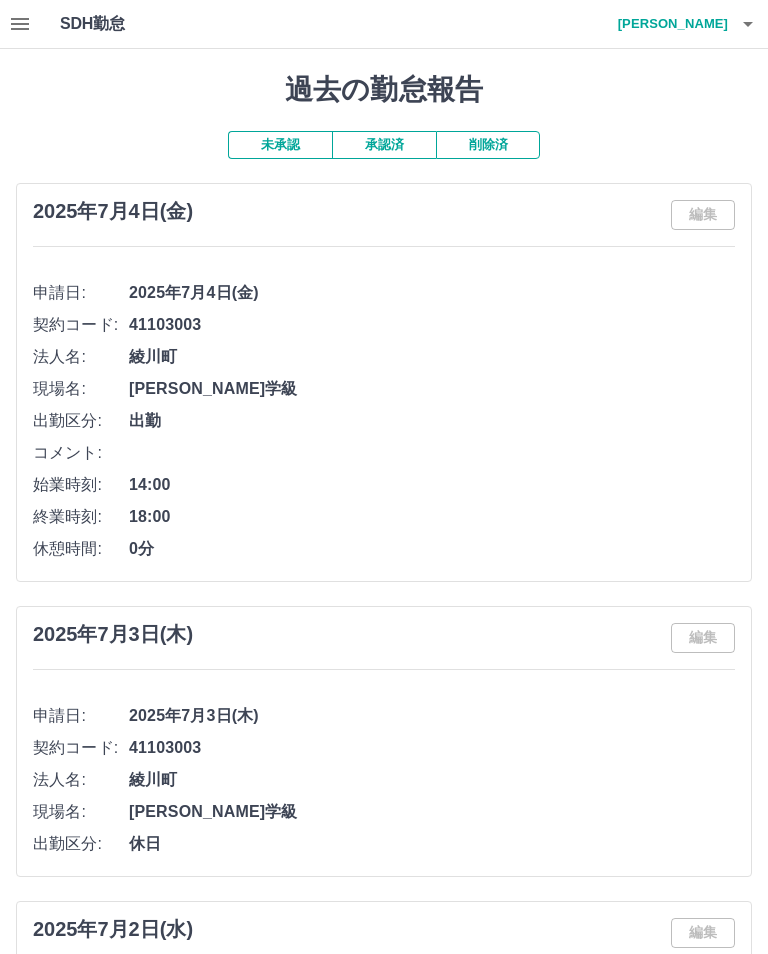 click on "未承認" at bounding box center (280, 145) 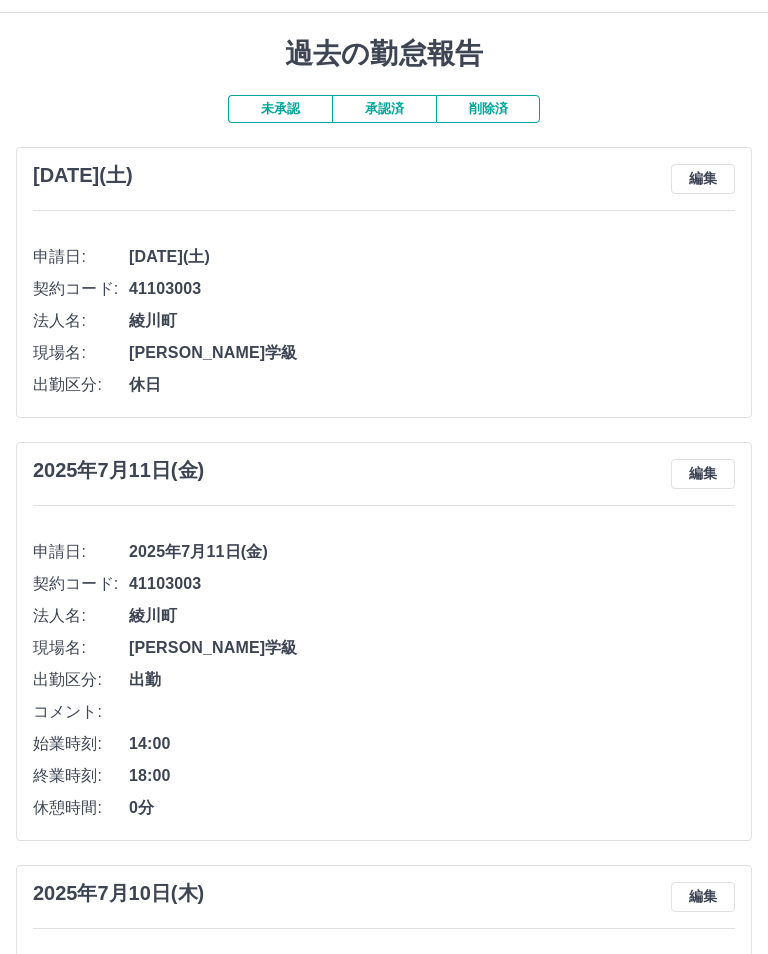 scroll, scrollTop: 0, scrollLeft: 0, axis: both 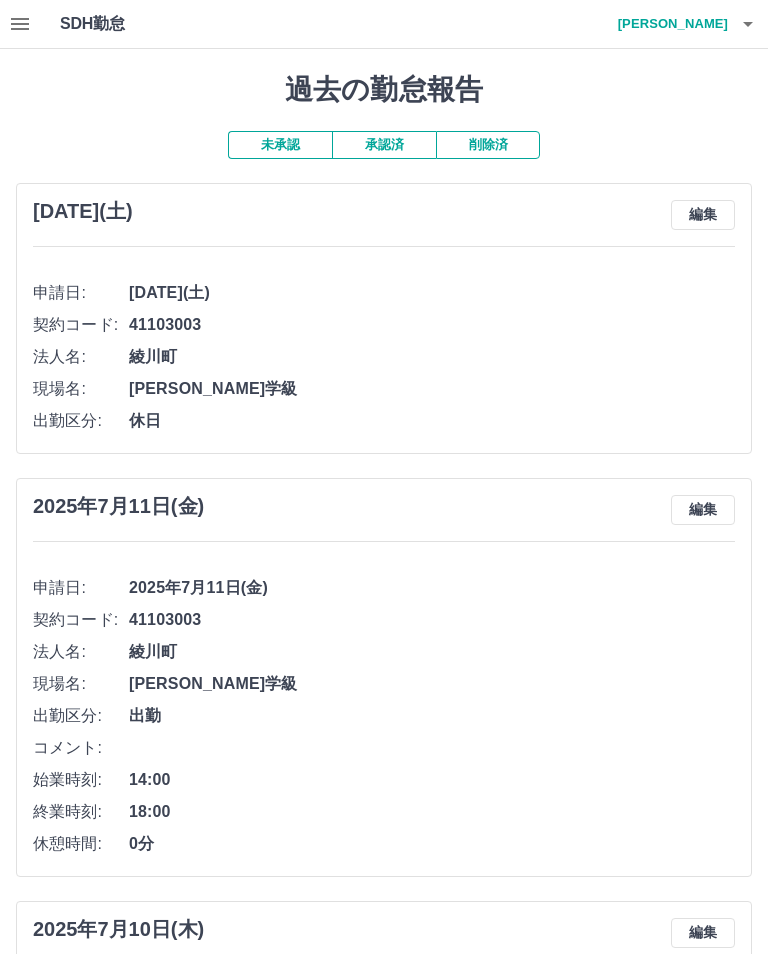 click on "承認済" at bounding box center (384, 145) 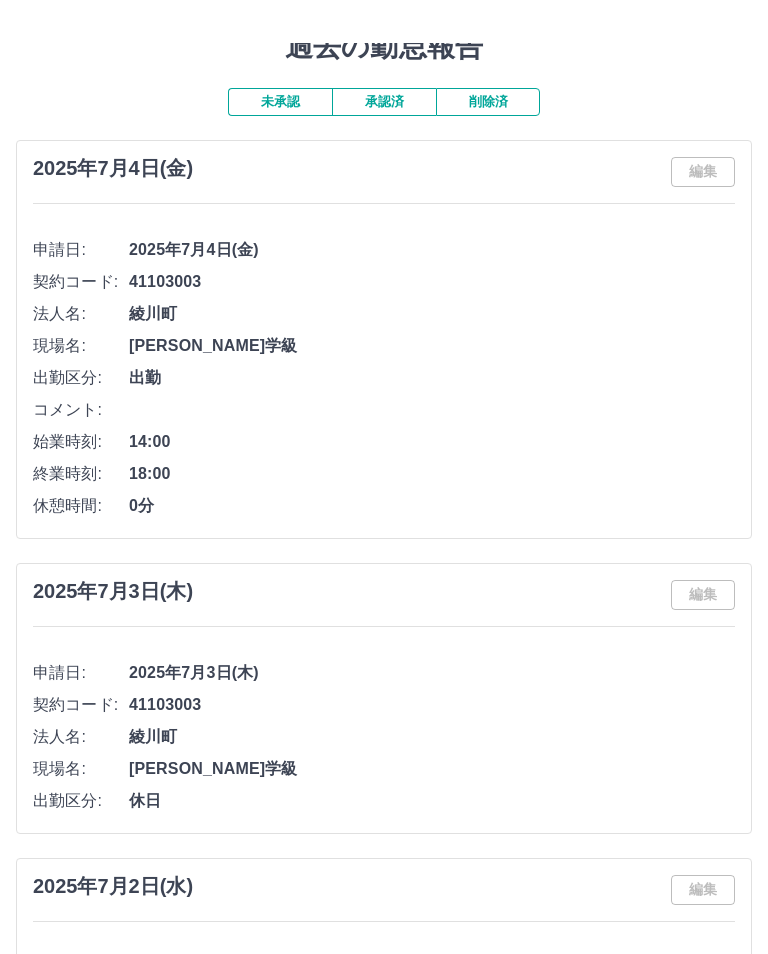scroll, scrollTop: 0, scrollLeft: 0, axis: both 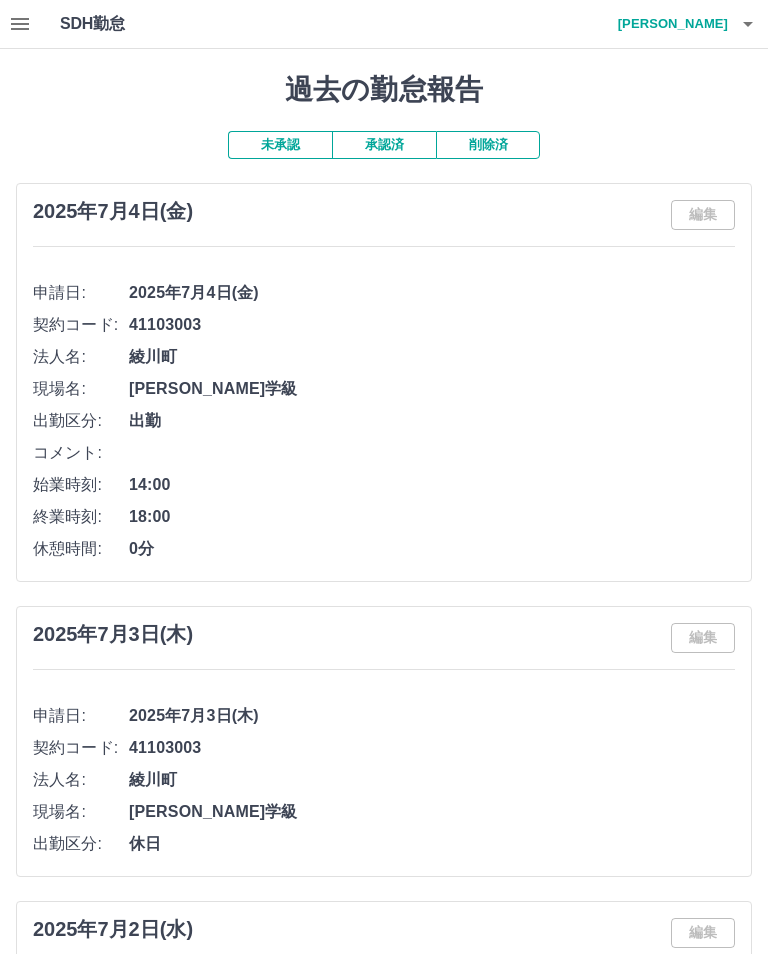click on "未承認" at bounding box center [280, 145] 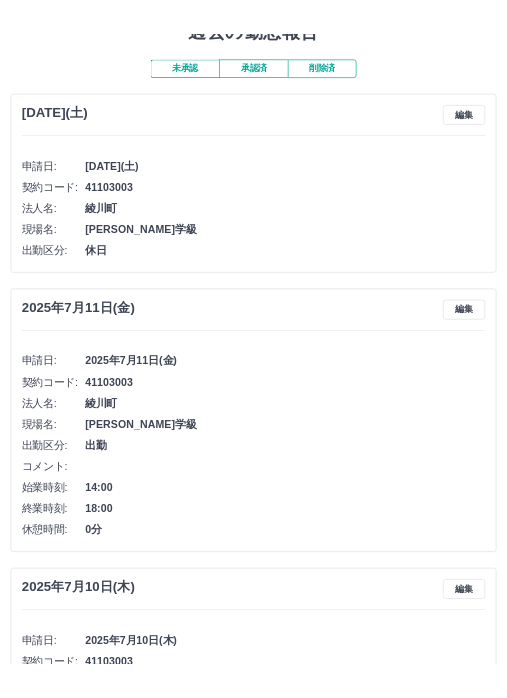 scroll, scrollTop: 0, scrollLeft: 0, axis: both 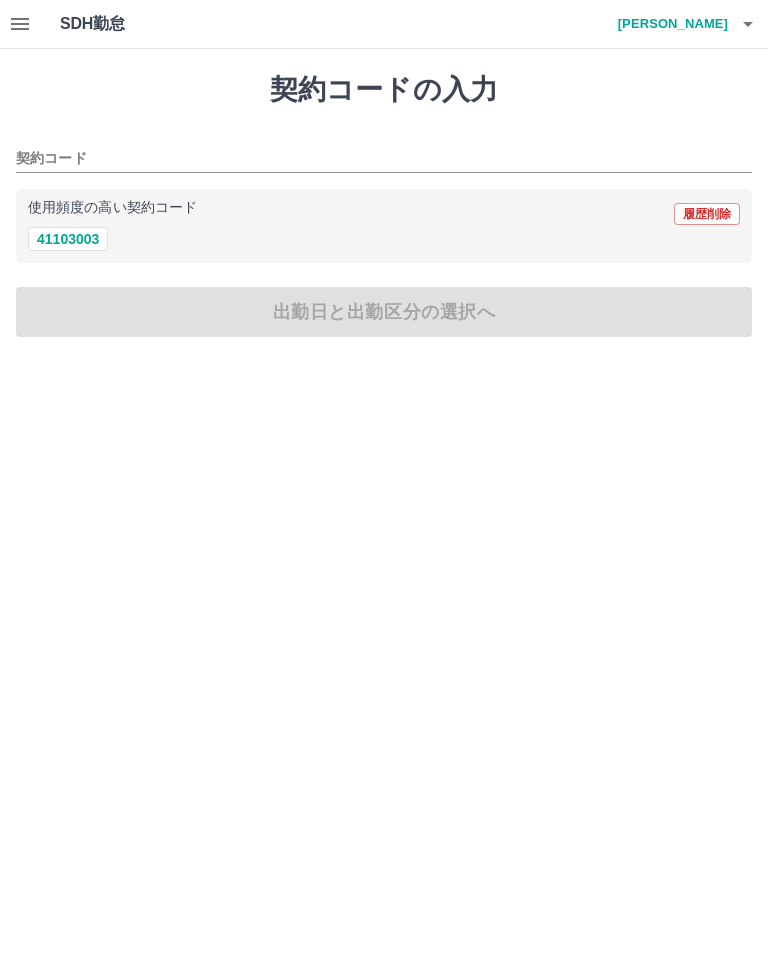 click on "契約コード" at bounding box center [369, 159] 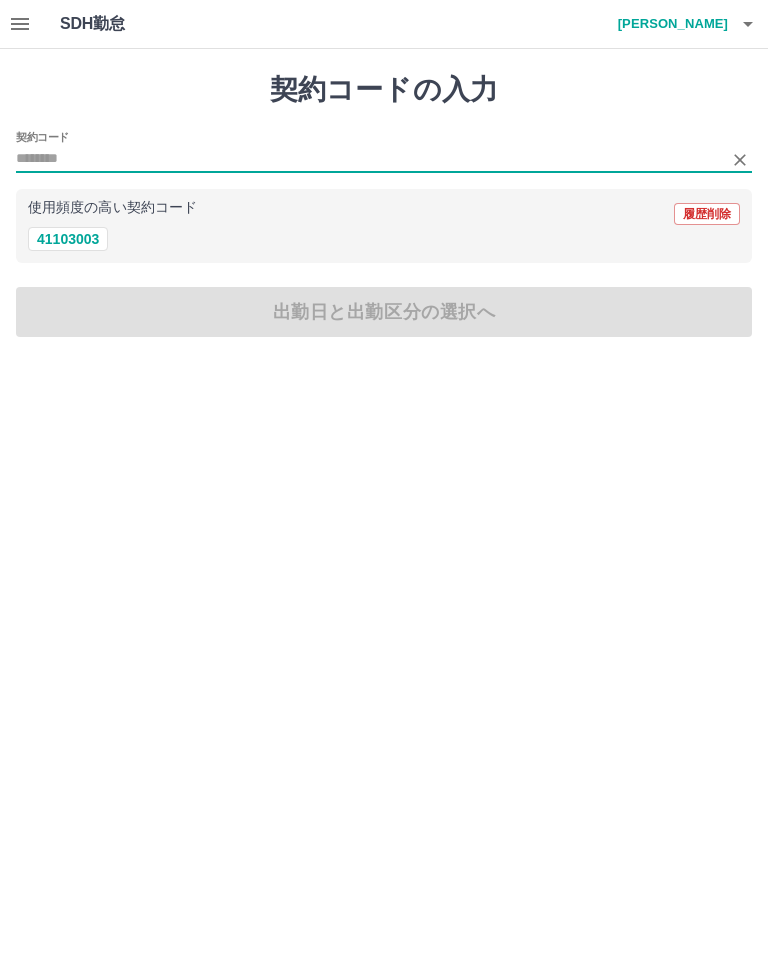 click on "使用頻度の高い契約コード 履歴削除" at bounding box center [384, 214] 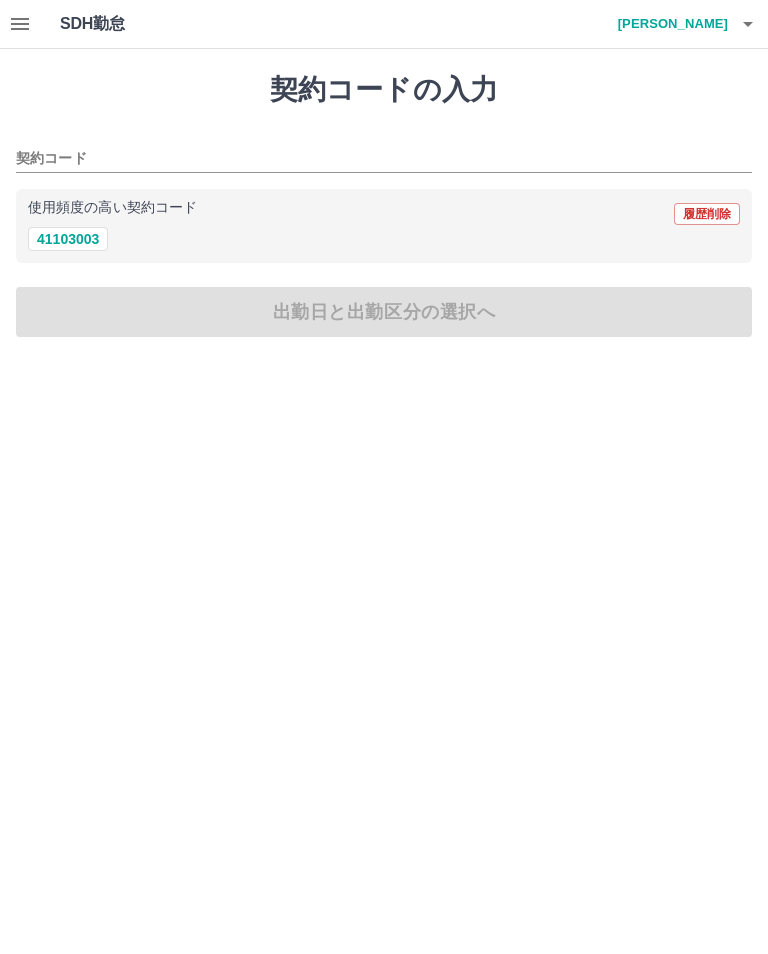 click on "41103003" at bounding box center (68, 239) 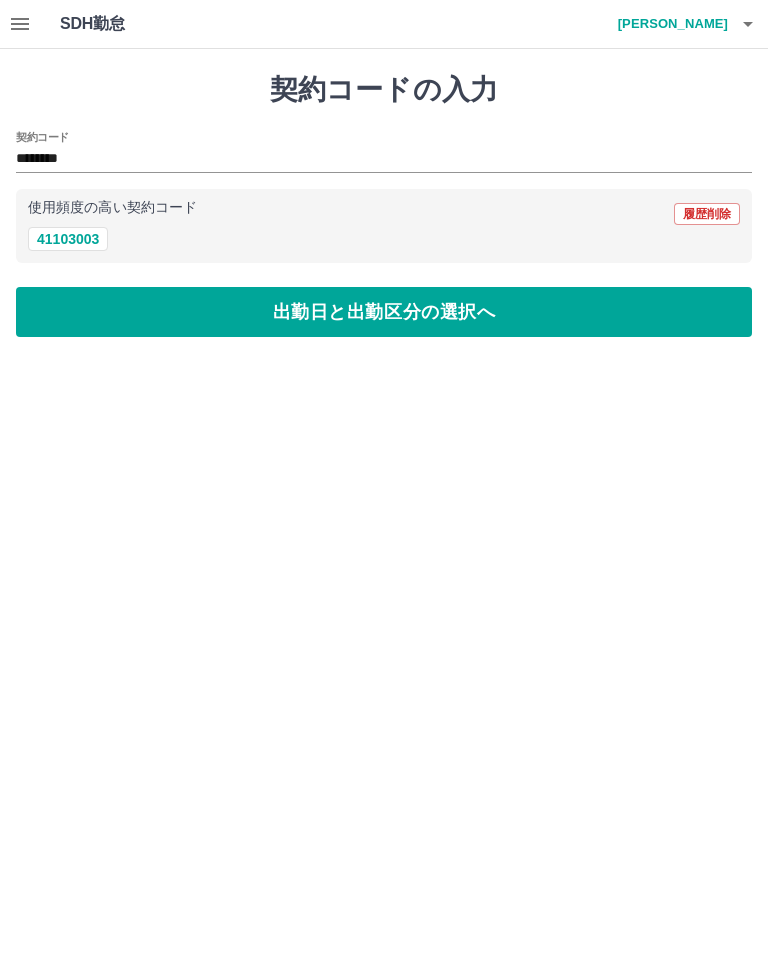 type on "********" 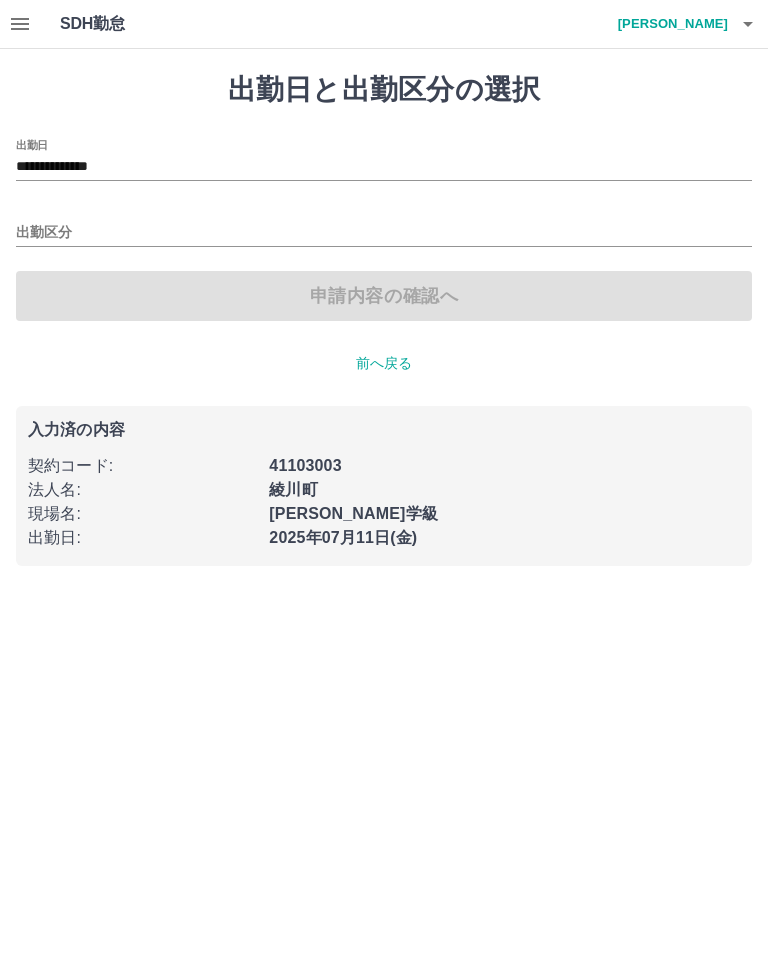 click on "出勤区分" at bounding box center [384, 233] 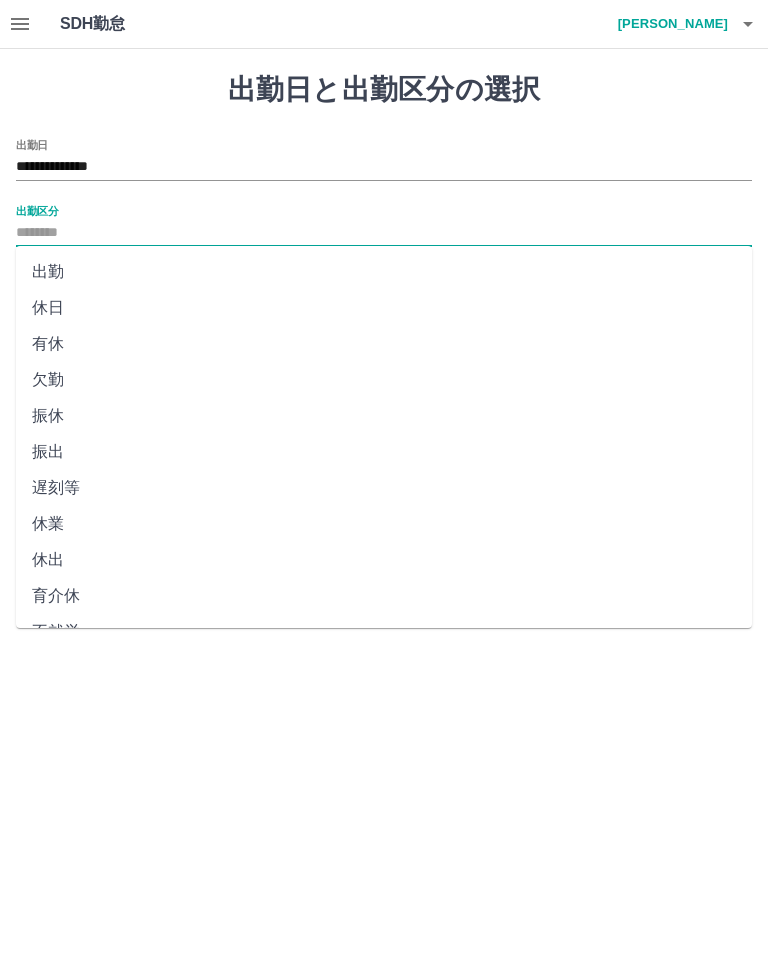 click on "**********" at bounding box center [384, 167] 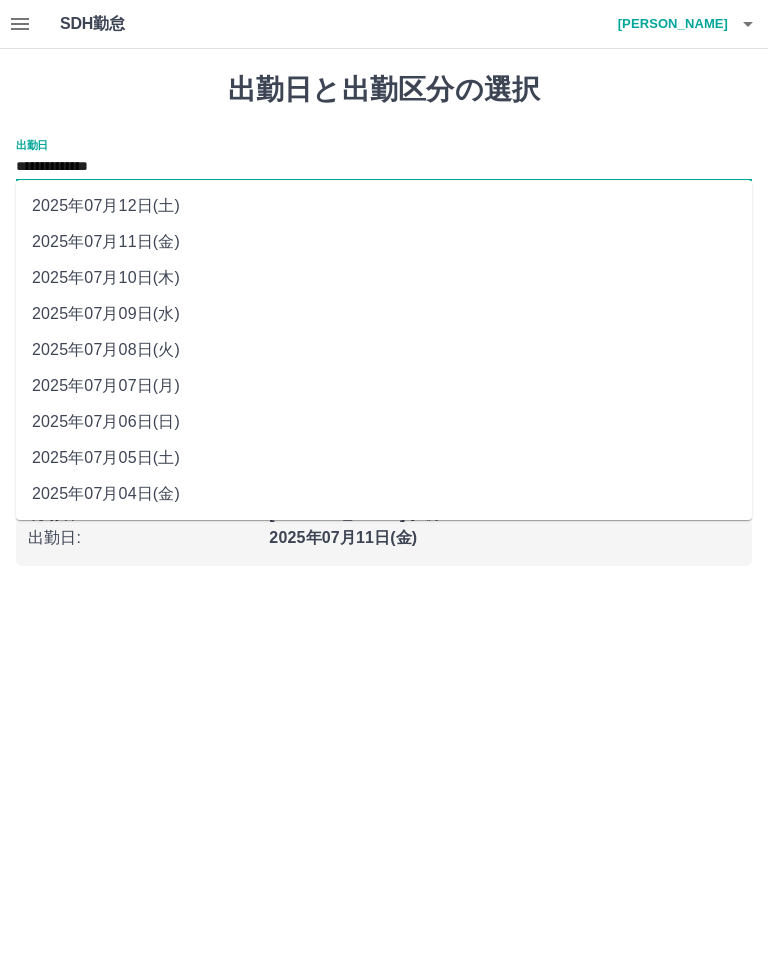 click on "2025年07月07日(月)" at bounding box center (384, 386) 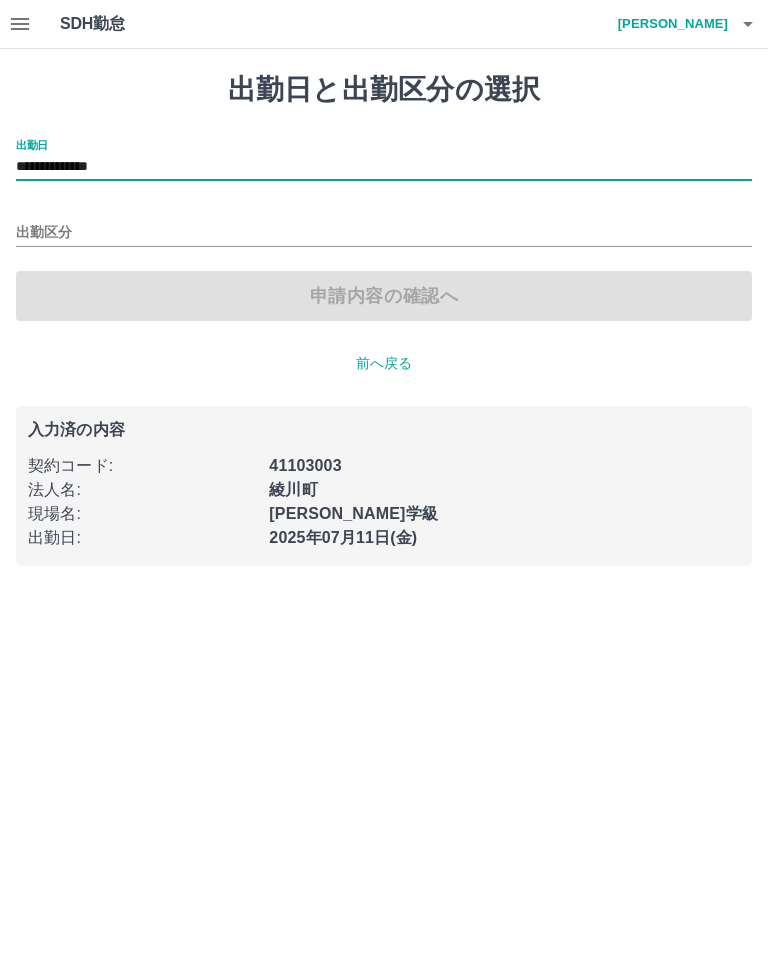 click on "出勤区分" at bounding box center [384, 233] 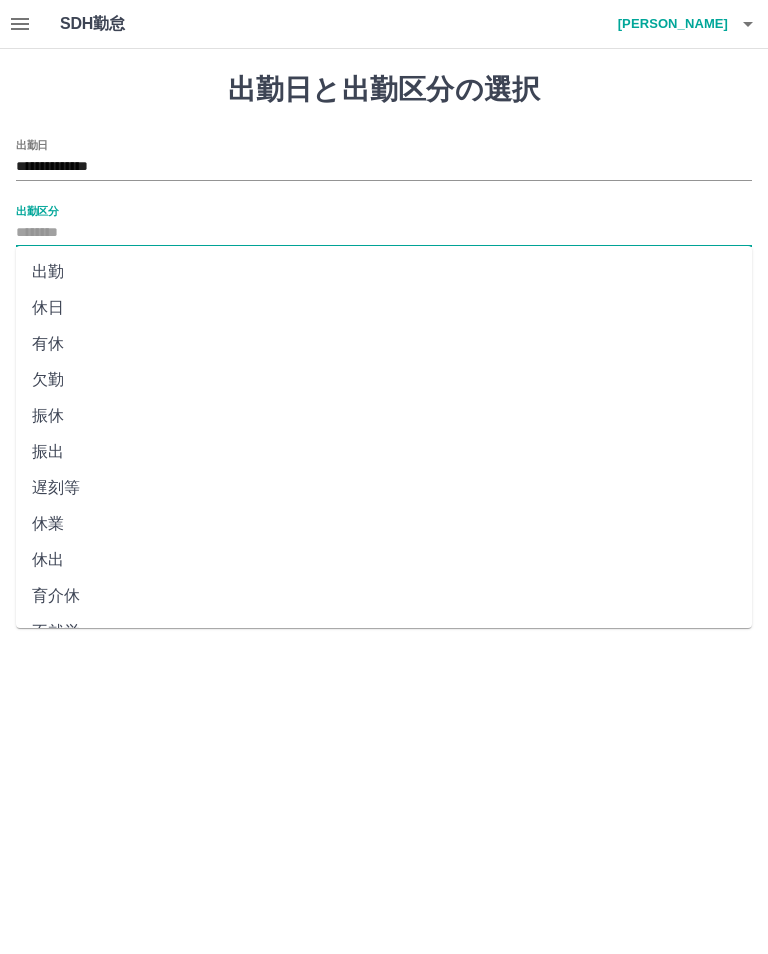 click on "出勤" at bounding box center (384, 272) 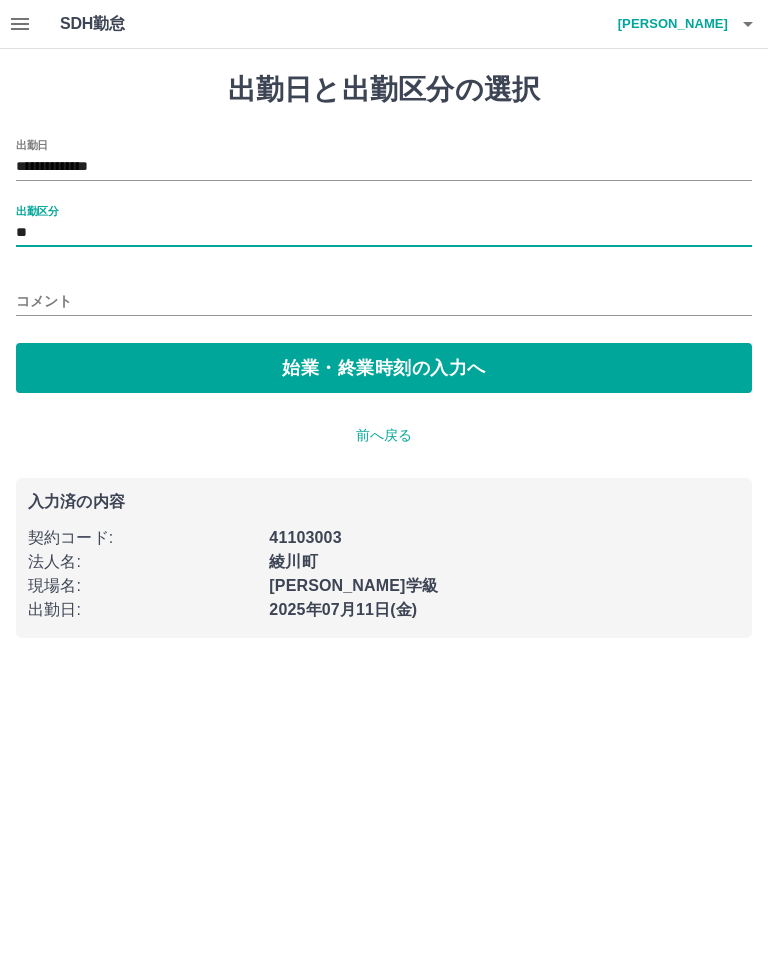 click on "**" at bounding box center [384, 233] 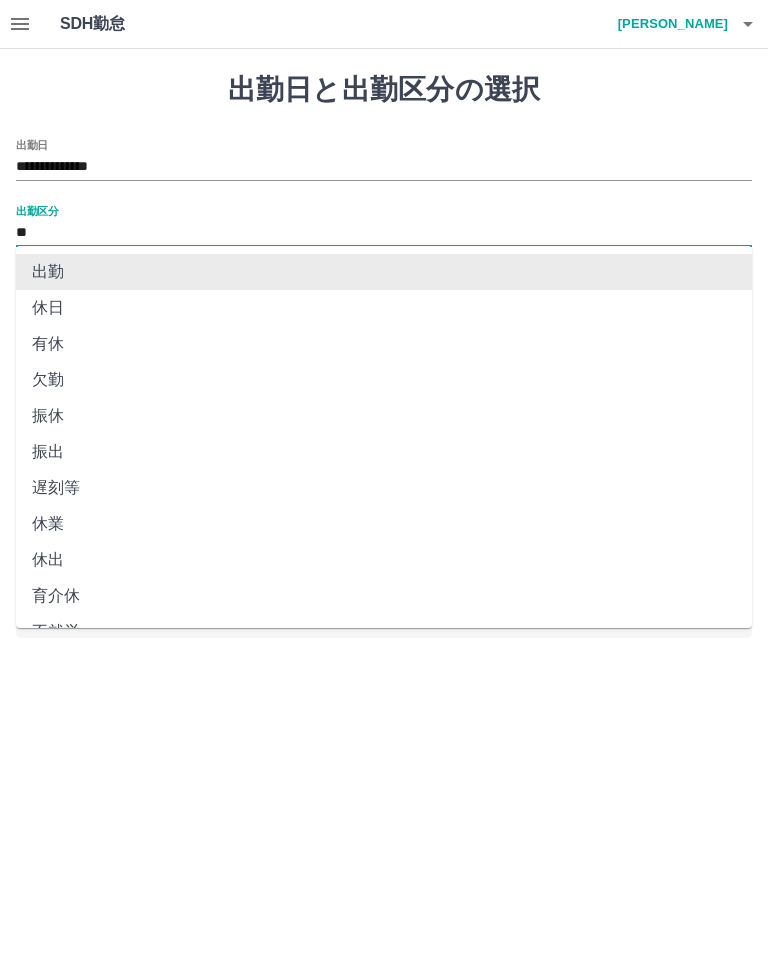 click on "出勤" at bounding box center [384, 272] 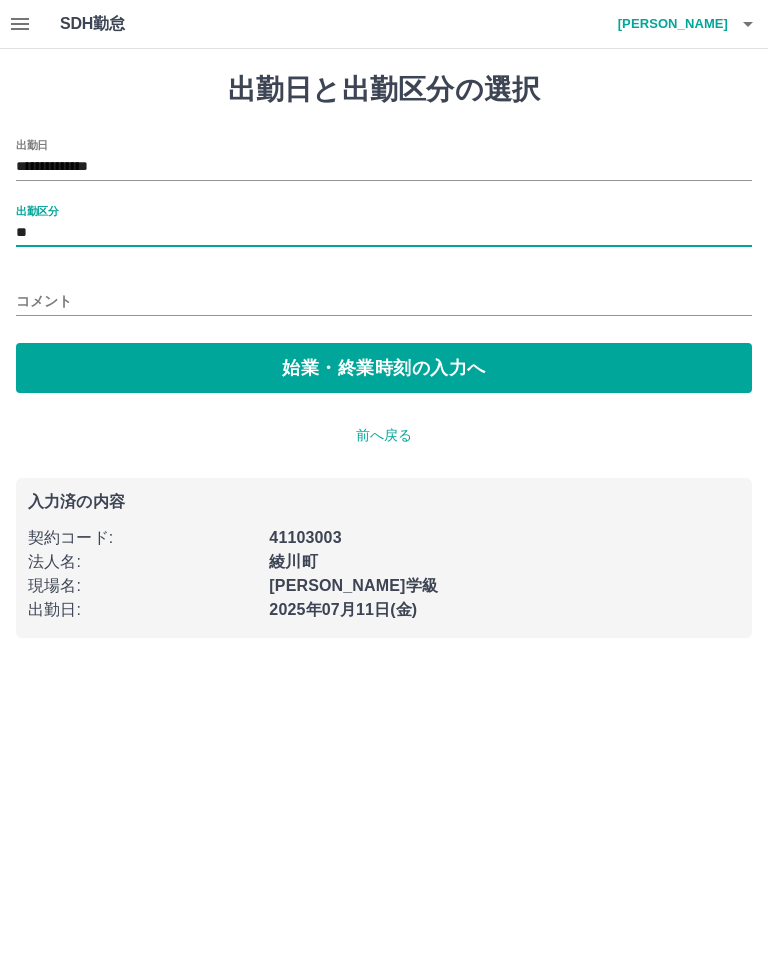 click on "始業・終業時刻の入力へ" at bounding box center [384, 368] 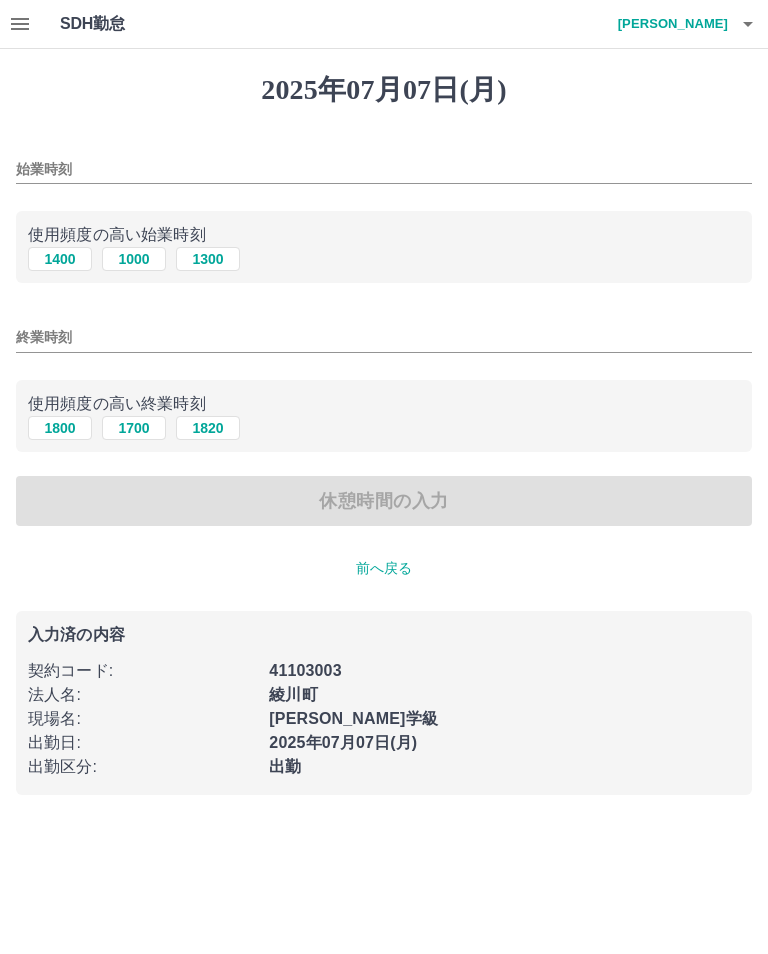 click on "1400" at bounding box center [60, 259] 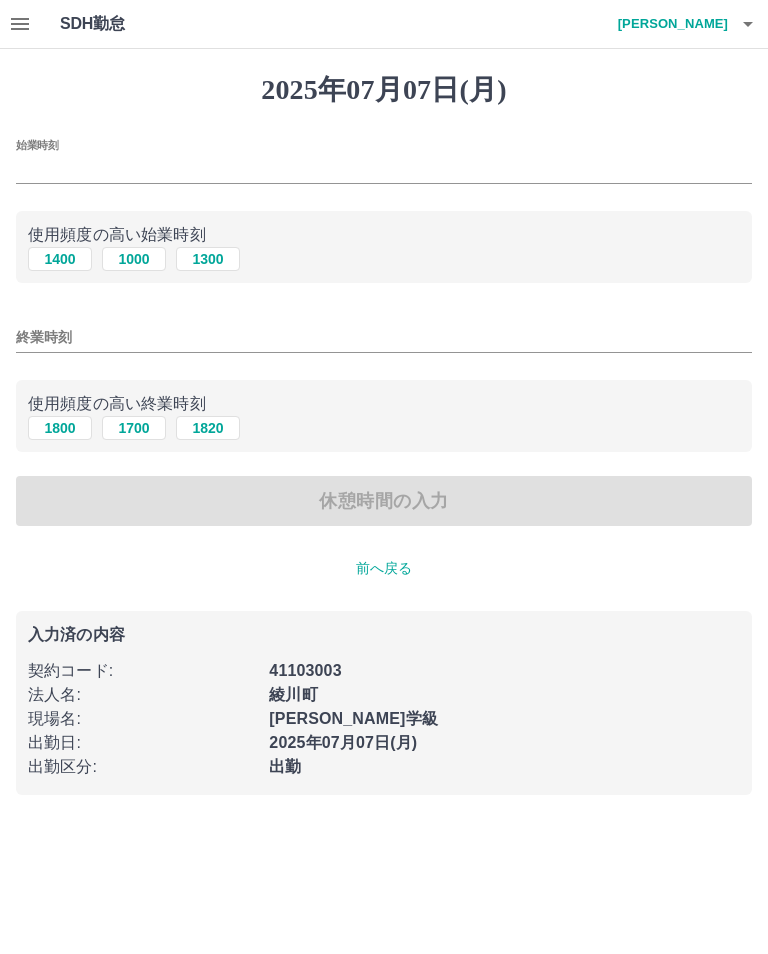 type on "****" 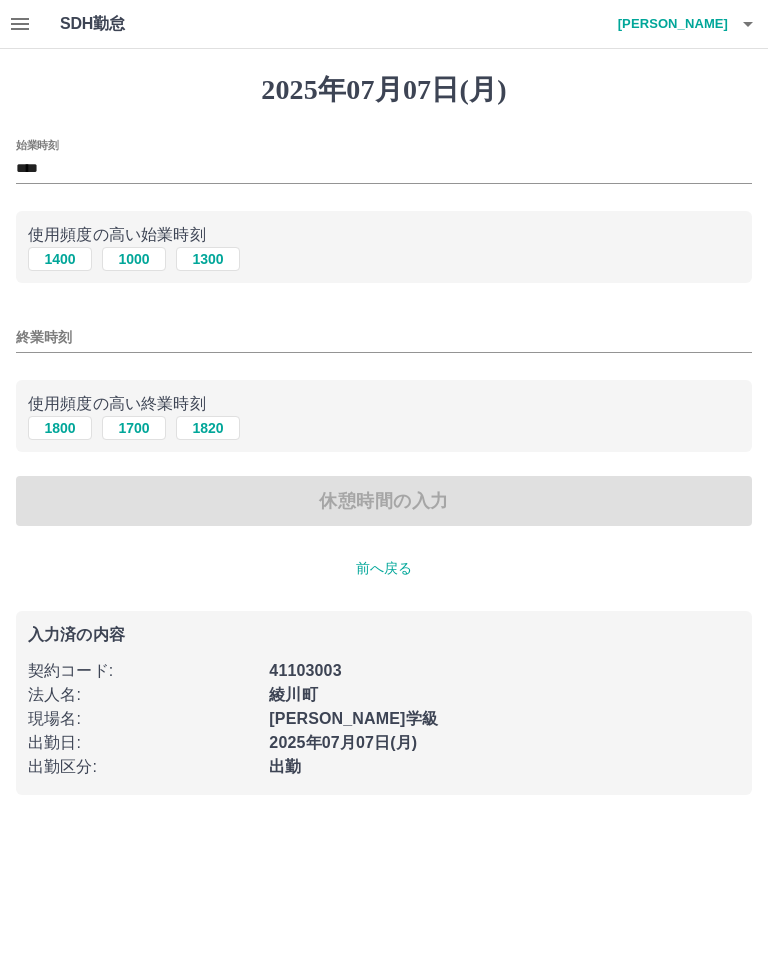 click on "終業時刻" at bounding box center (384, 337) 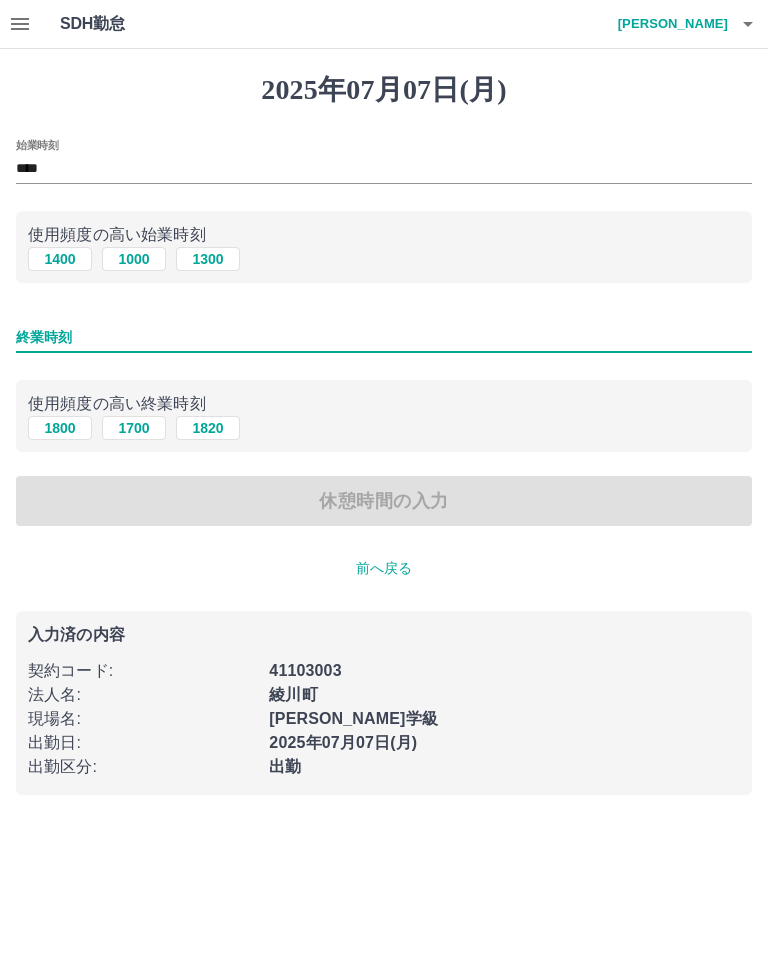 click on "1800" at bounding box center [60, 428] 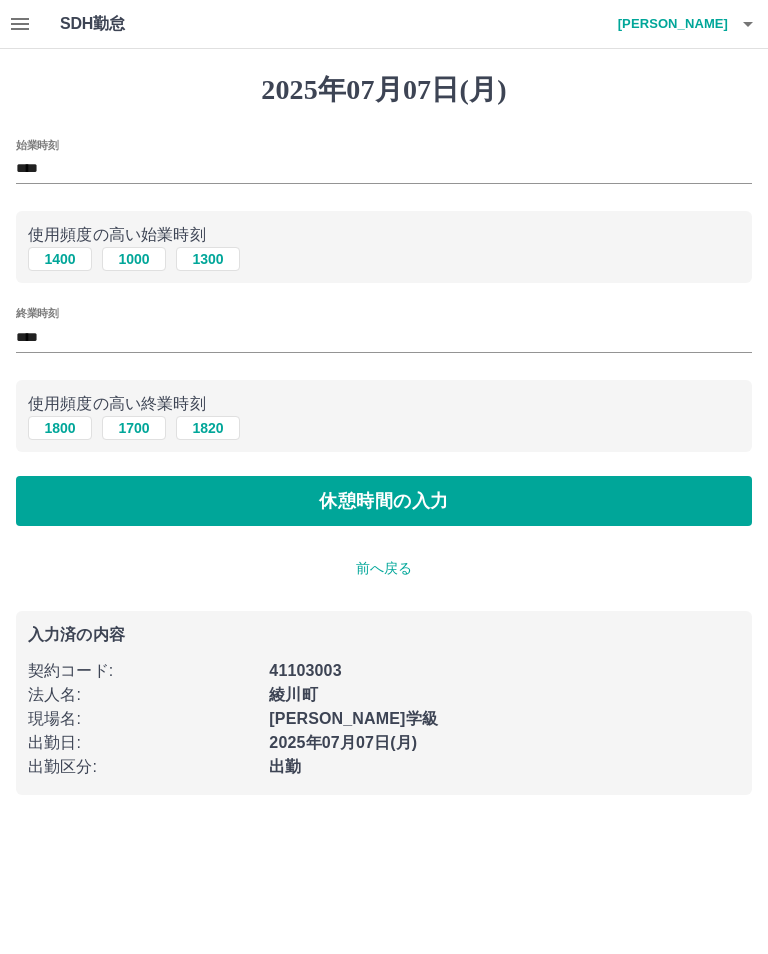 click on "休憩時間の入力" at bounding box center [384, 501] 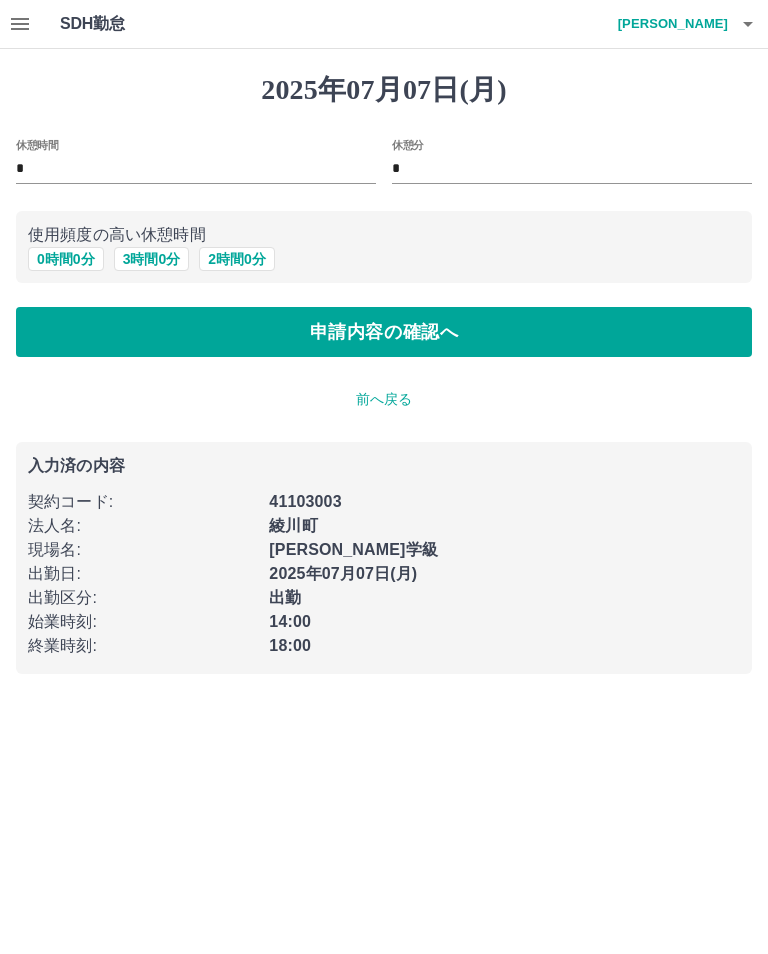 click on "0 時間 0 分" at bounding box center (66, 259) 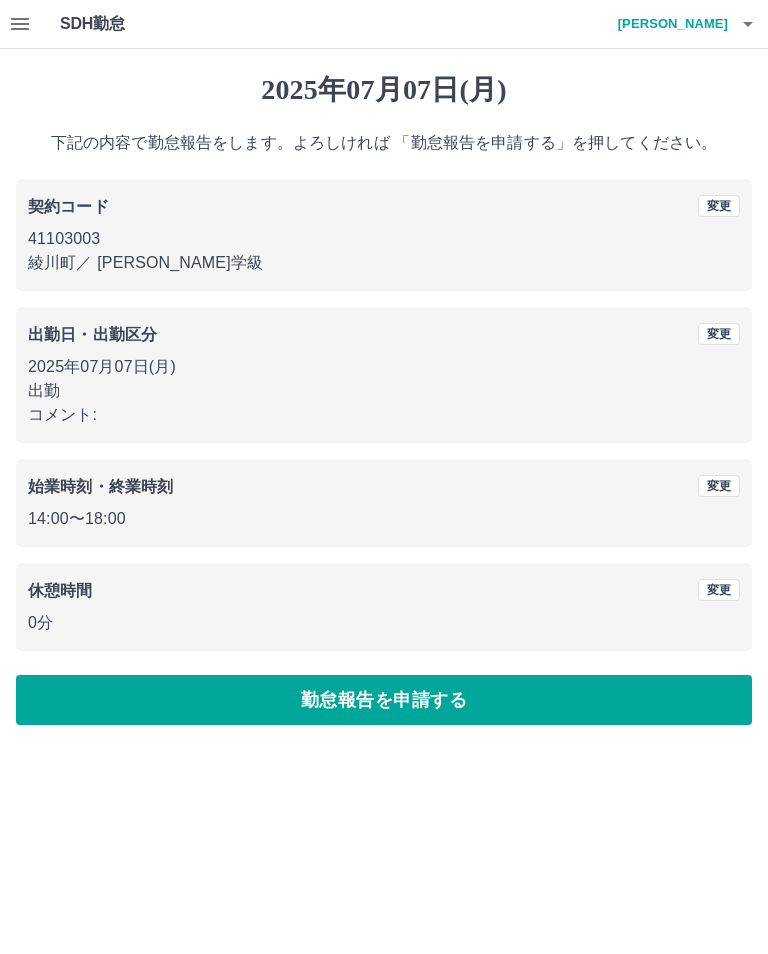 click on "勤怠報告を申請する" at bounding box center (384, 700) 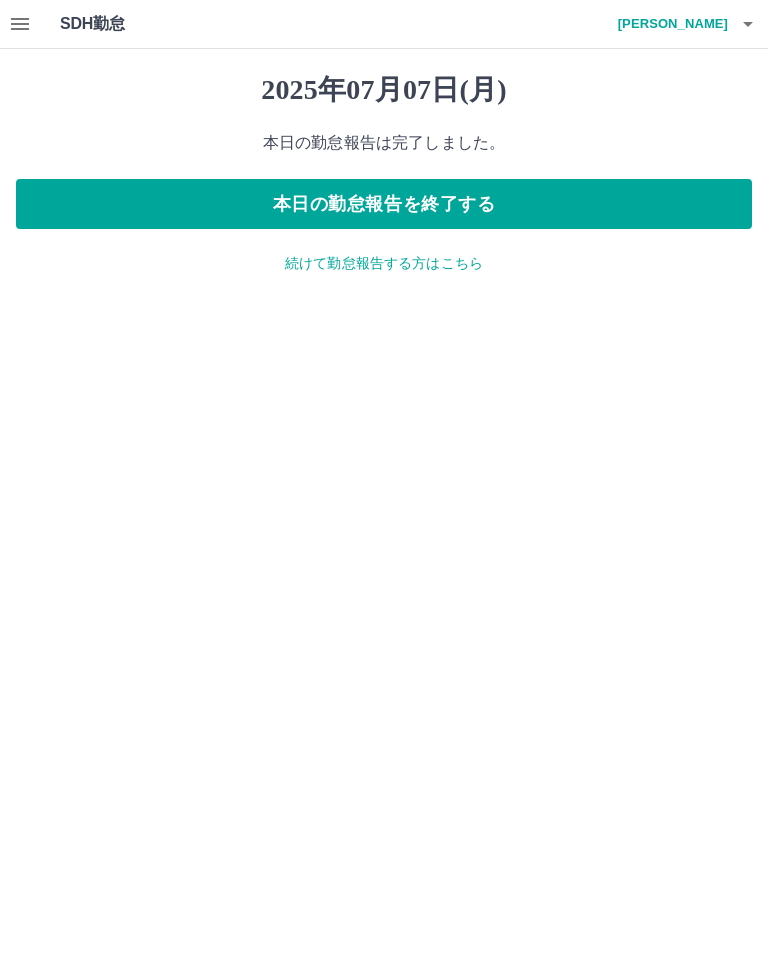 click on "本日の勤怠報告を終了する" at bounding box center (384, 204) 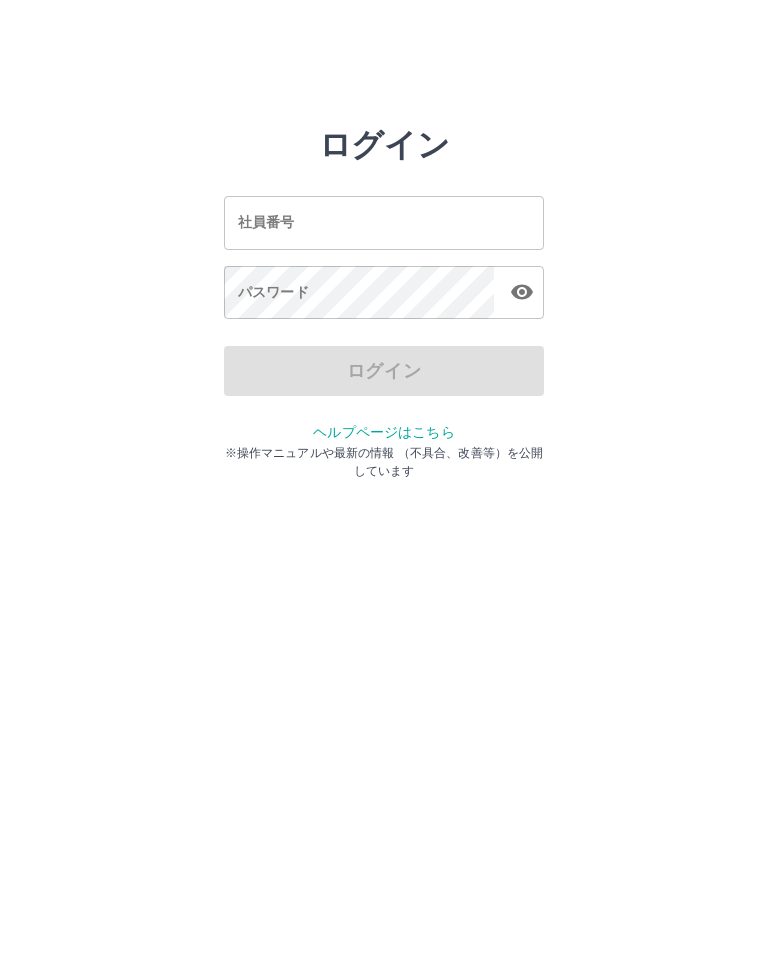 scroll, scrollTop: 0, scrollLeft: 0, axis: both 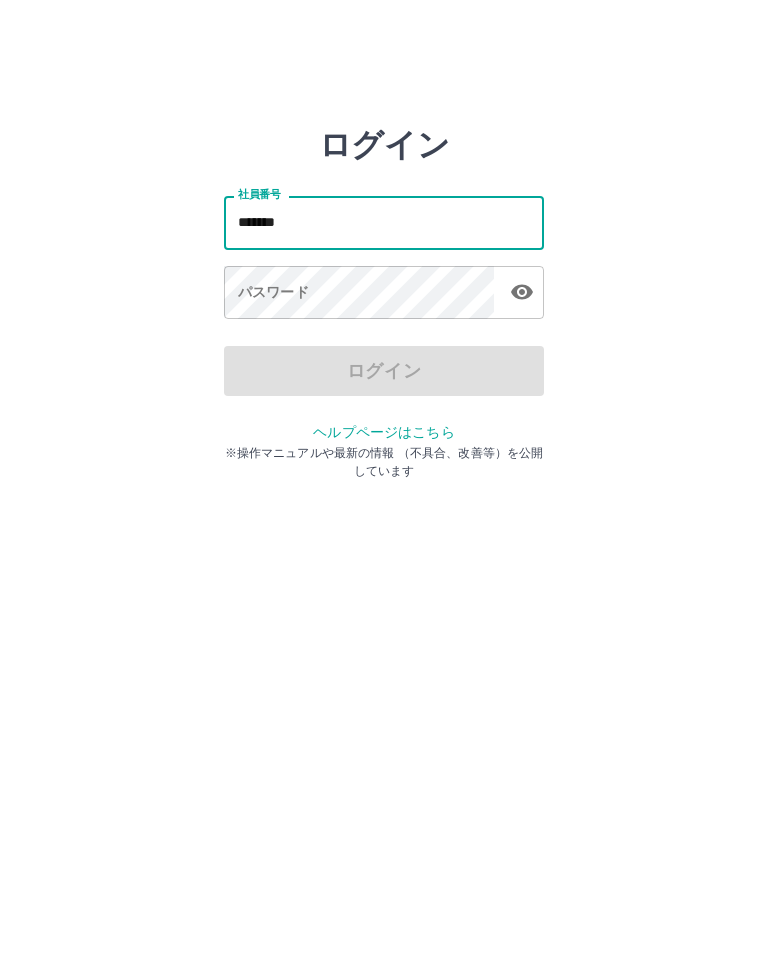 type on "*******" 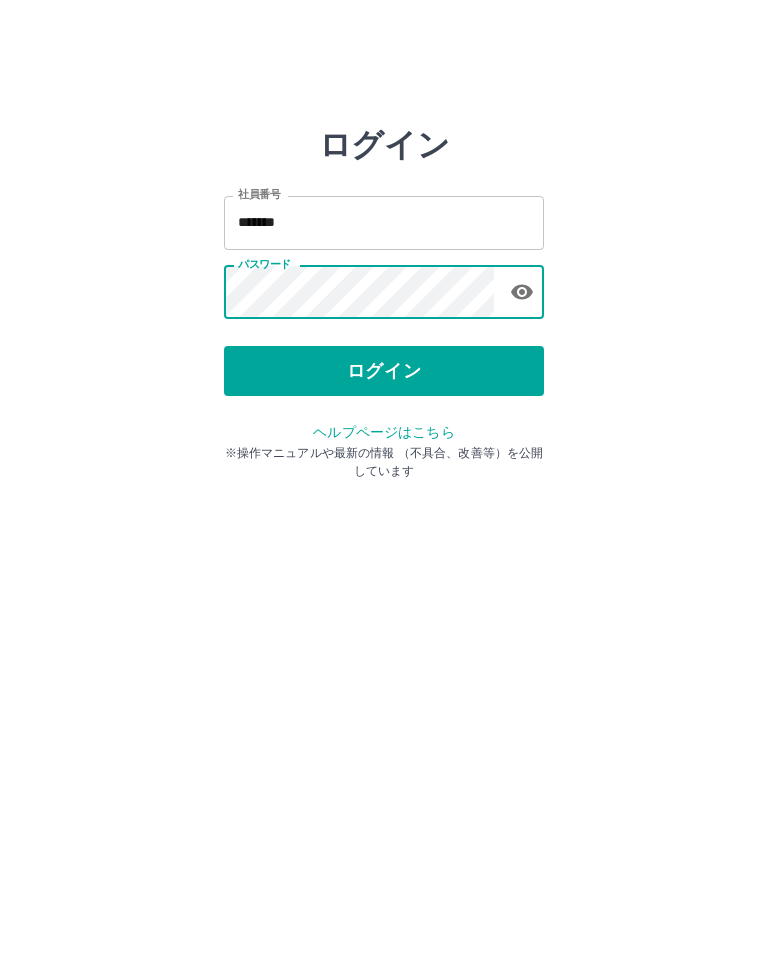 click on "ログイン" at bounding box center (384, 371) 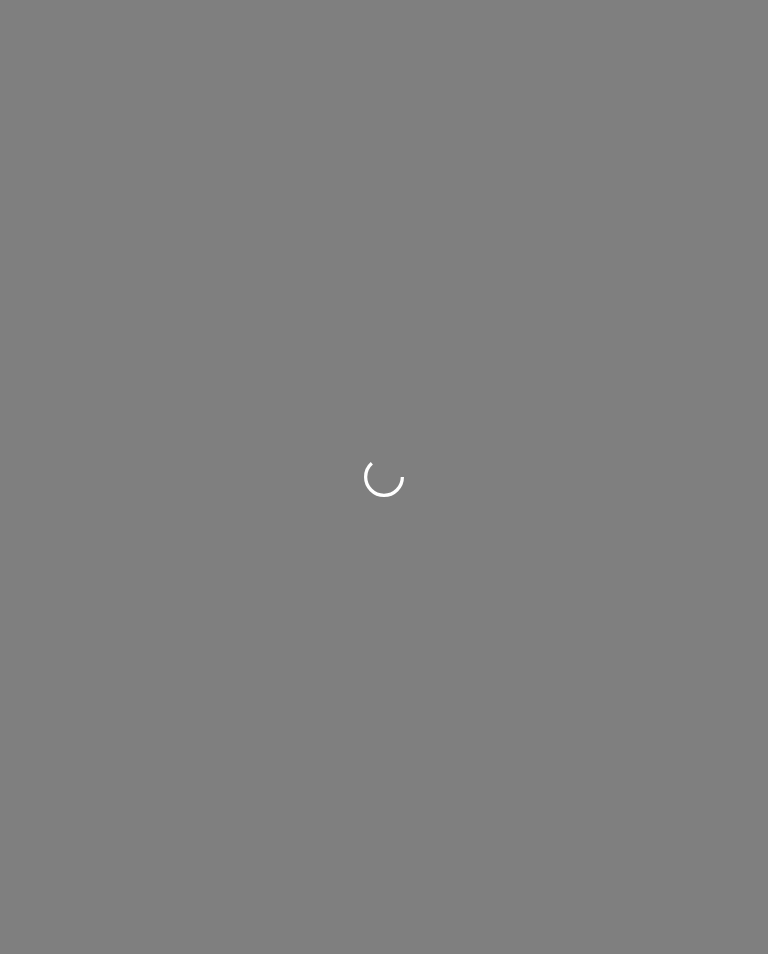 scroll, scrollTop: 0, scrollLeft: 0, axis: both 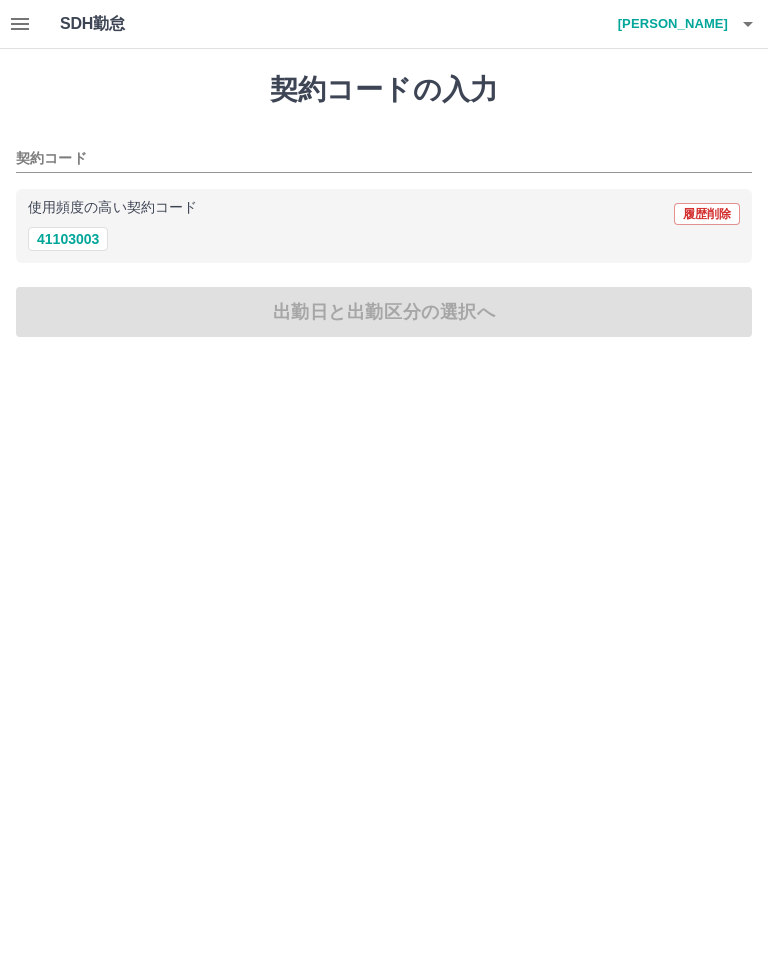 click on "契約コード" at bounding box center (369, 159) 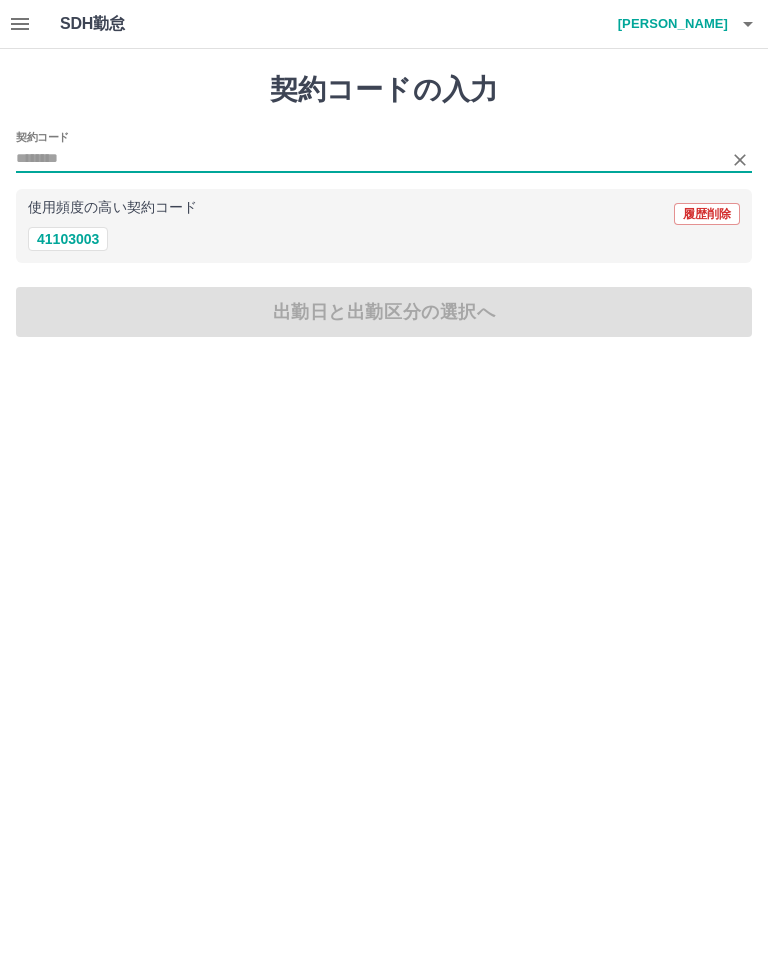 click on "41103003" at bounding box center [68, 239] 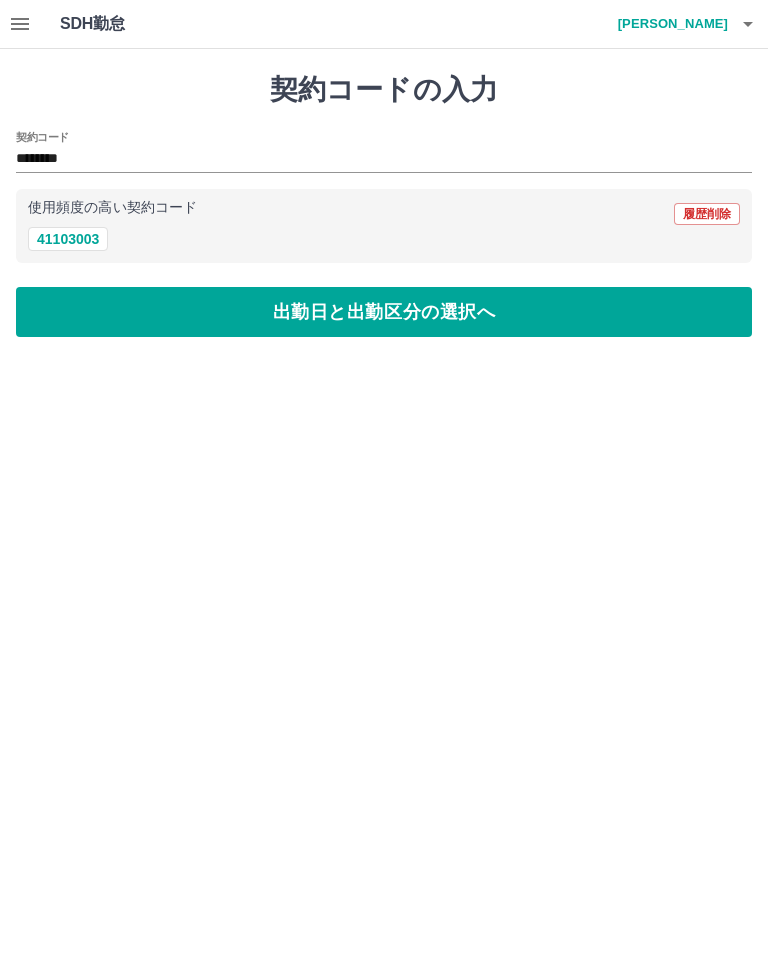 type on "********" 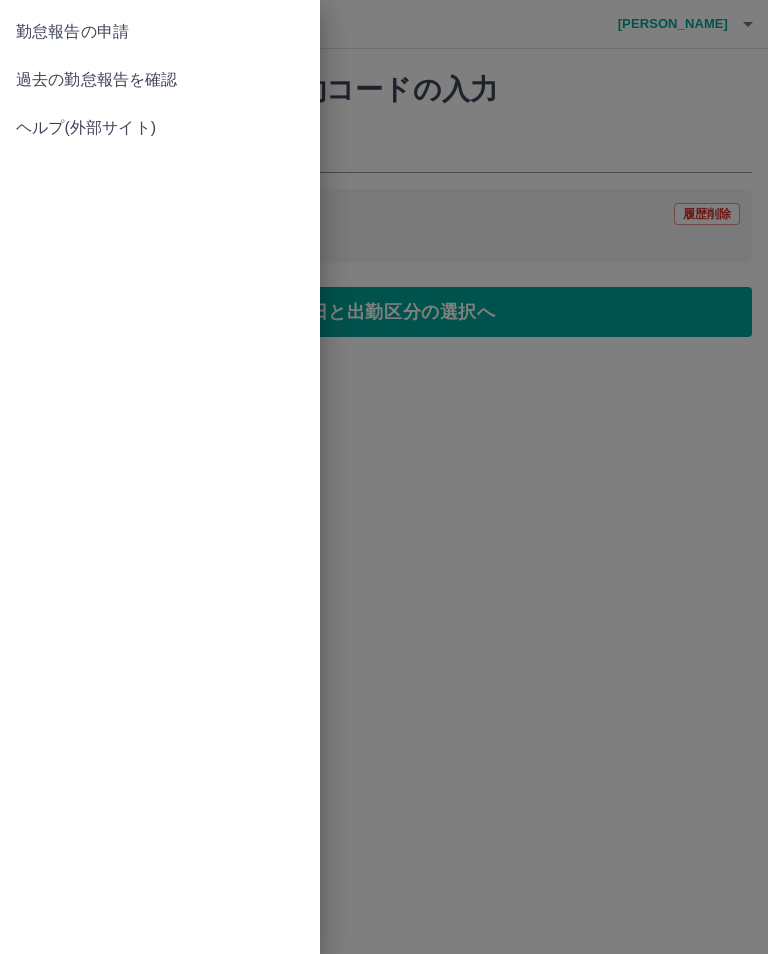 click on "過去の勤怠報告を確認" at bounding box center (160, 80) 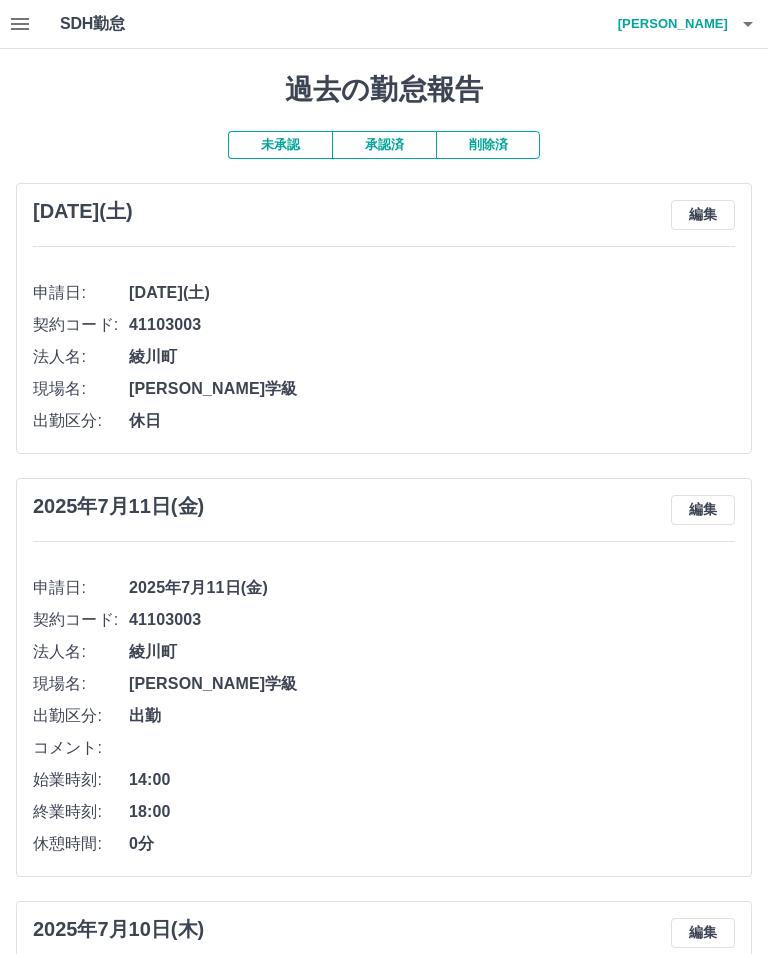 click on "承認済" at bounding box center (384, 145) 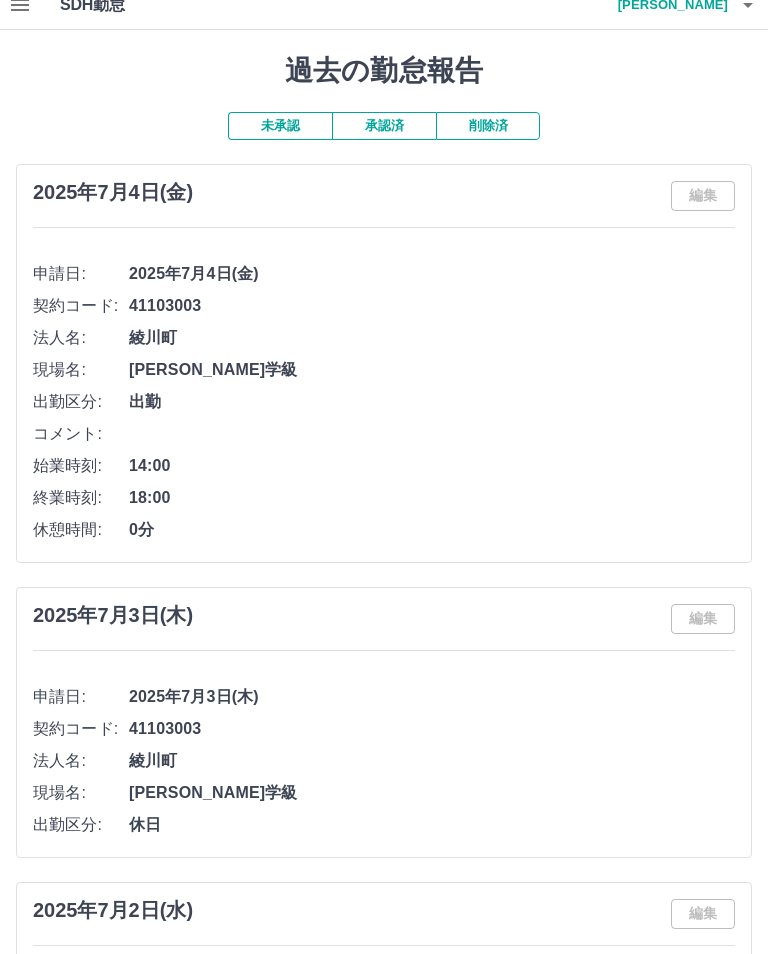 scroll, scrollTop: 0, scrollLeft: 0, axis: both 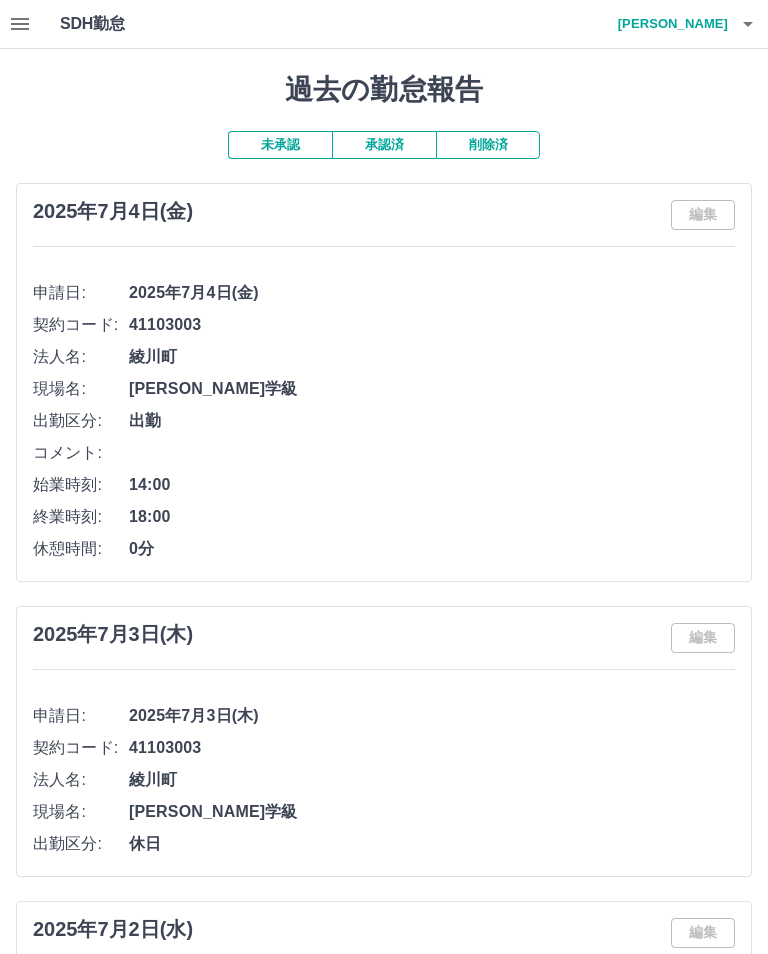 click on "未承認" at bounding box center (280, 145) 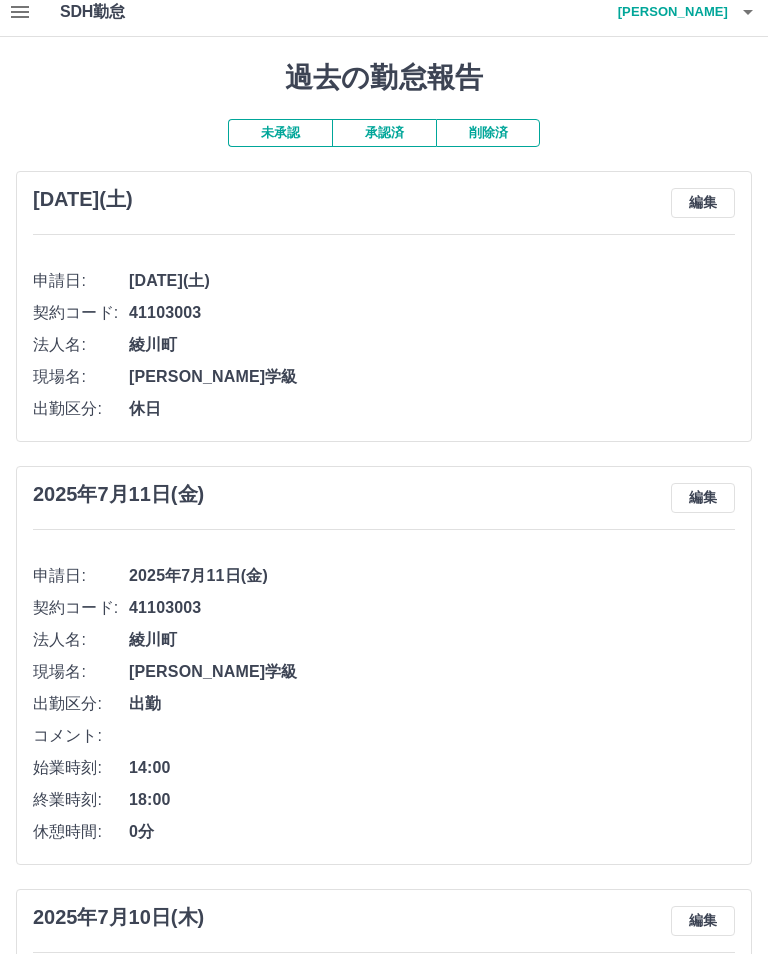 scroll, scrollTop: 0, scrollLeft: 0, axis: both 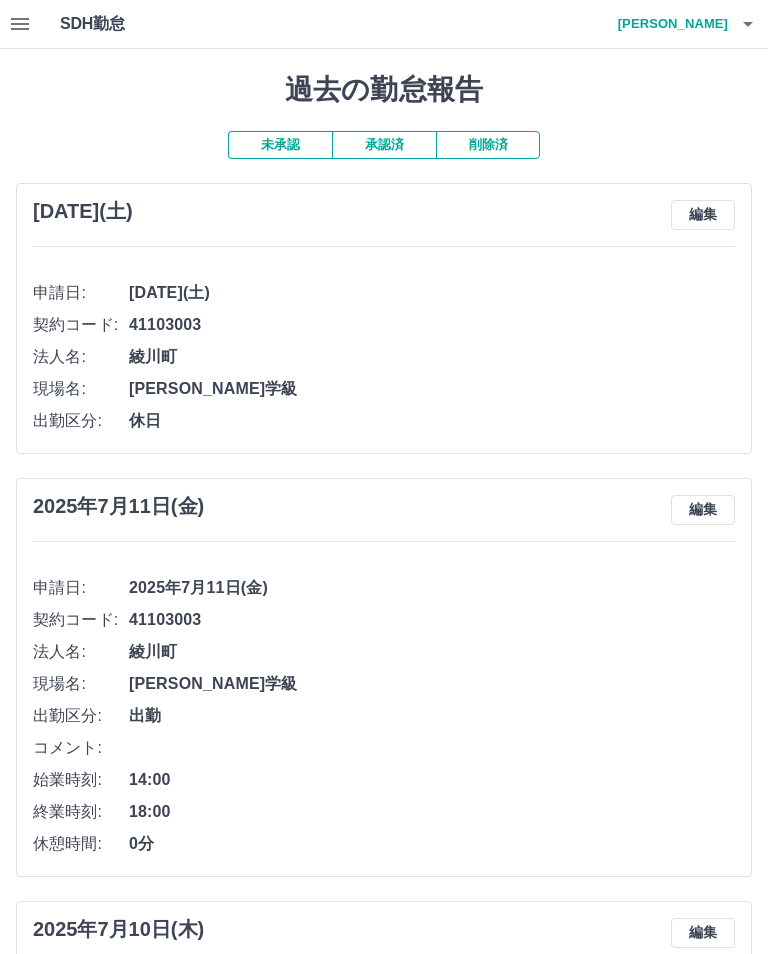 click on "[PERSON_NAME]" at bounding box center [668, 24] 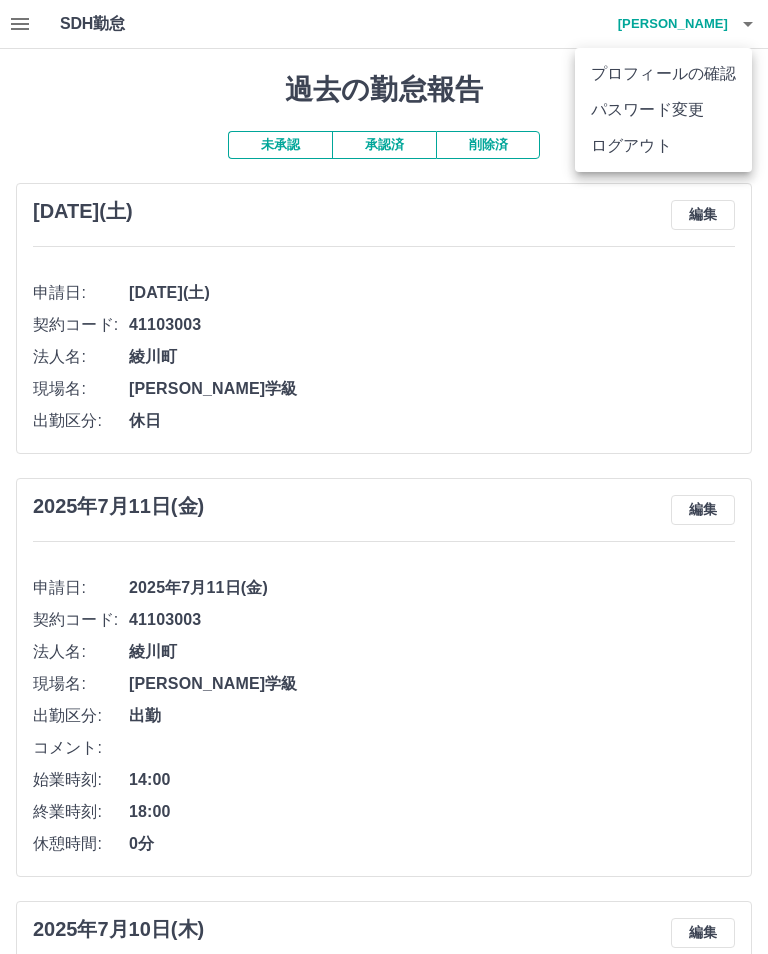 click on "ログアウト" at bounding box center (663, 146) 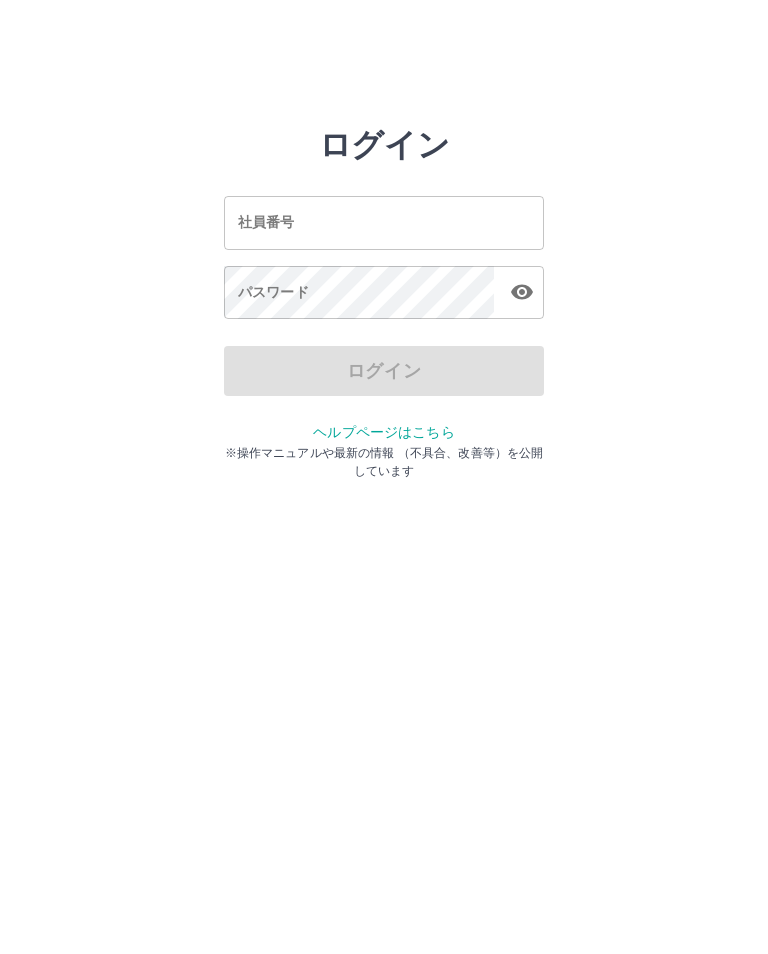 scroll, scrollTop: 0, scrollLeft: 0, axis: both 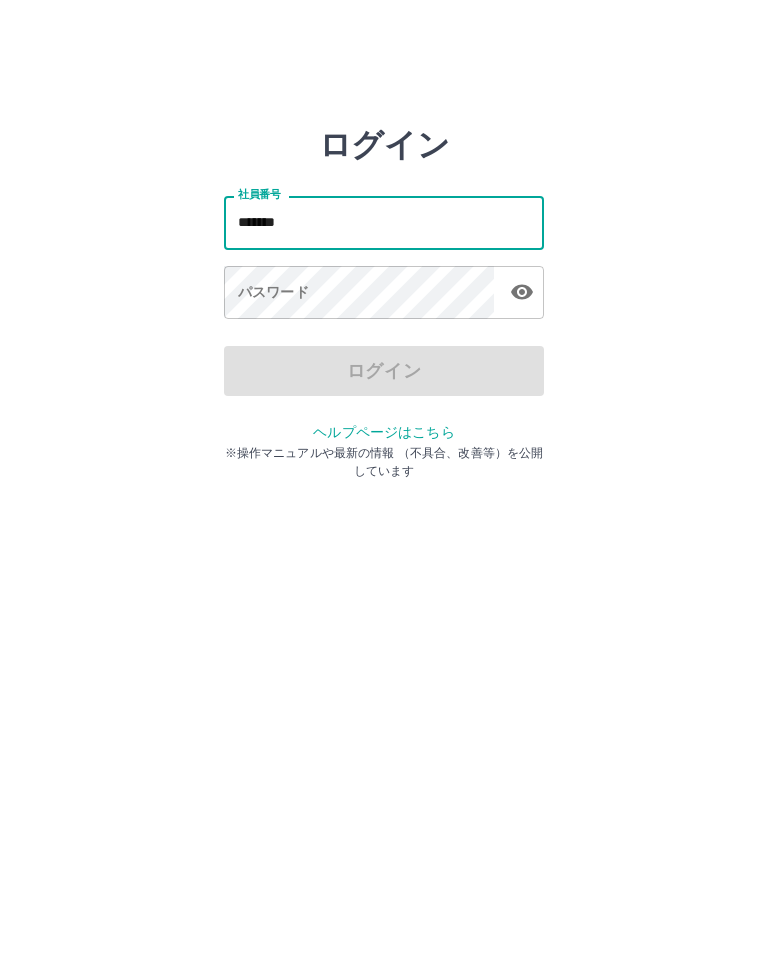 type on "*******" 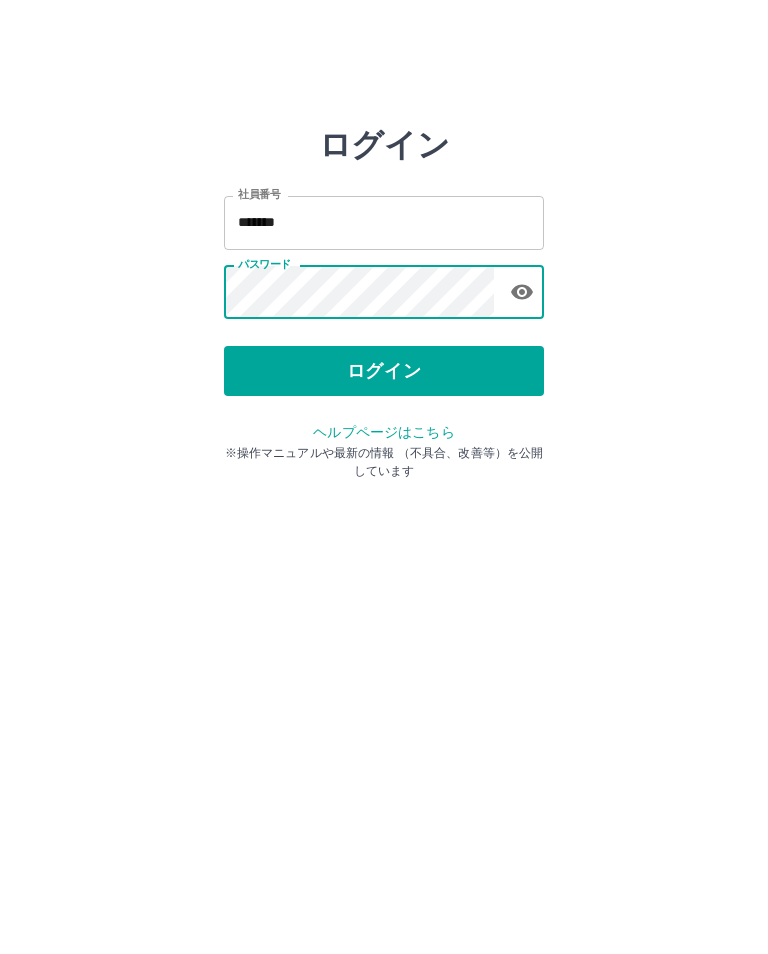 click on "ログイン" at bounding box center [384, 371] 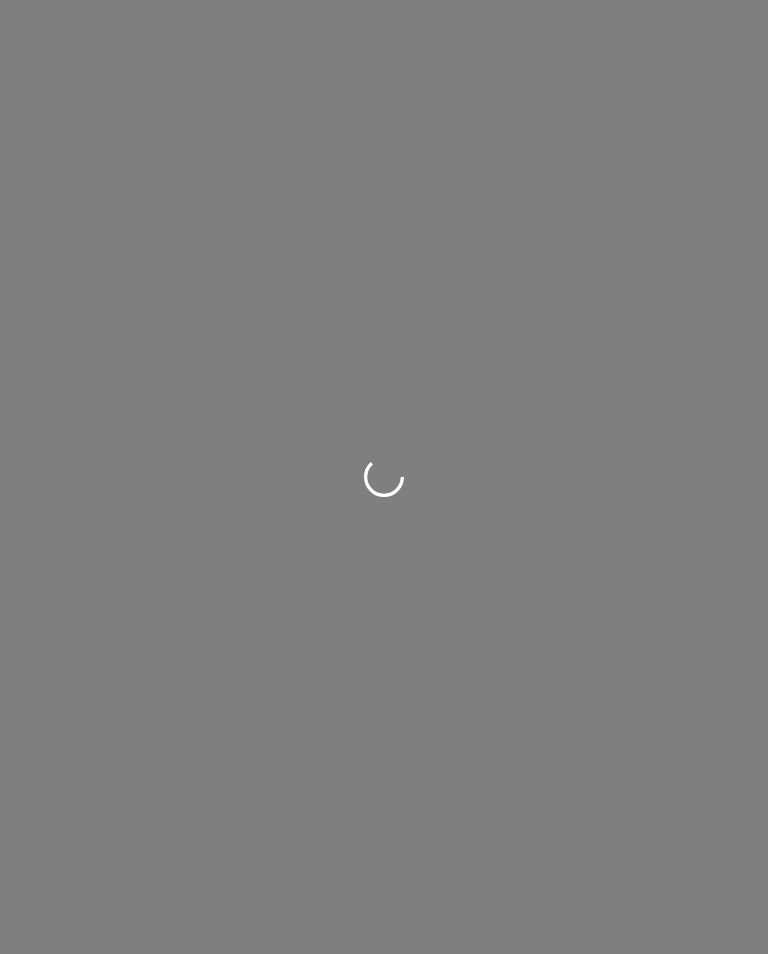 scroll, scrollTop: 0, scrollLeft: 0, axis: both 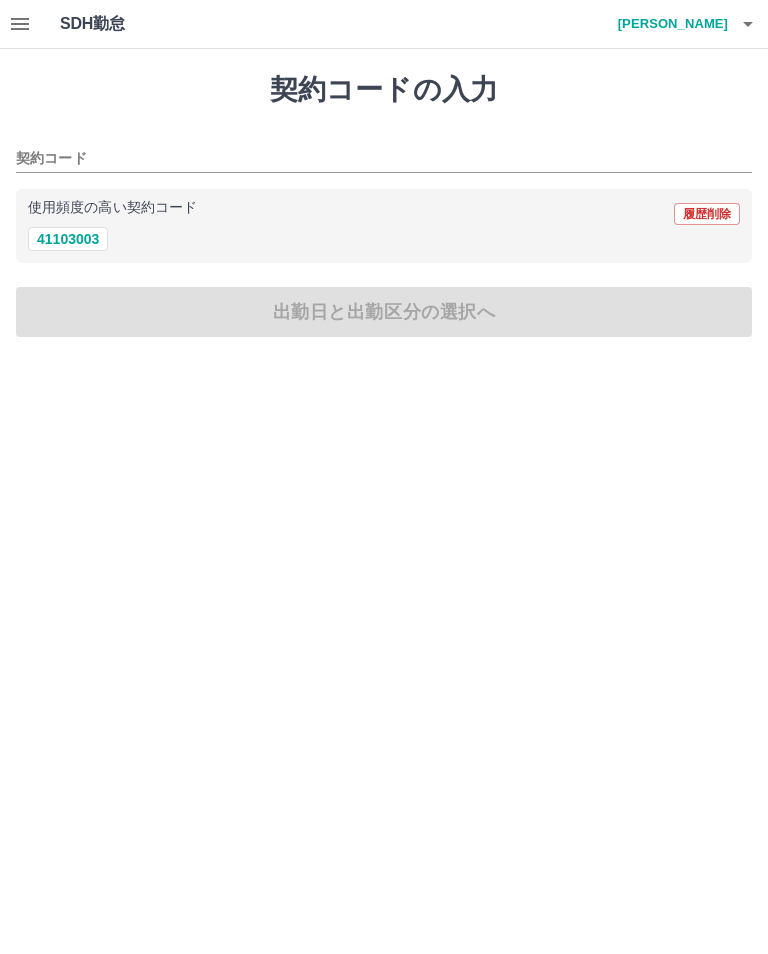 click on "41103003" at bounding box center (68, 239) 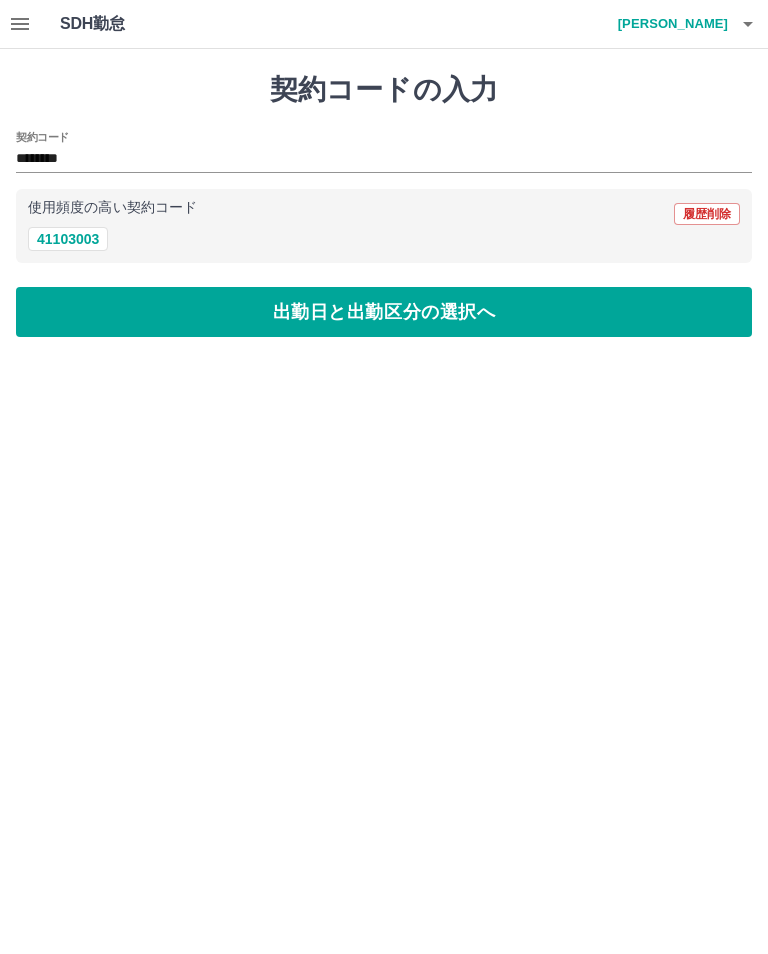 type on "********" 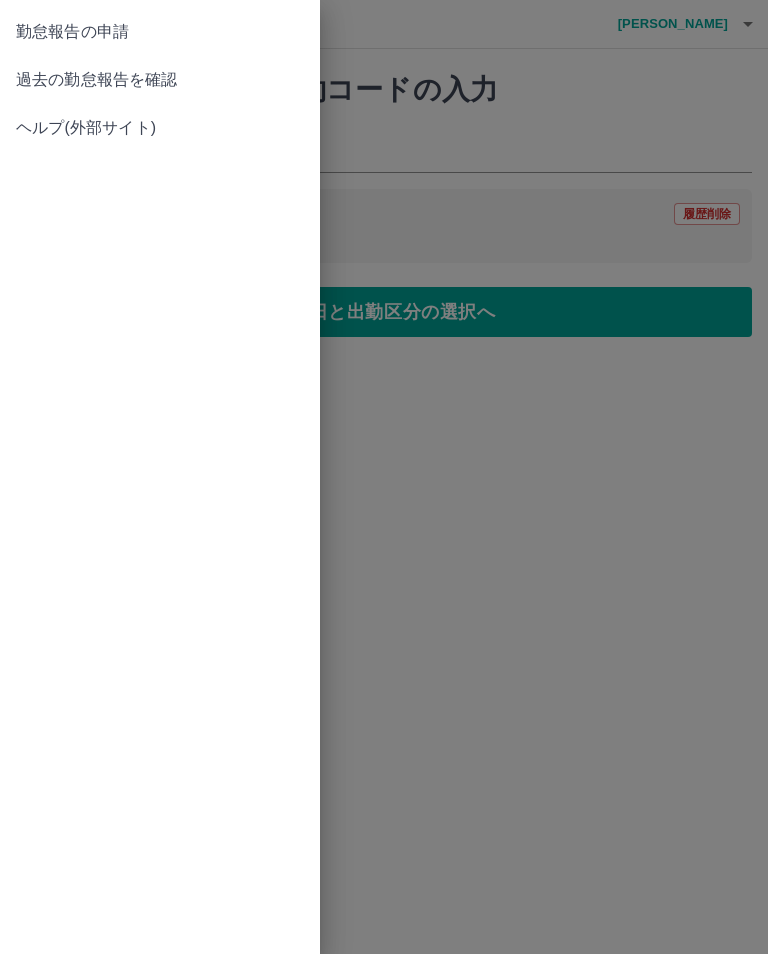 click on "過去の勤怠報告を確認" at bounding box center (160, 80) 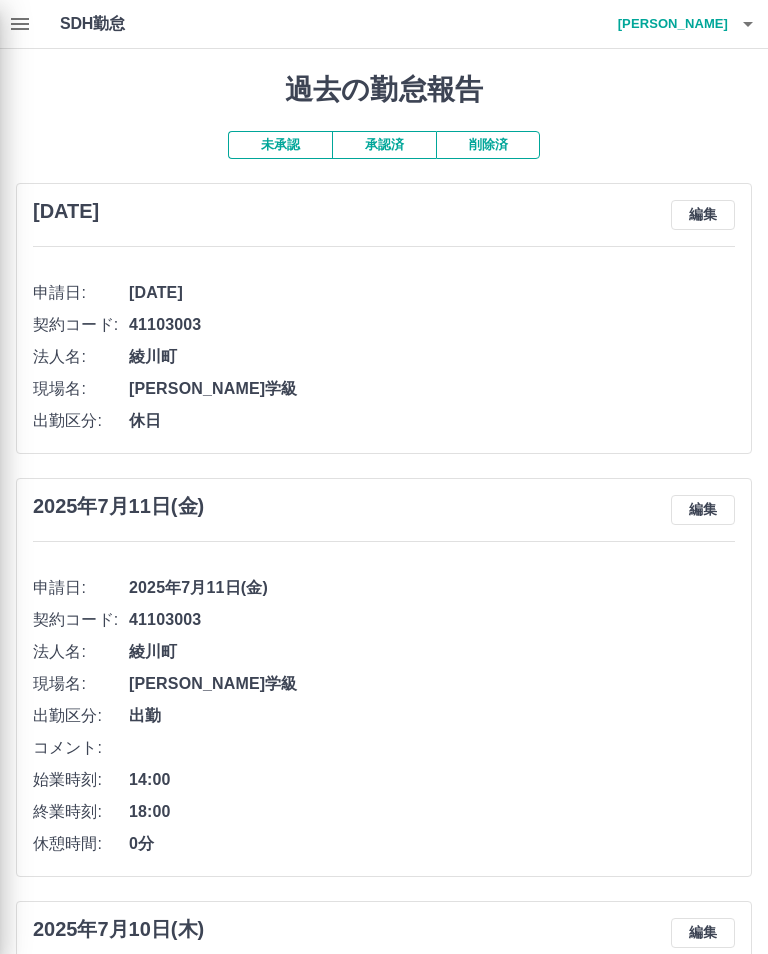 click at bounding box center (384, 477) 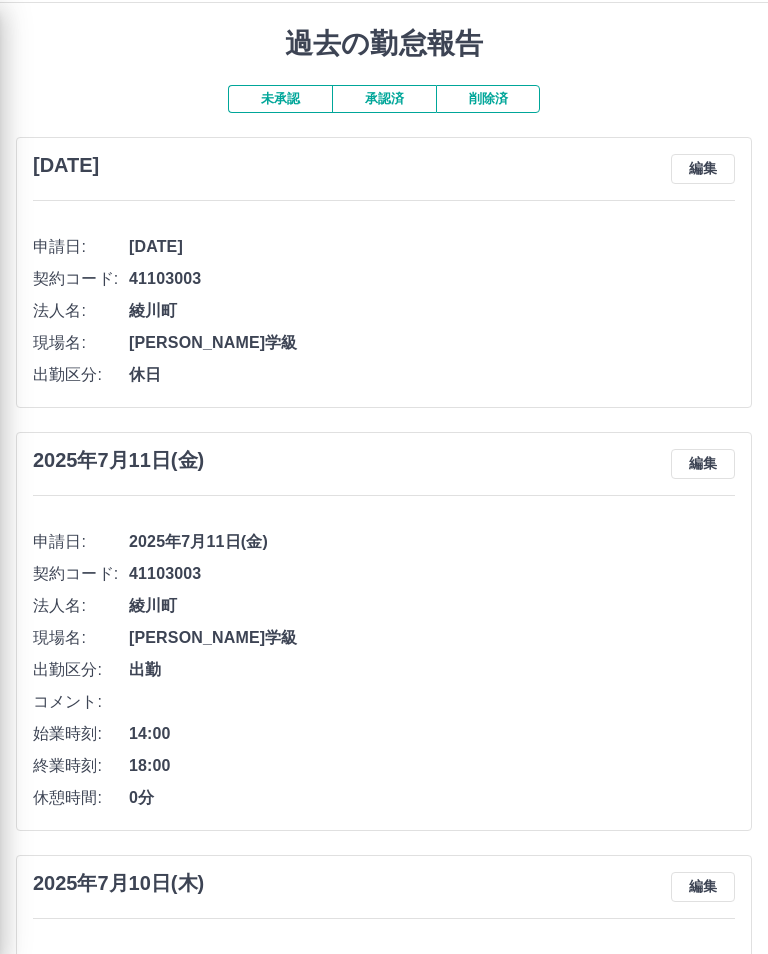 scroll, scrollTop: 0, scrollLeft: 0, axis: both 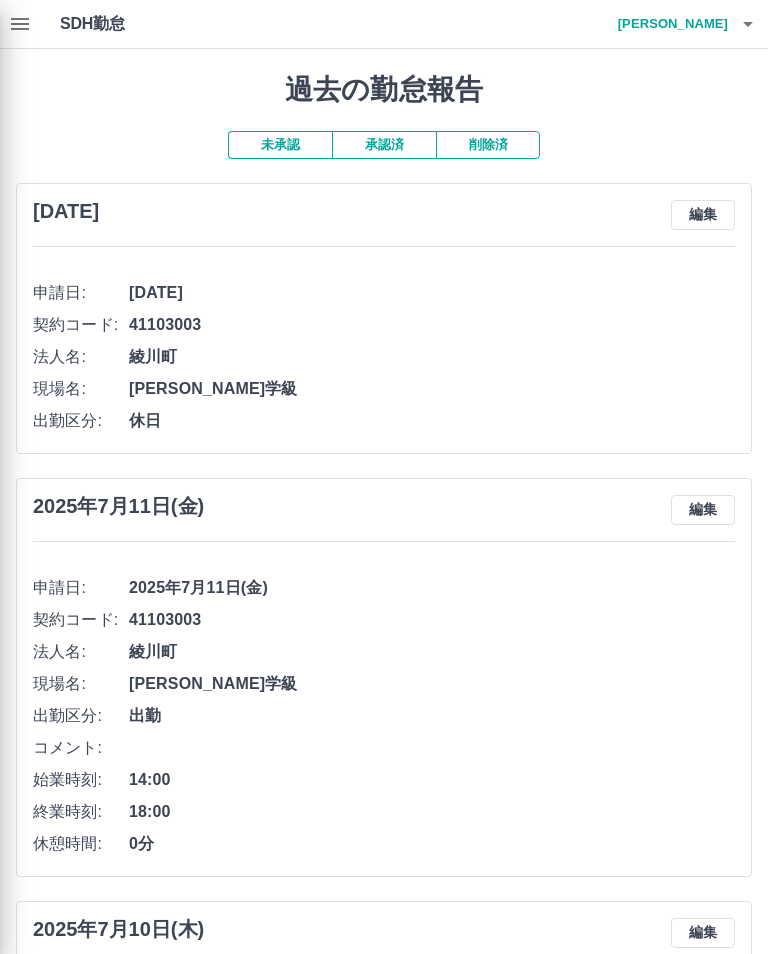 click at bounding box center [384, 477] 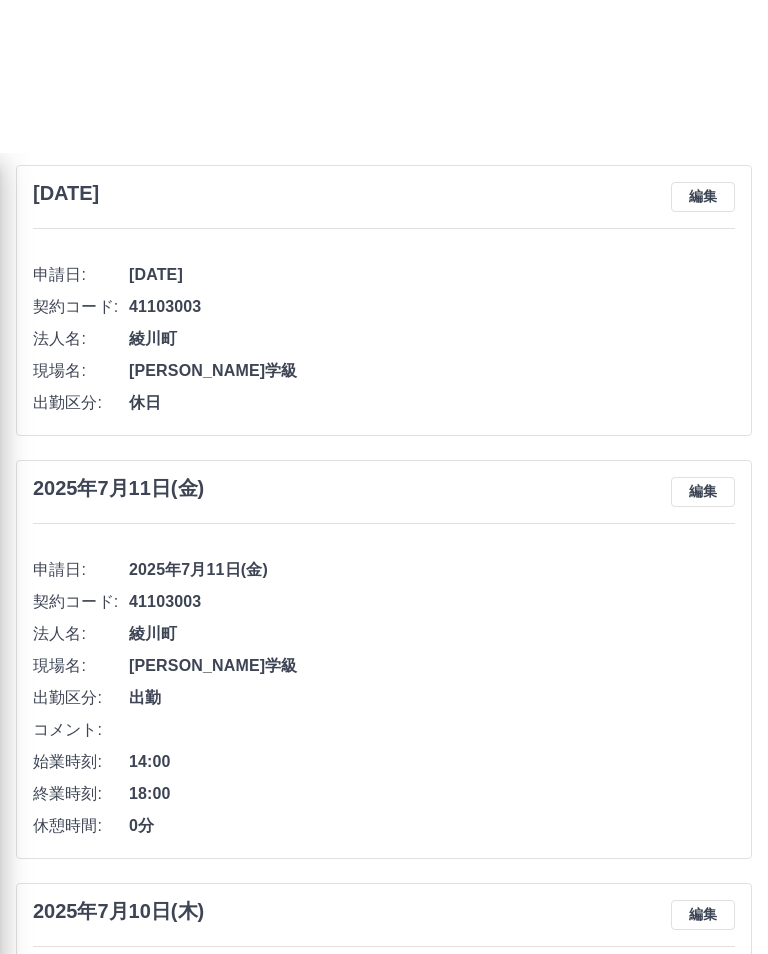 scroll, scrollTop: 0, scrollLeft: 0, axis: both 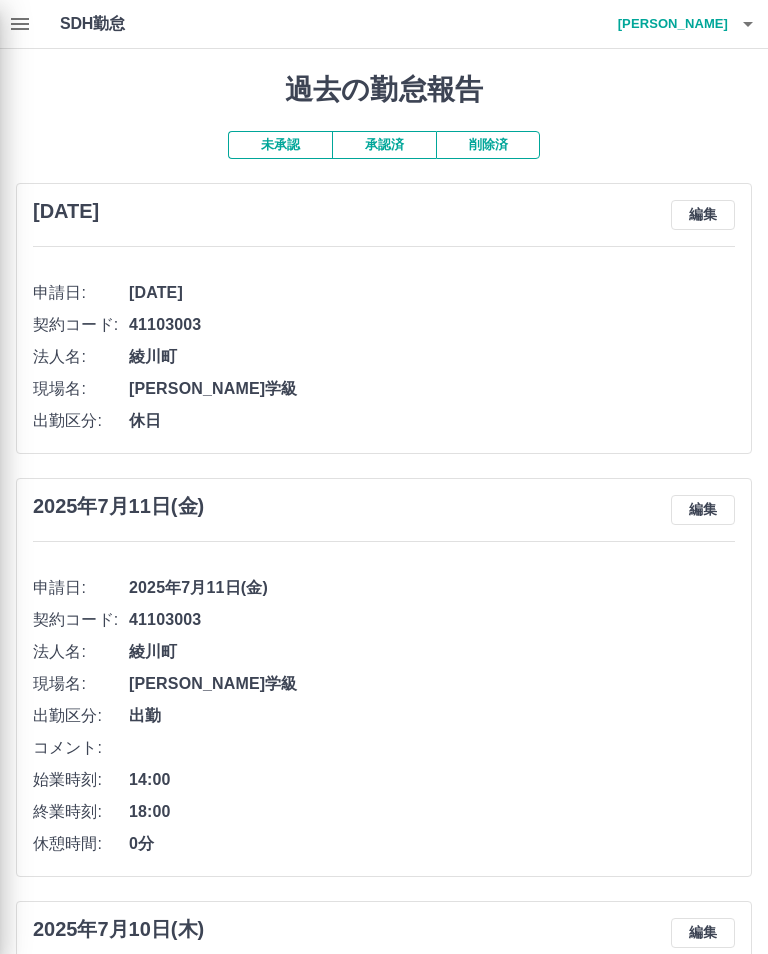 click at bounding box center [384, 477] 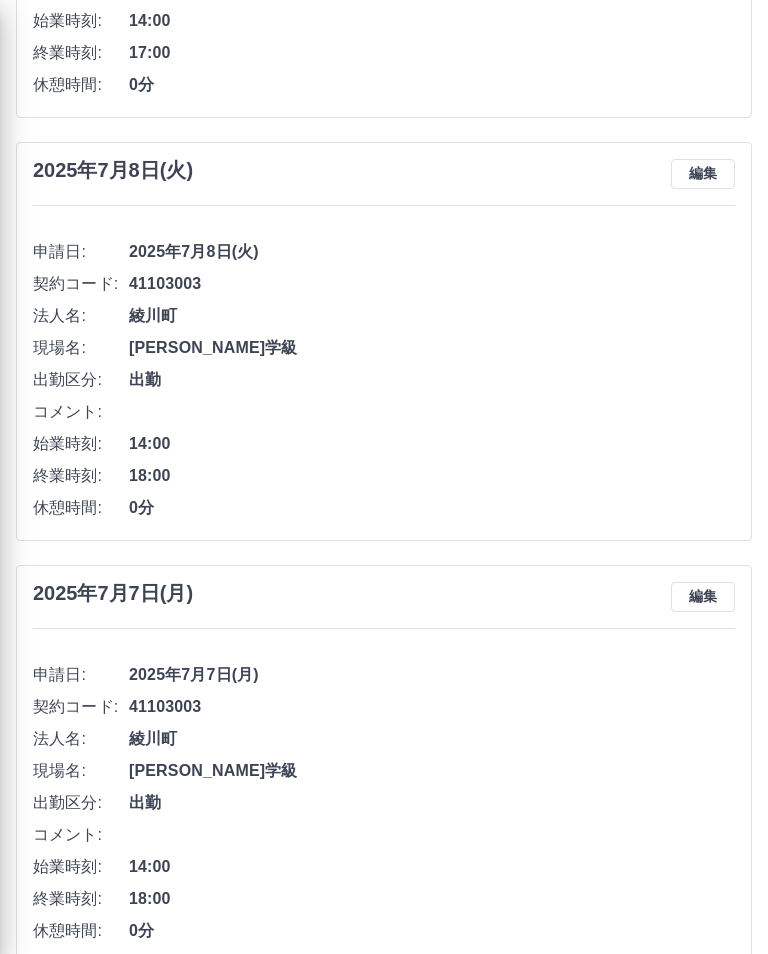 scroll, scrollTop: 1729, scrollLeft: 0, axis: vertical 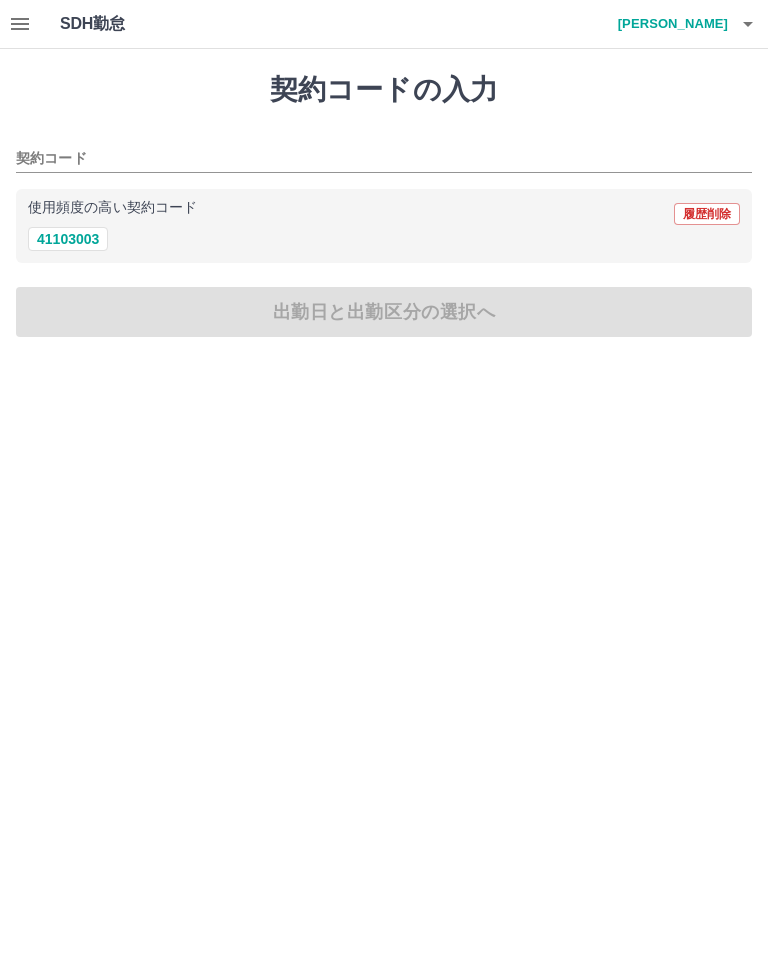 click on "41103003" at bounding box center (68, 239) 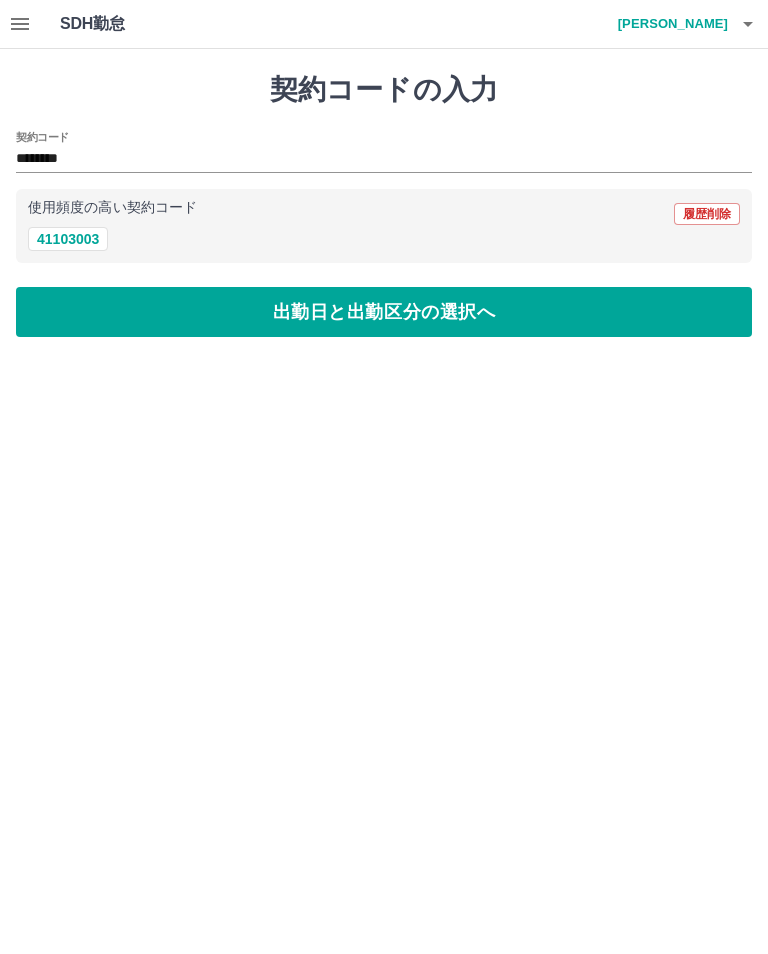 type on "********" 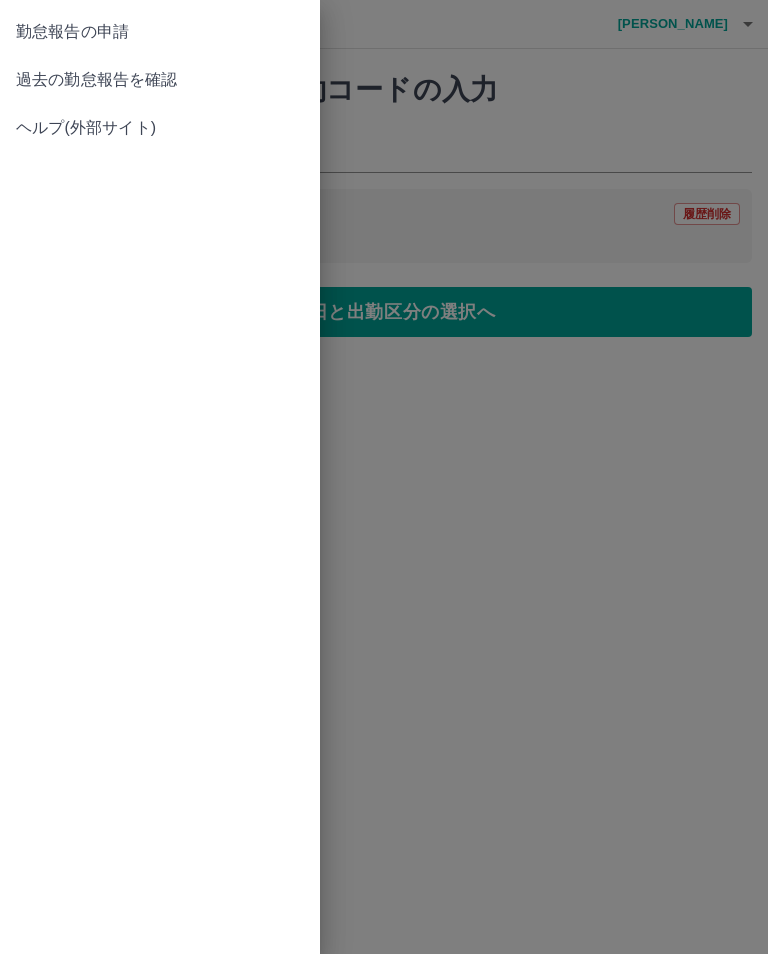 click on "過去の勤怠報告を確認" at bounding box center [160, 80] 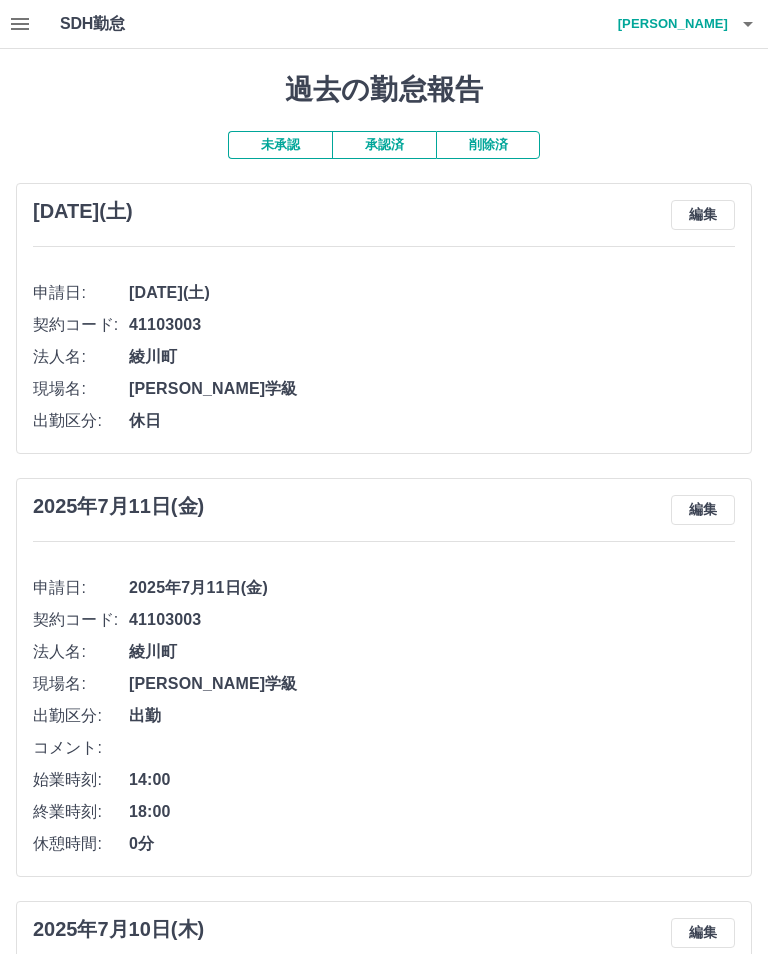 click on "承認済" at bounding box center (384, 145) 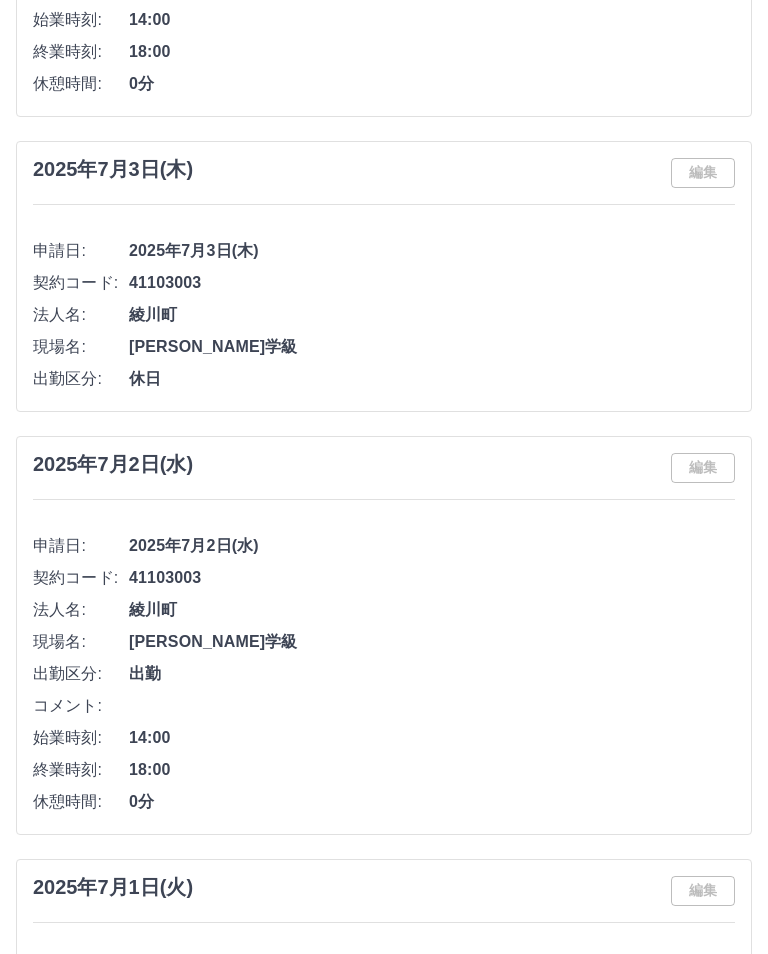 scroll, scrollTop: 465, scrollLeft: 0, axis: vertical 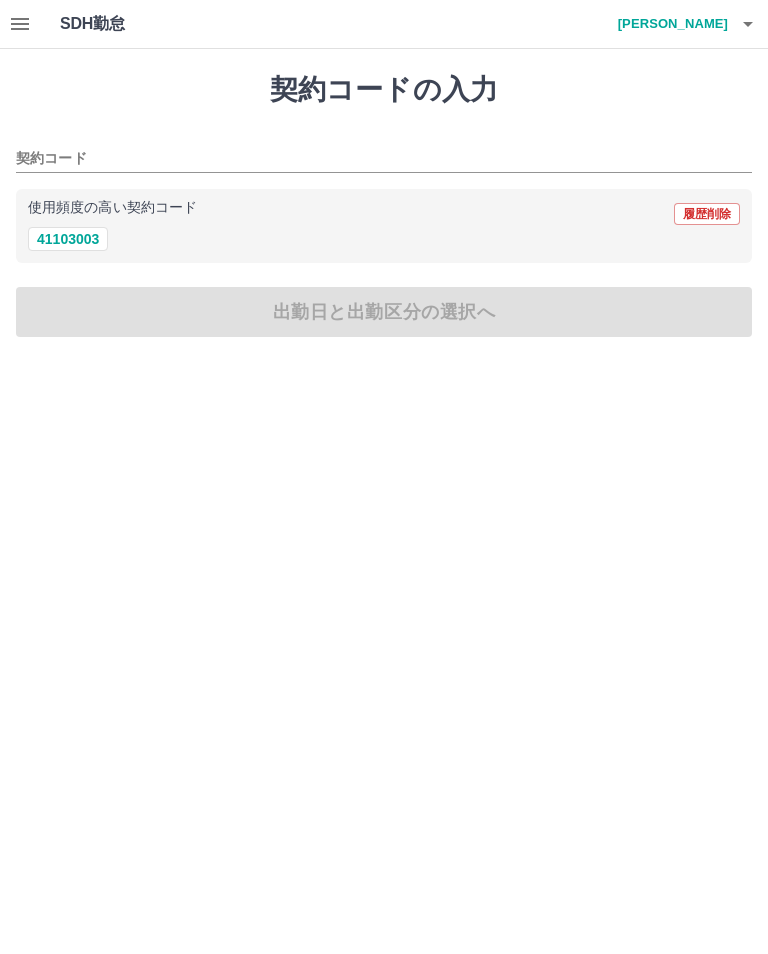 click on "[PERSON_NAME]" at bounding box center (668, 24) 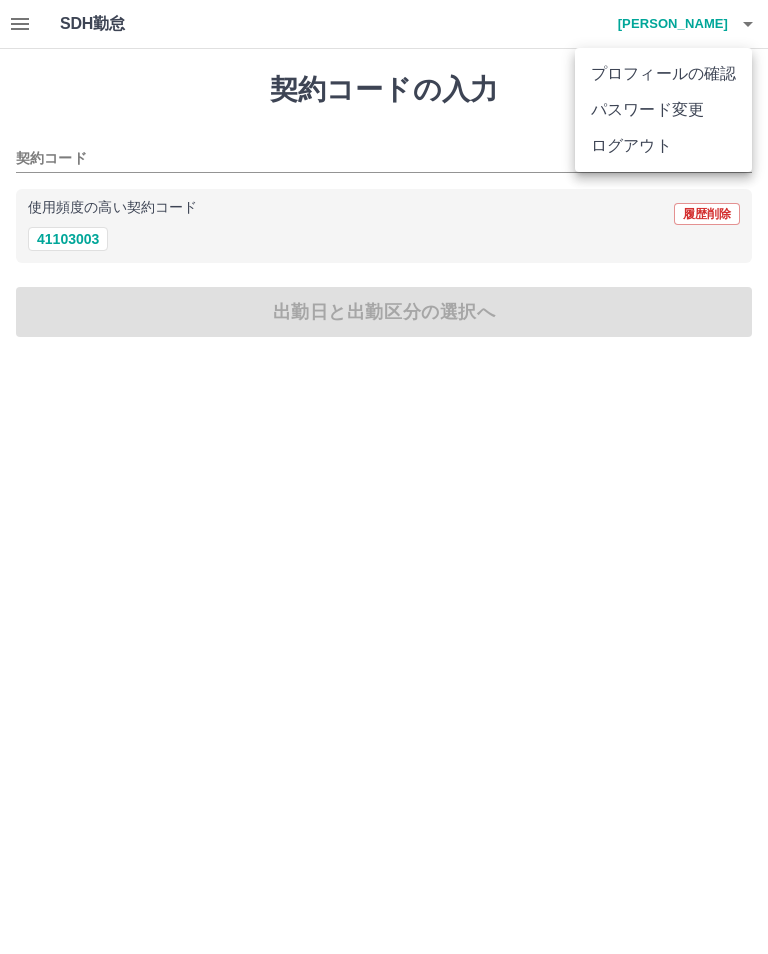 click on "ログアウト" at bounding box center (663, 146) 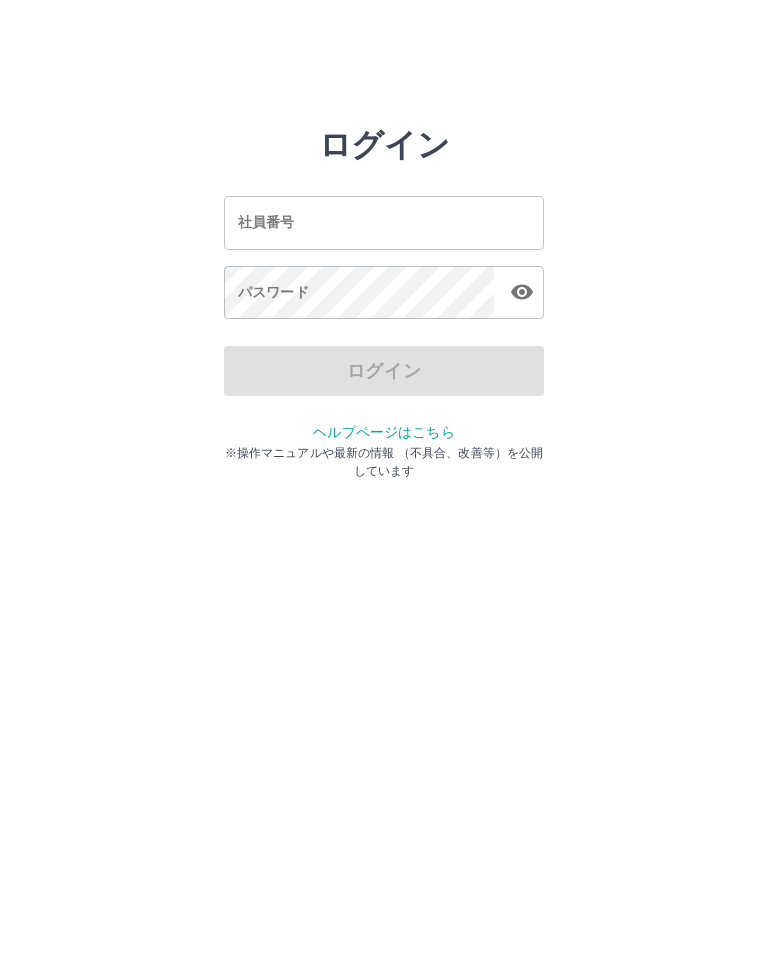 scroll, scrollTop: 0, scrollLeft: 0, axis: both 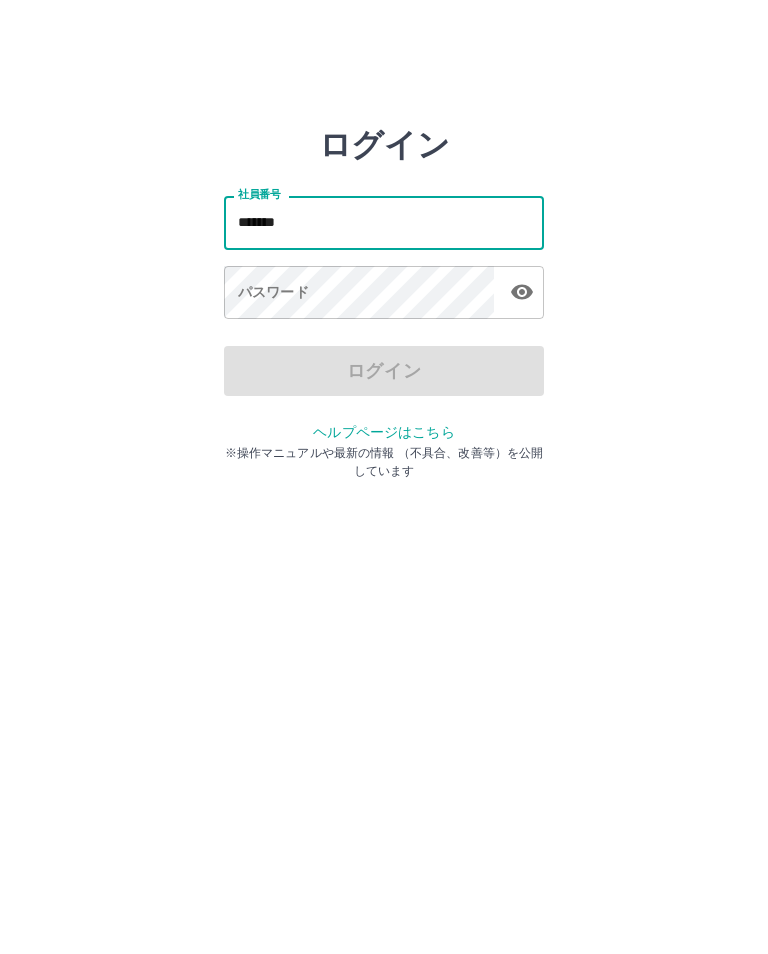 type on "*******" 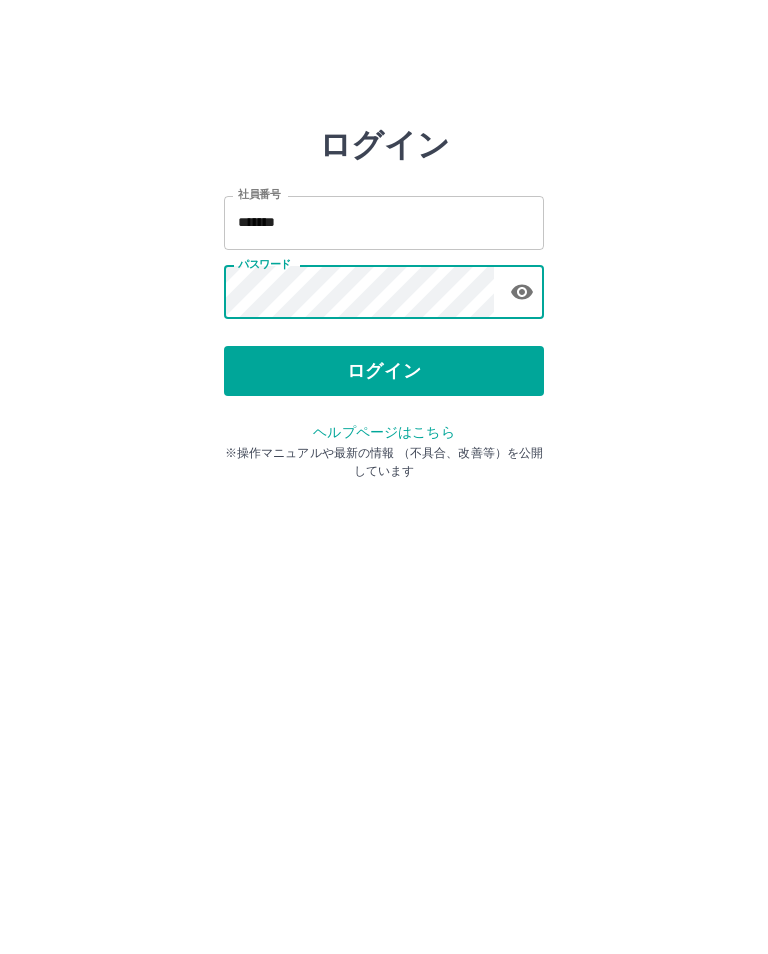 click 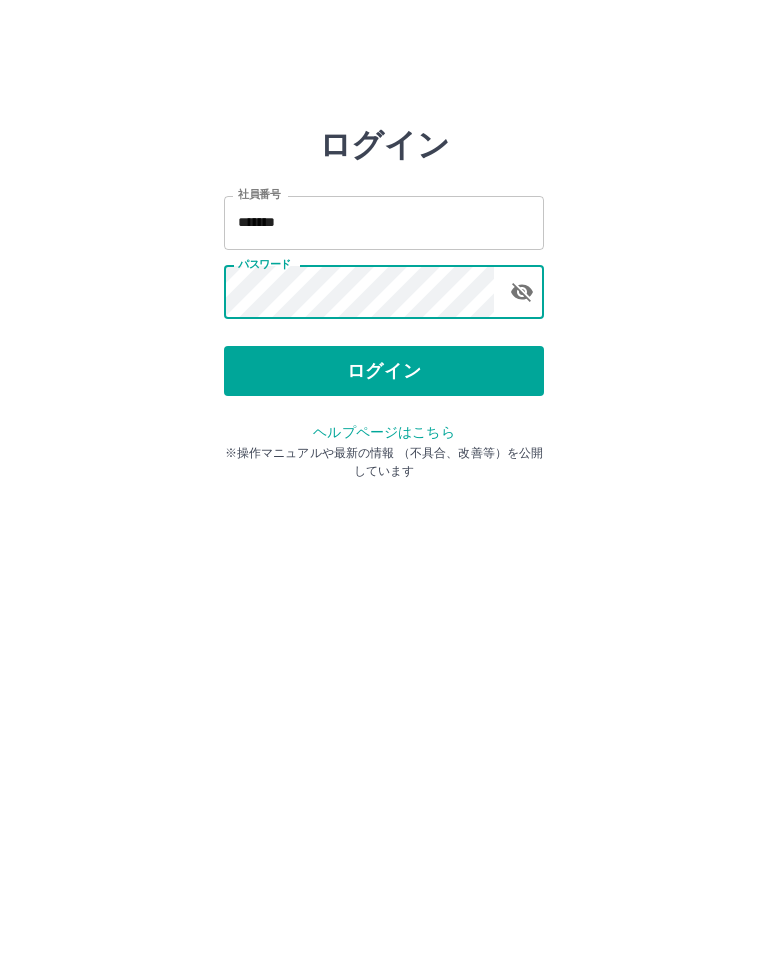 click on "ログイン" at bounding box center [384, 371] 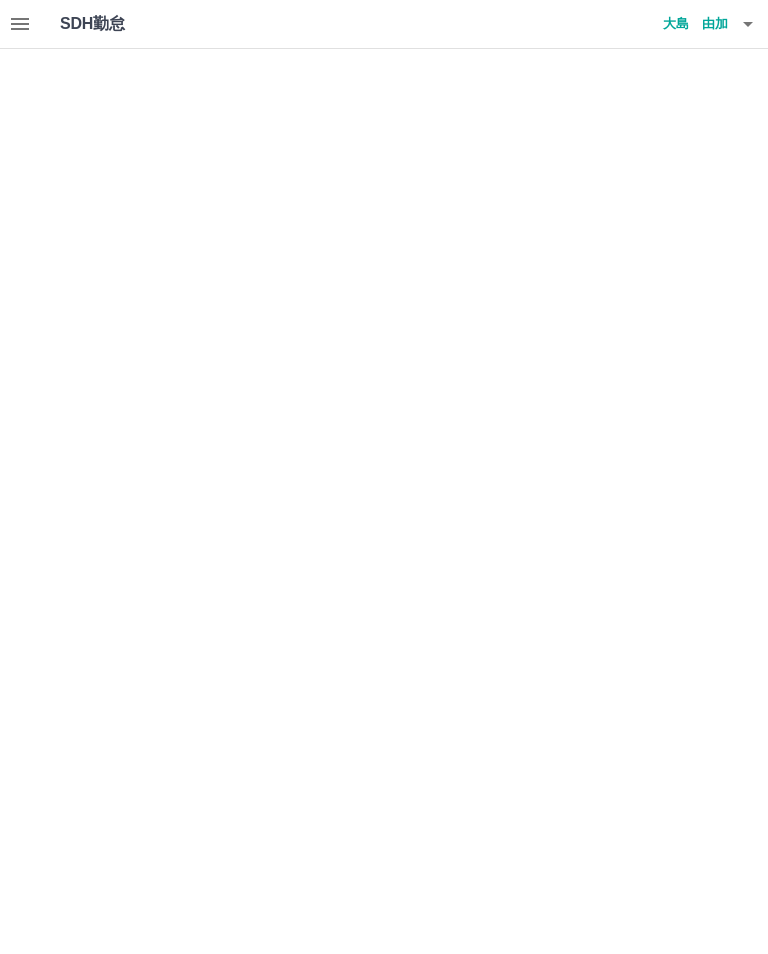 scroll, scrollTop: 0, scrollLeft: 0, axis: both 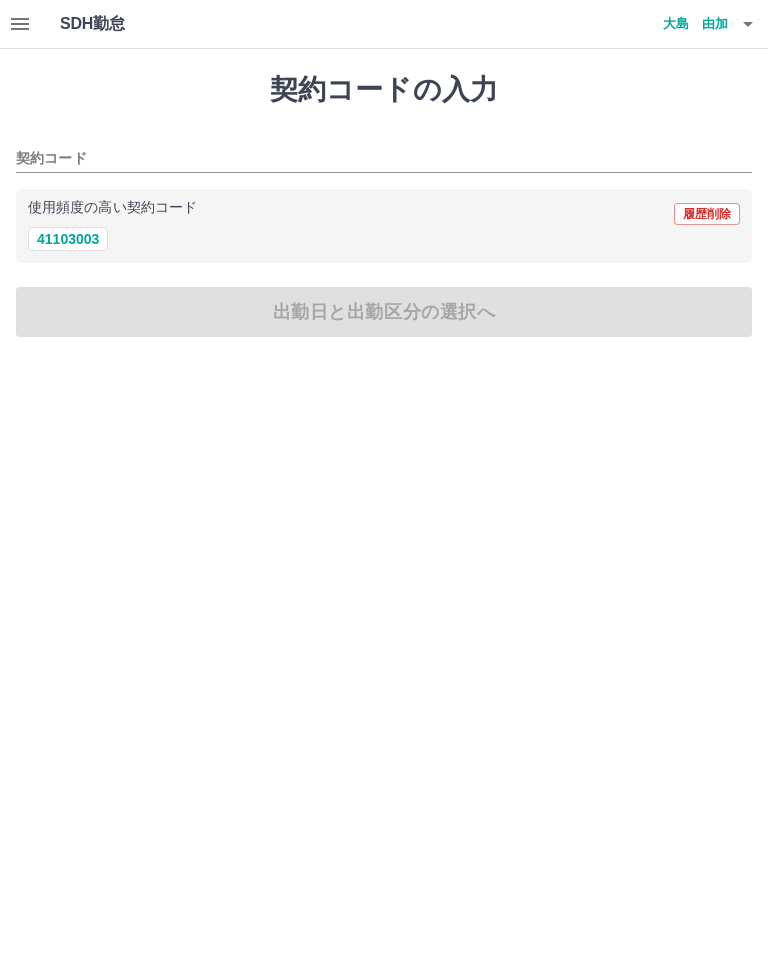 click at bounding box center (20, 24) 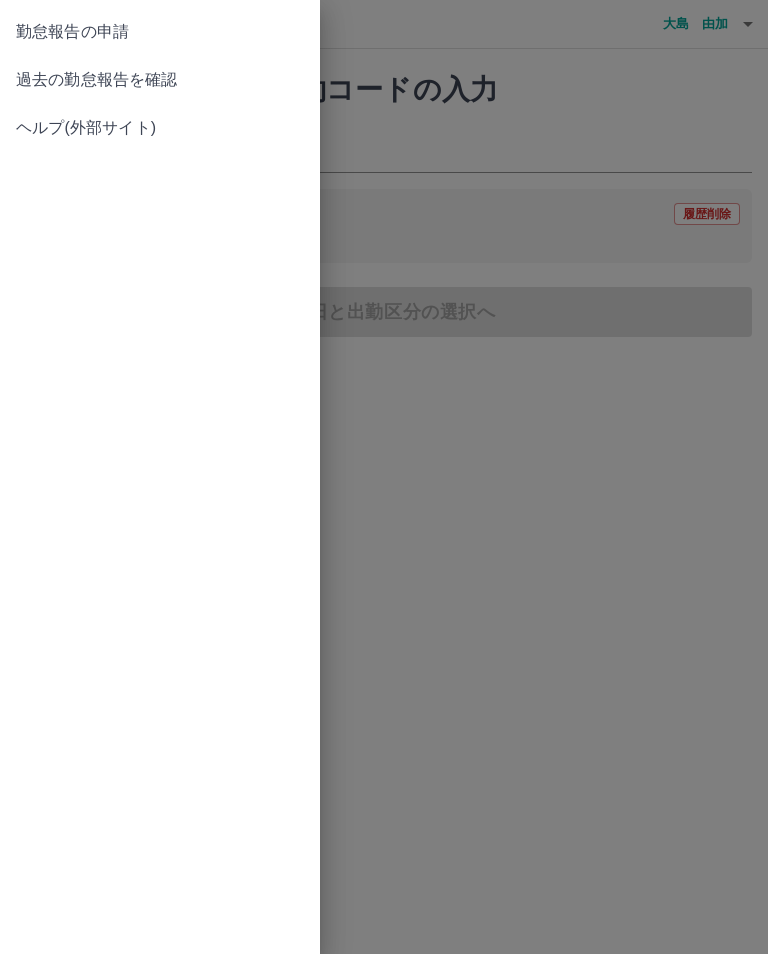 click on "過去の勤怠報告を確認" at bounding box center (160, 80) 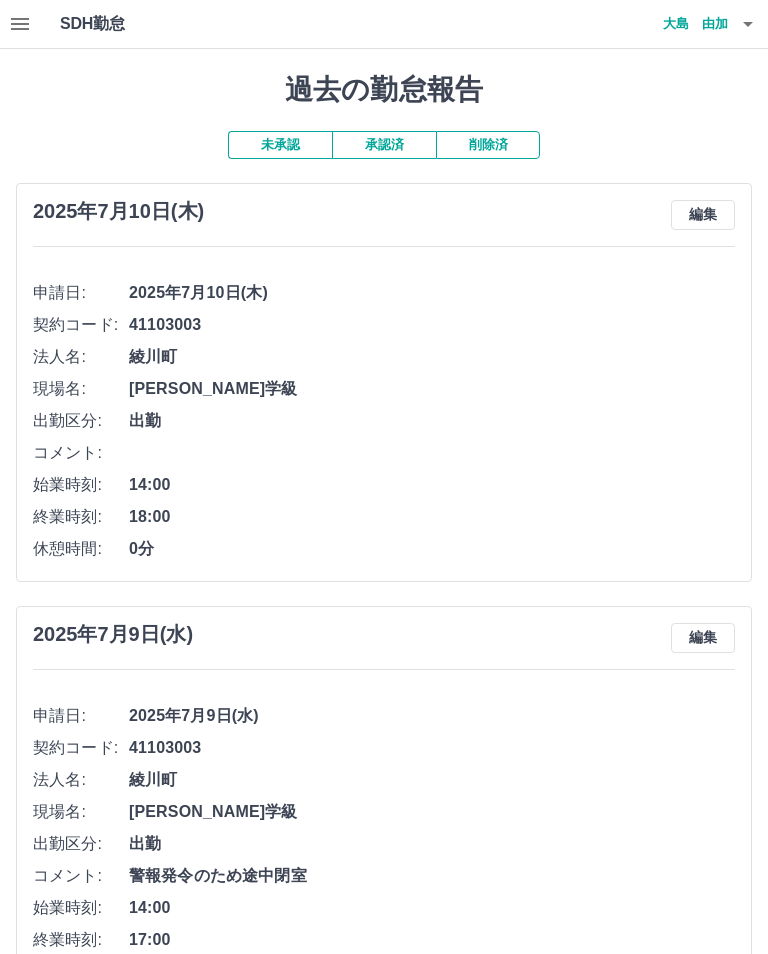 click at bounding box center [20, 24] 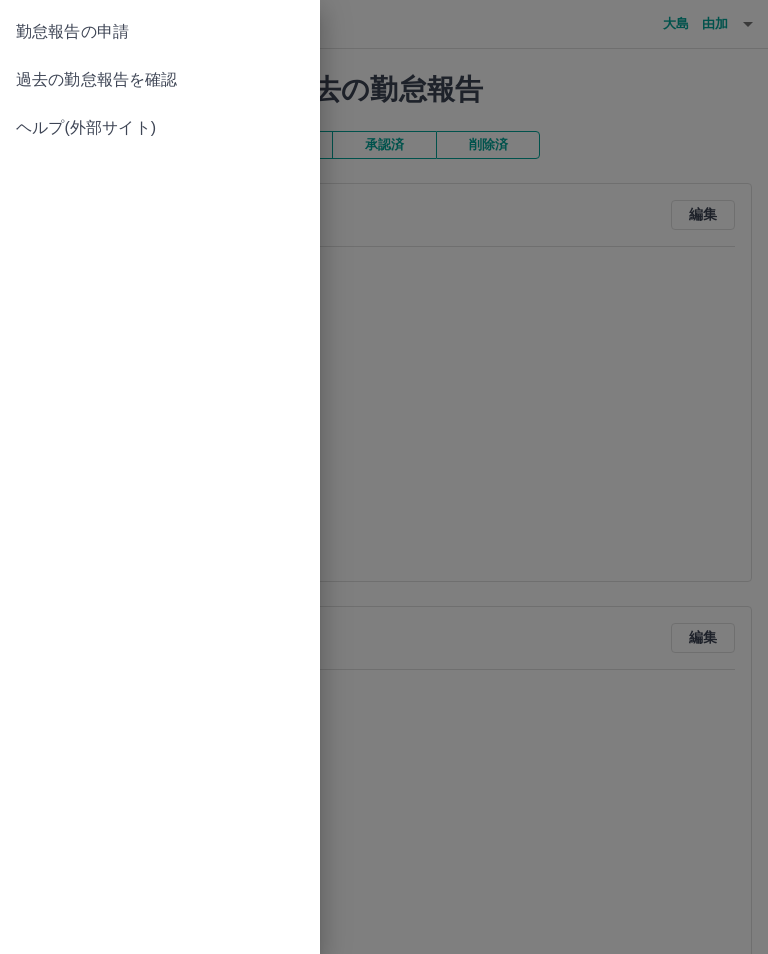 click on "勤怠報告の申請" at bounding box center (160, 32) 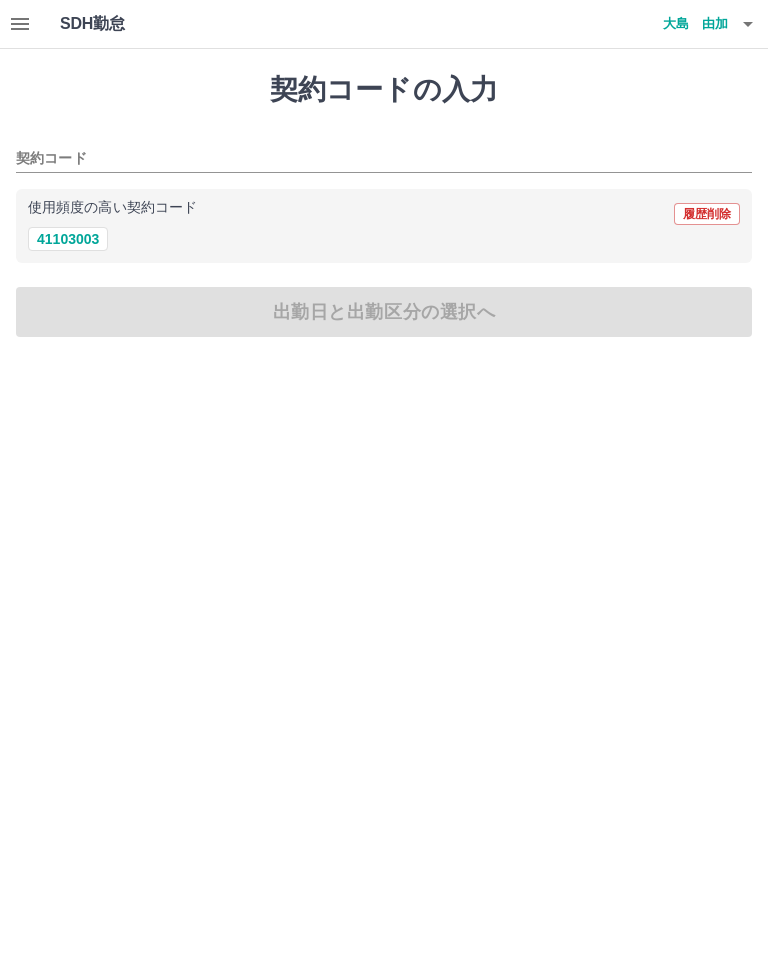 click on "41103003" at bounding box center (68, 239) 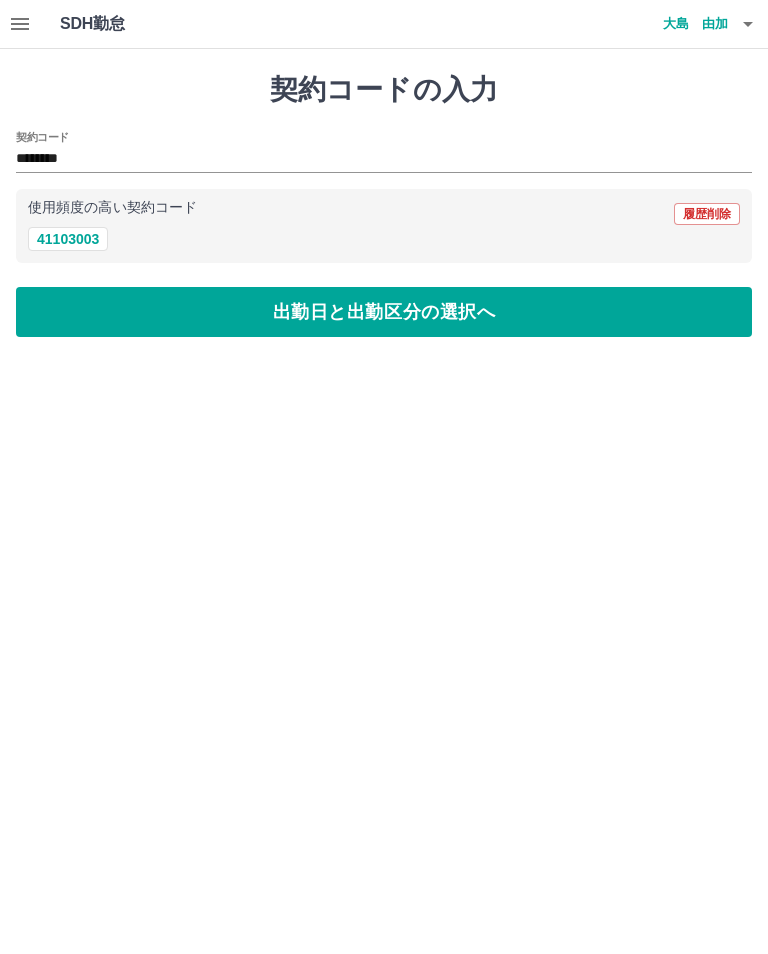 click on "出勤日と出勤区分の選択へ" at bounding box center (384, 312) 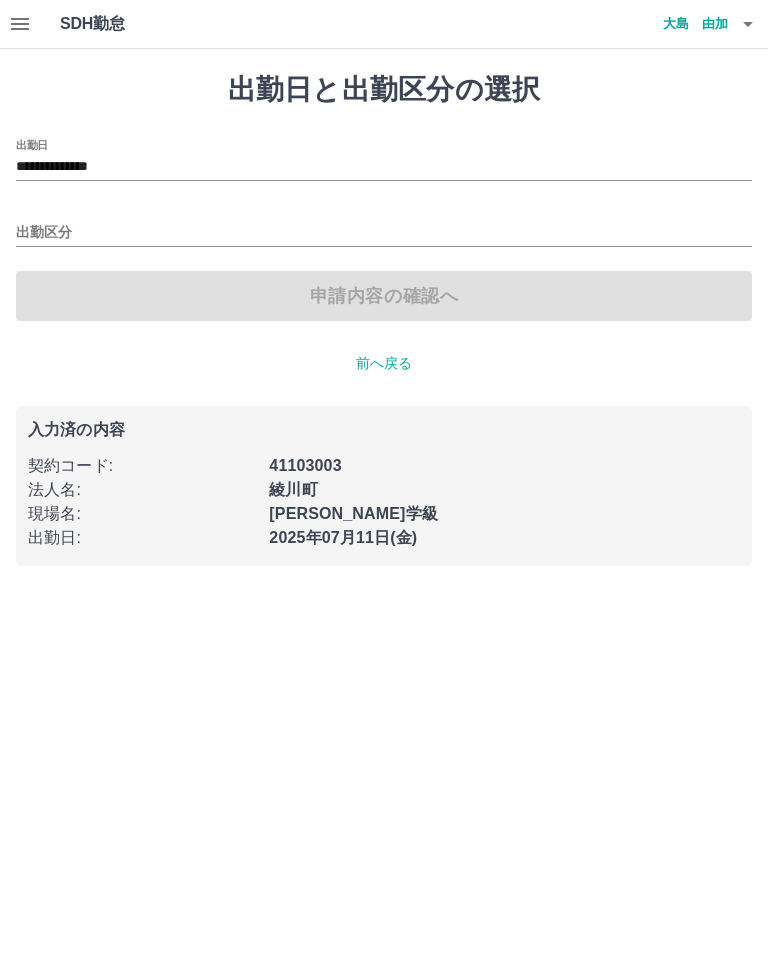 click on "出勤区分" at bounding box center [384, 233] 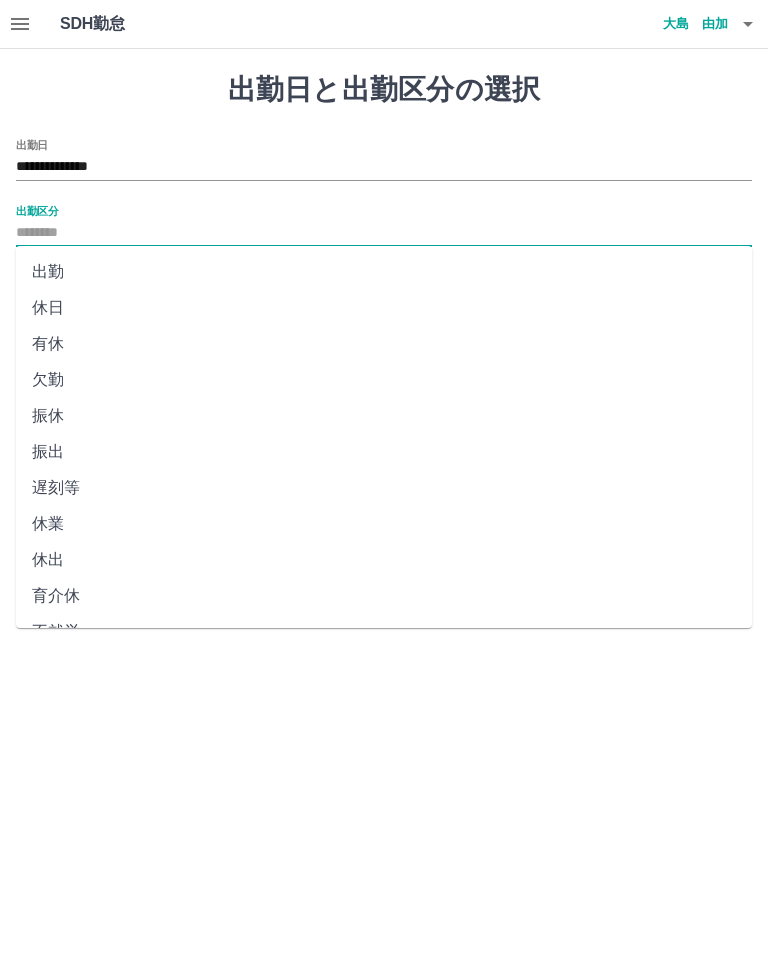 click on "出勤" at bounding box center [384, 272] 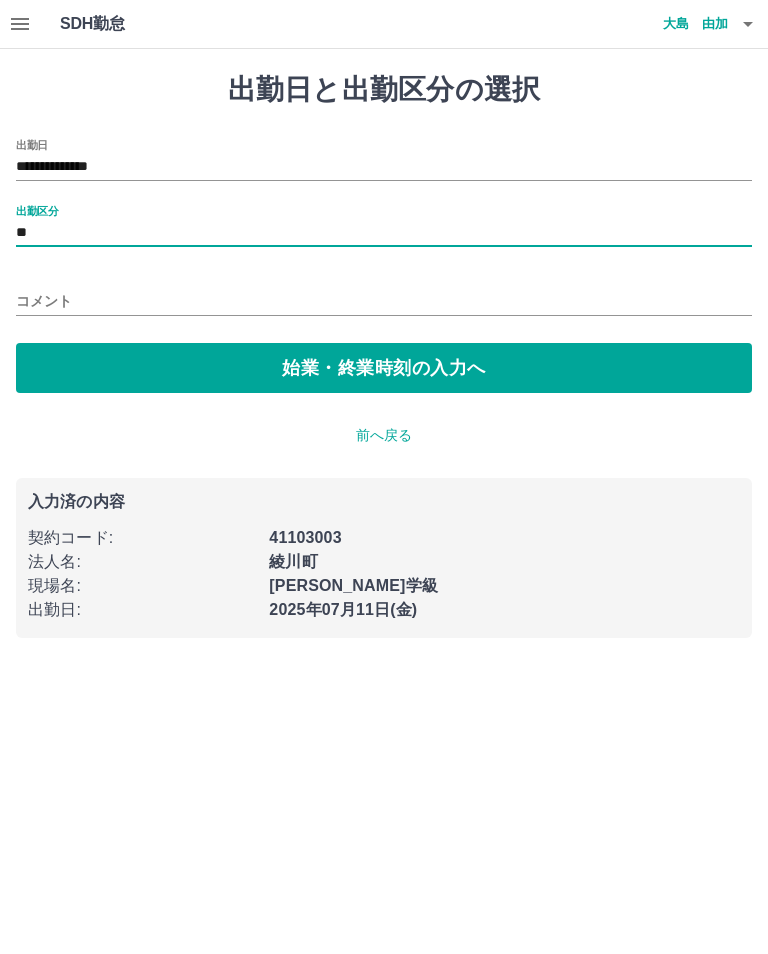 type on "**" 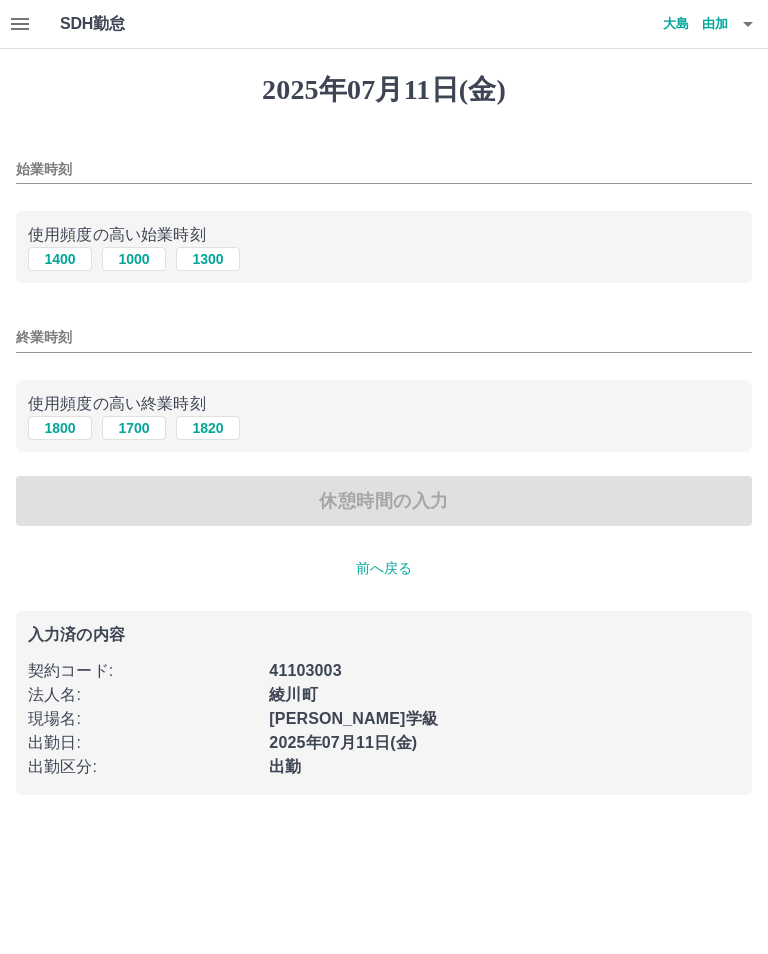 click on "1400" at bounding box center [60, 259] 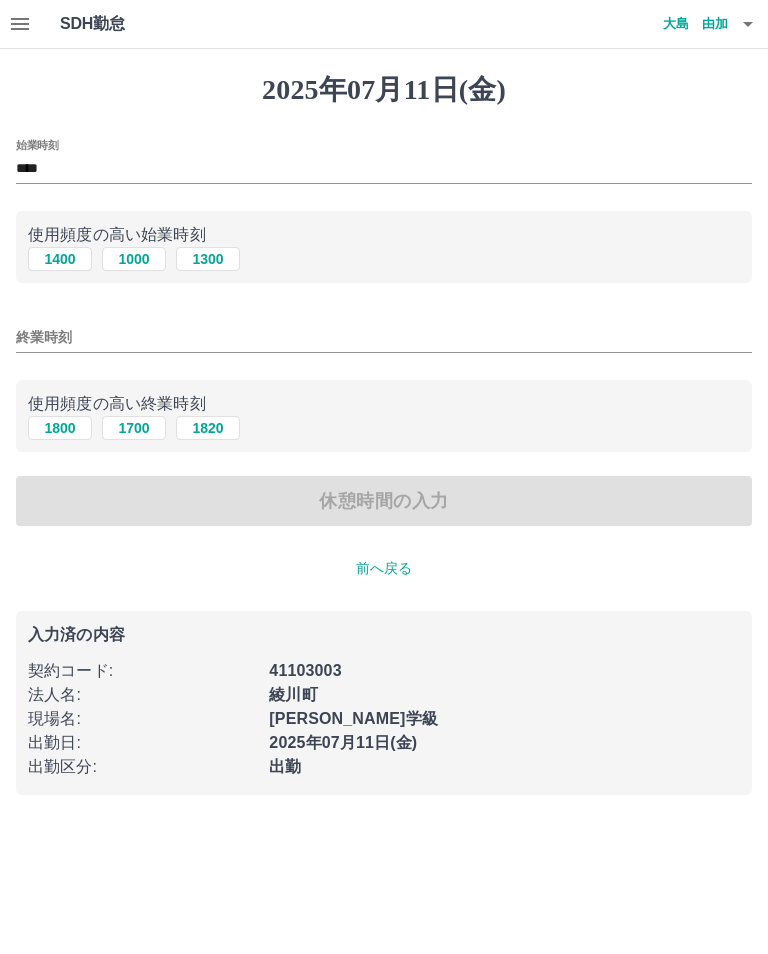 click on "1800" at bounding box center (60, 428) 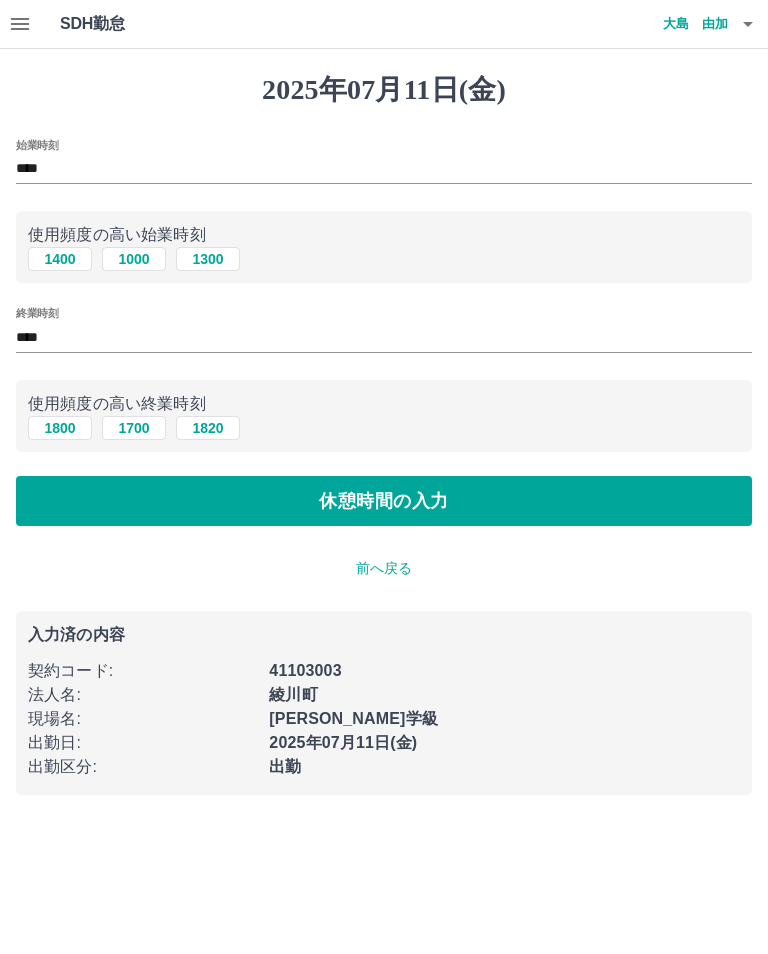 click on "休憩時間の入力" at bounding box center (384, 501) 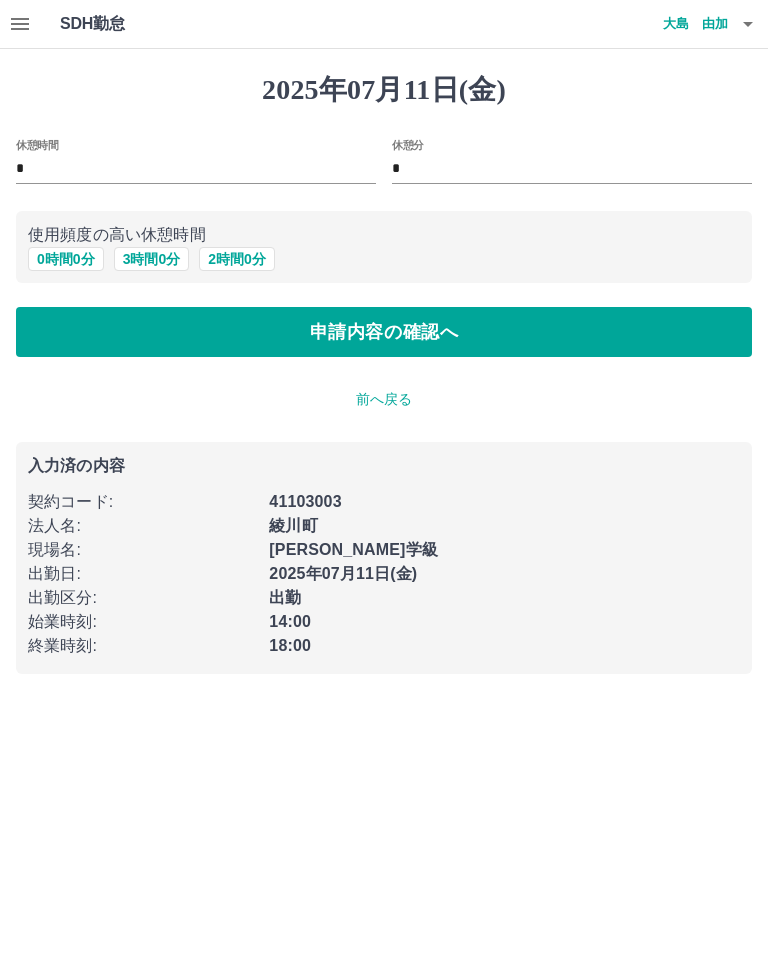 click on "申請内容の確認へ" at bounding box center [384, 332] 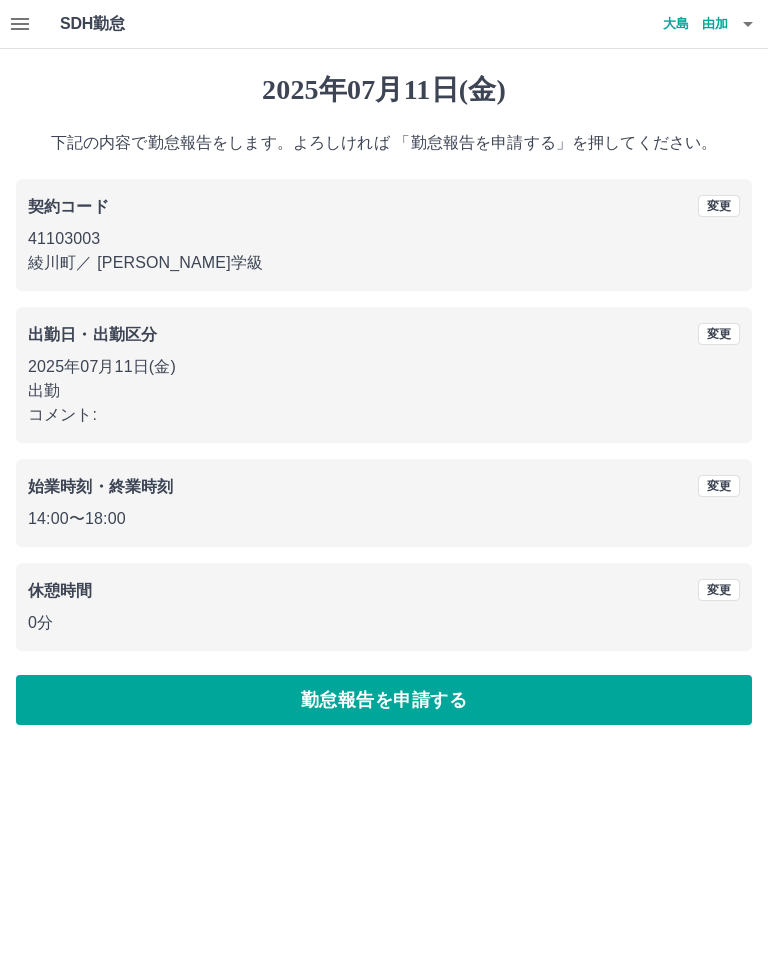 click on "勤怠報告を申請する" at bounding box center (384, 700) 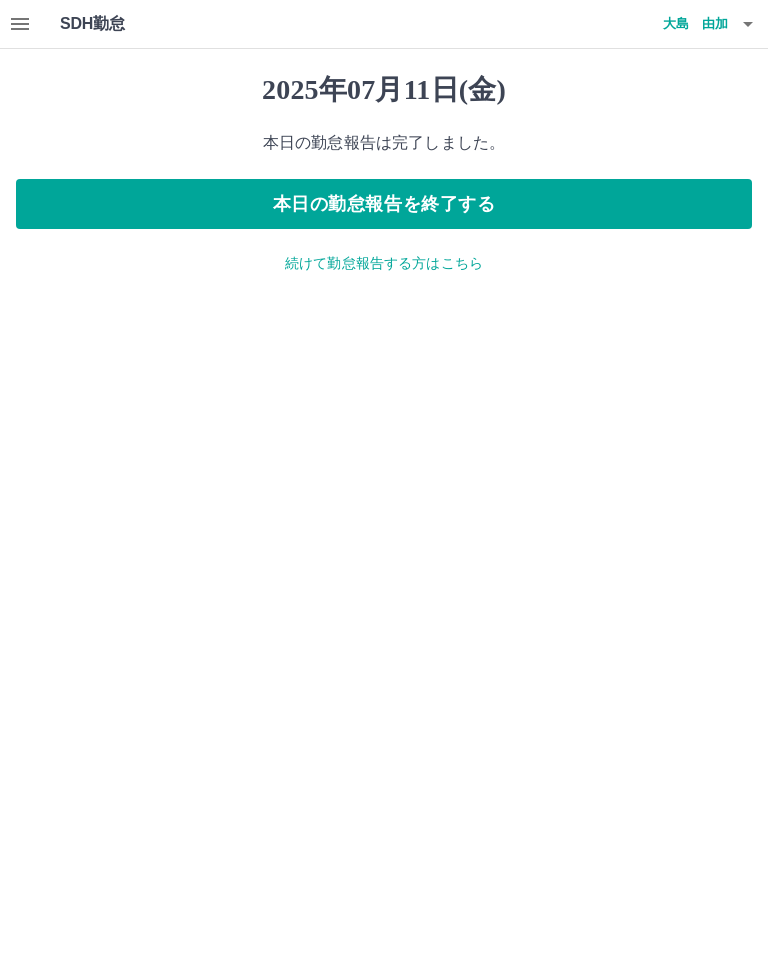 click on "本日の勤怠報告を終了する" at bounding box center (384, 204) 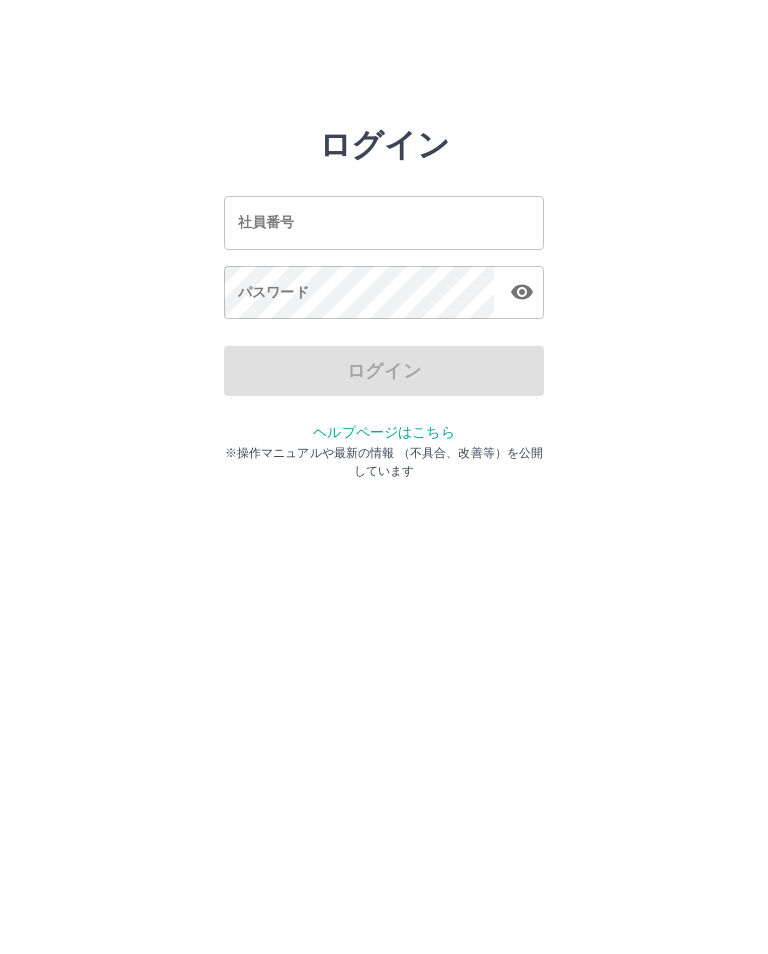scroll, scrollTop: 0, scrollLeft: 0, axis: both 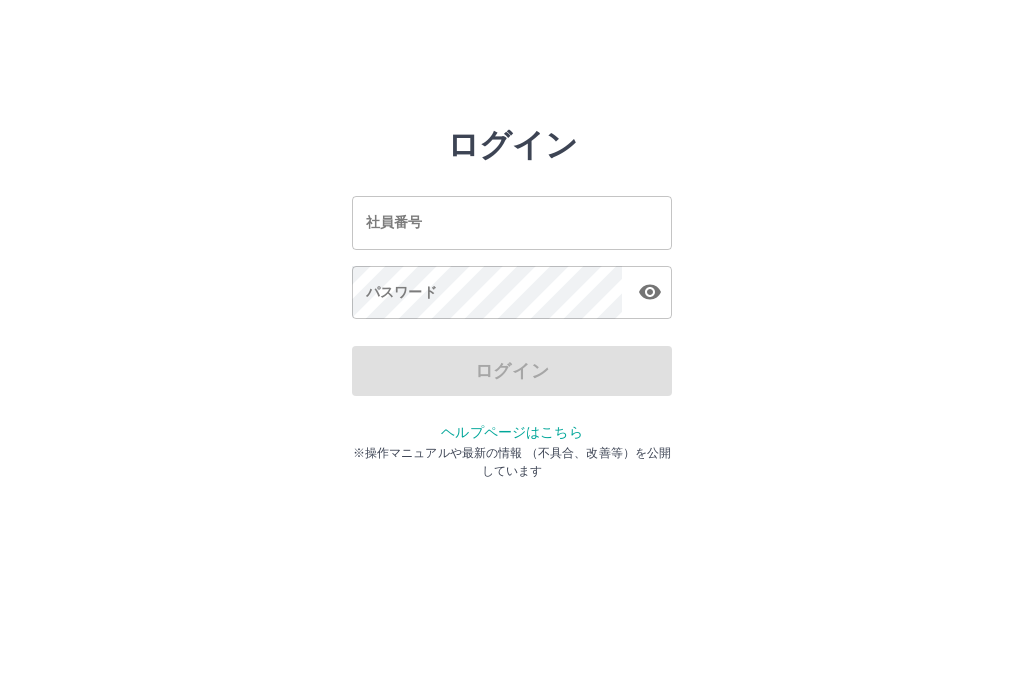 click on "社員番号" at bounding box center (512, 222) 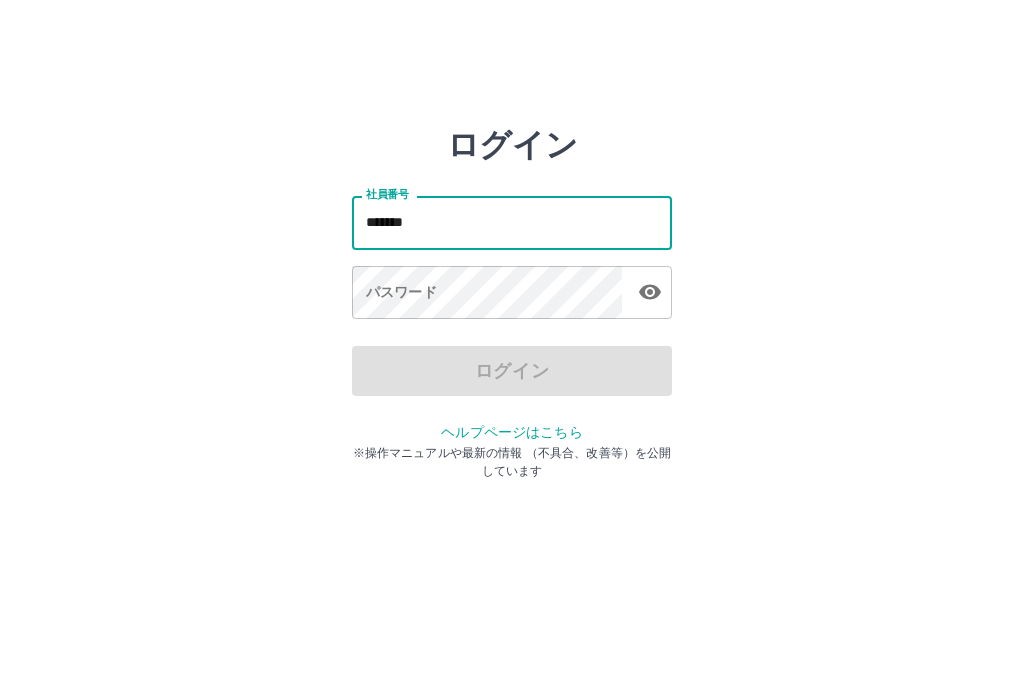 type on "*******" 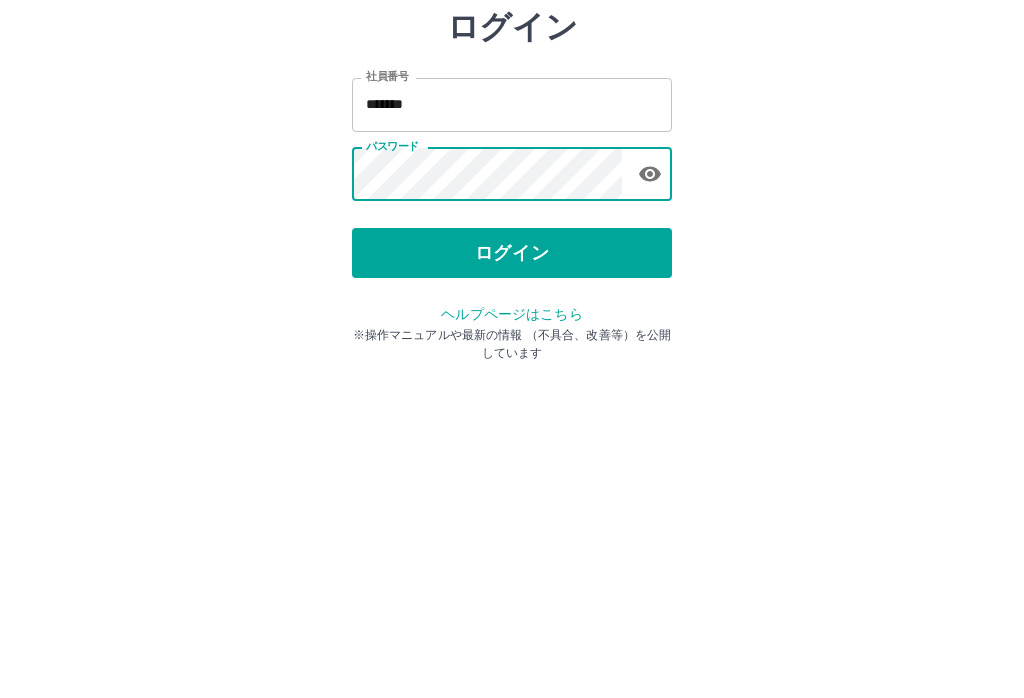 click on "ログイン" at bounding box center [512, 371] 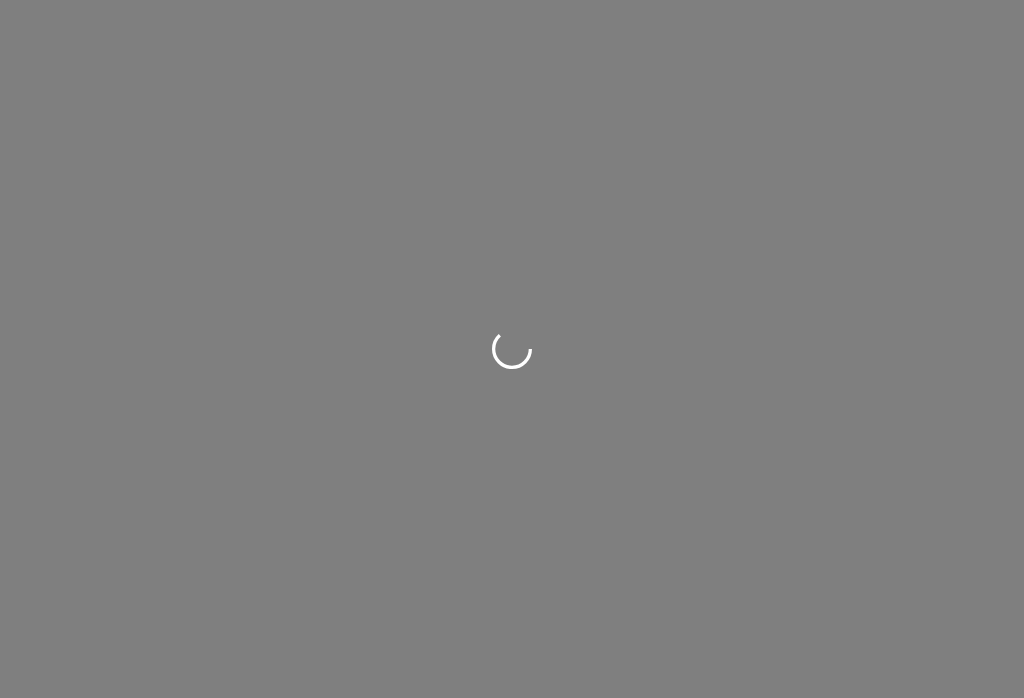 scroll, scrollTop: 0, scrollLeft: 0, axis: both 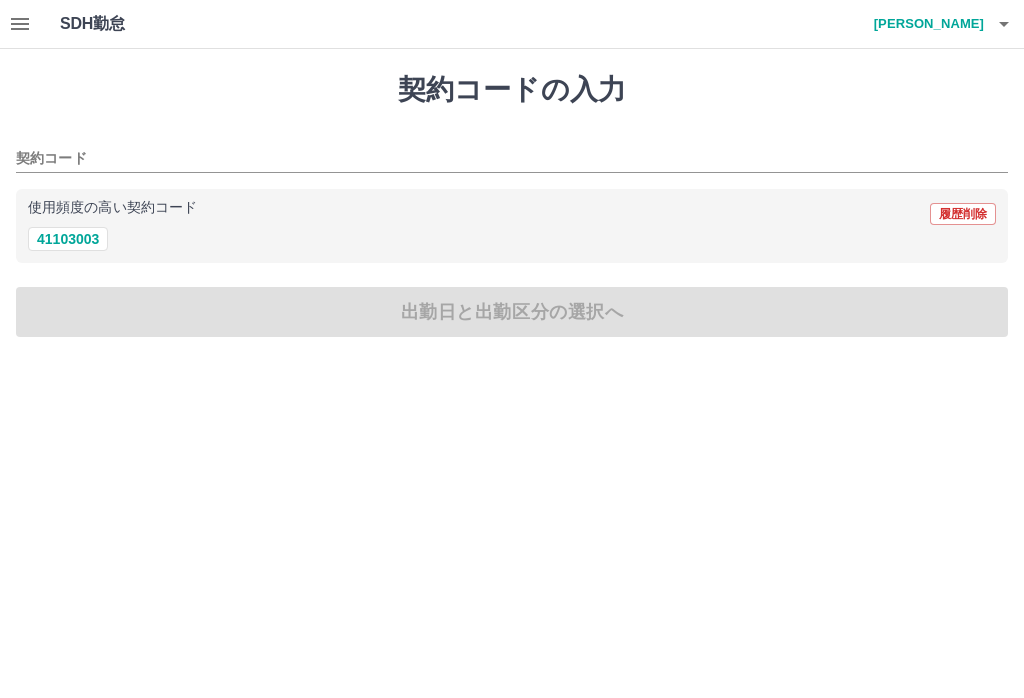 click on "41103003" at bounding box center [68, 239] 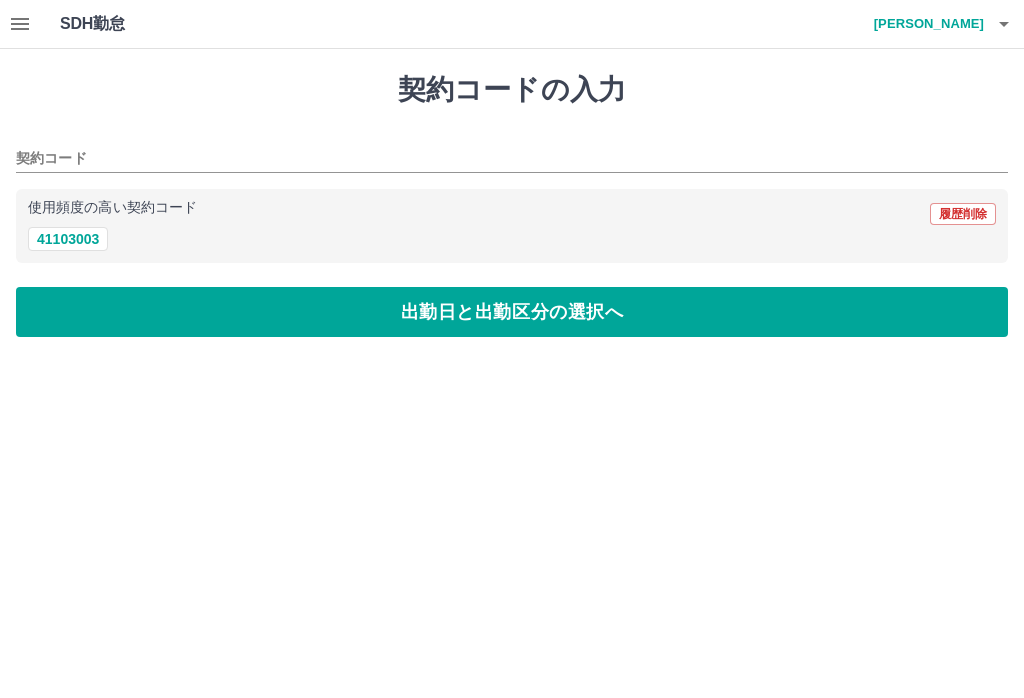 type on "********" 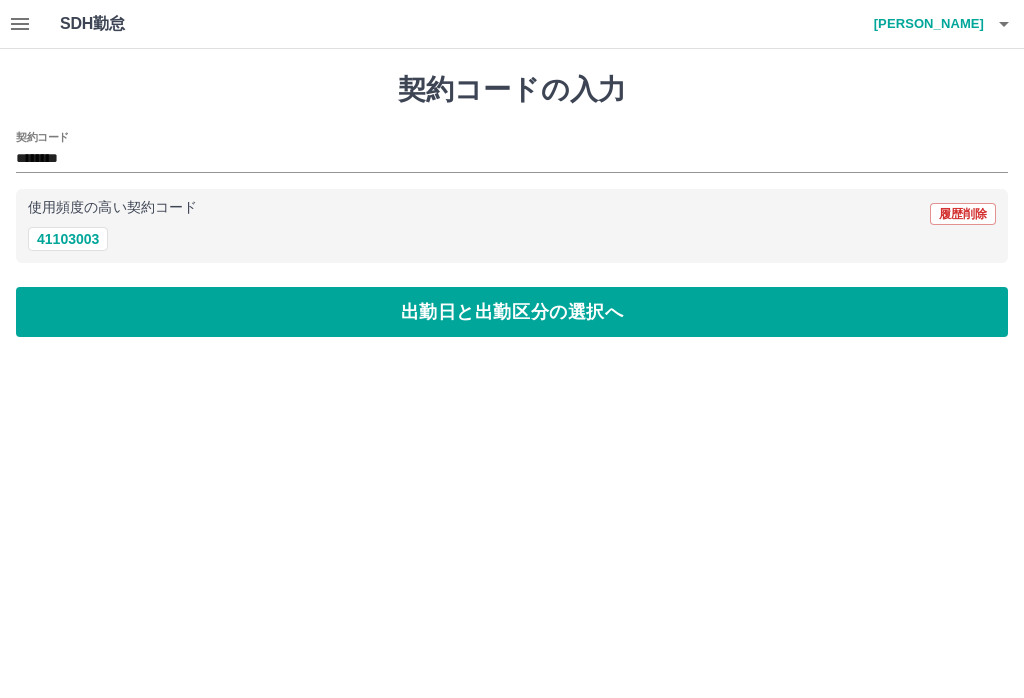 click on "出勤日と出勤区分の選択へ" at bounding box center (512, 312) 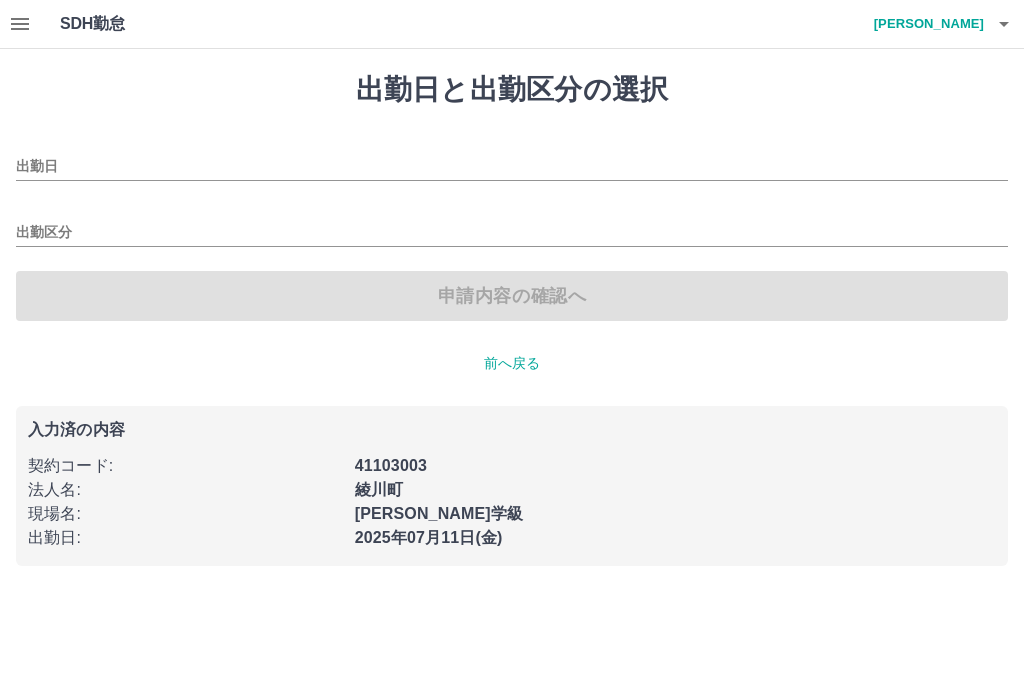 type on "**********" 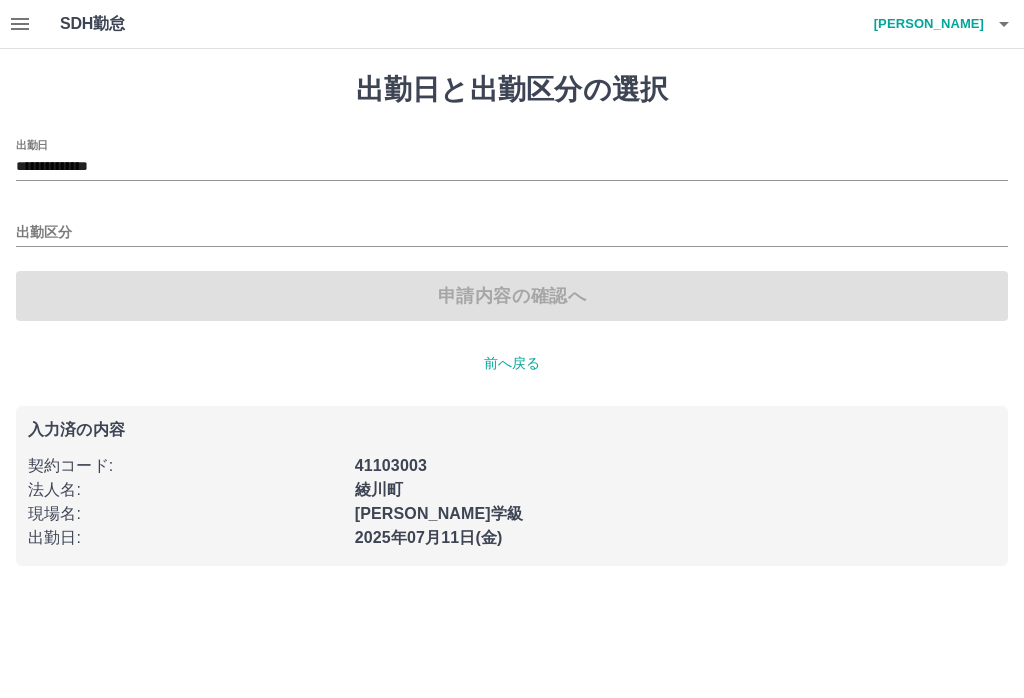 click on "出勤区分" at bounding box center [512, 233] 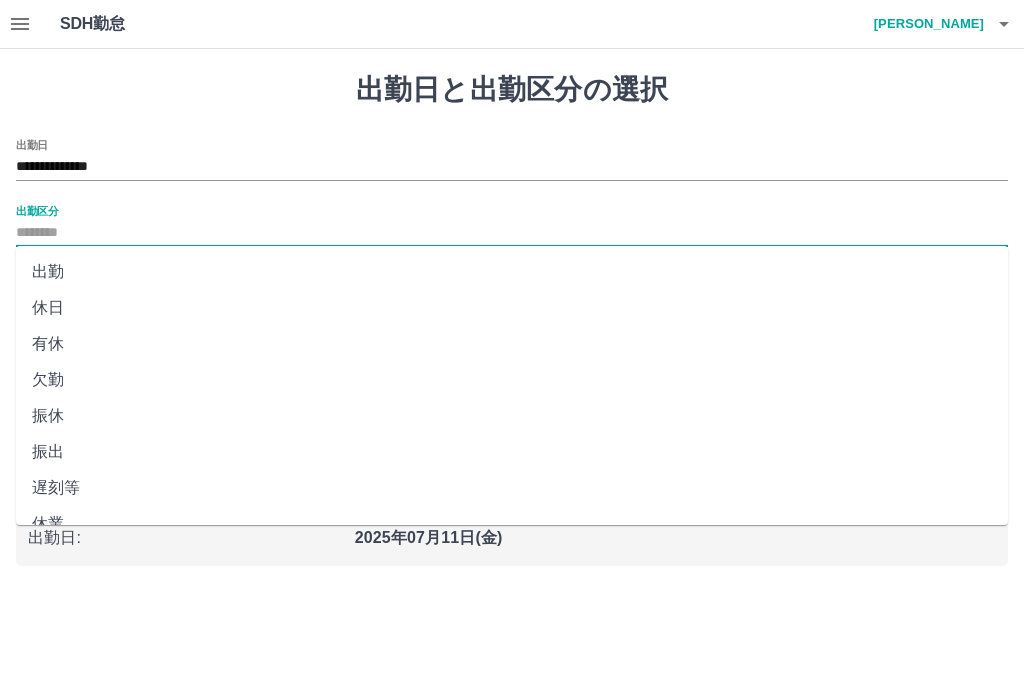 click on "出勤" at bounding box center [512, 272] 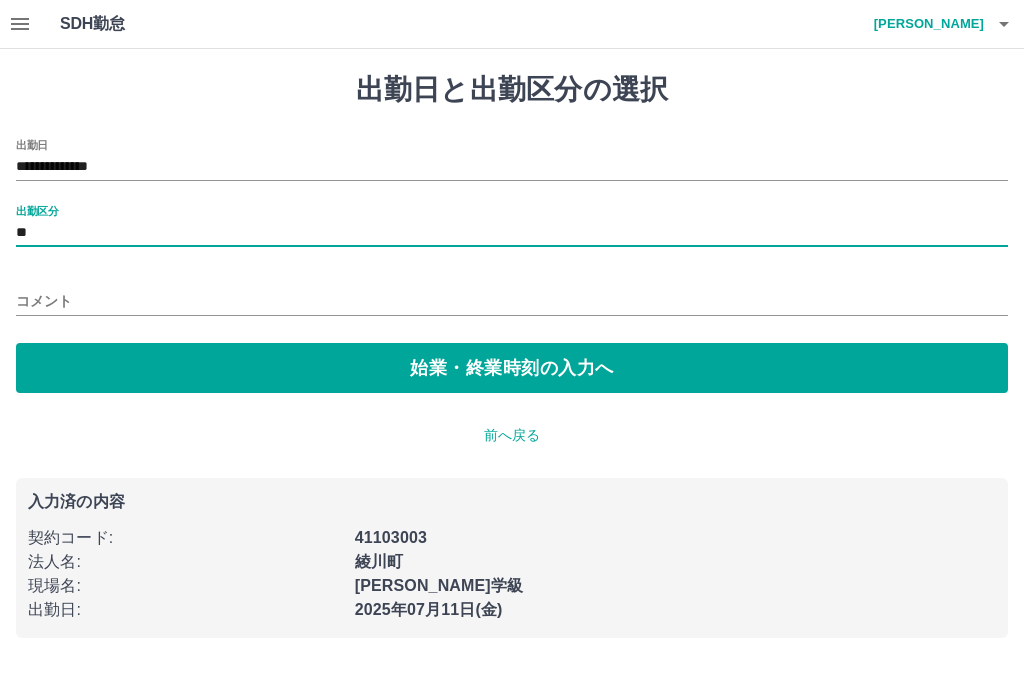 click on "始業・終業時刻の入力へ" at bounding box center [512, 368] 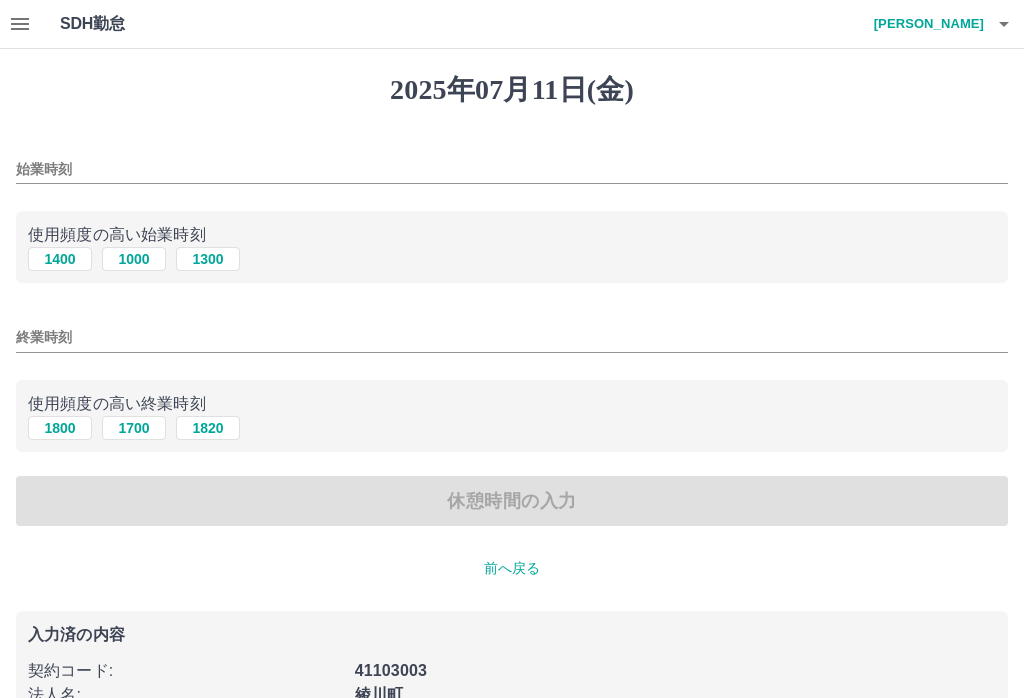 click on "1400" at bounding box center [60, 259] 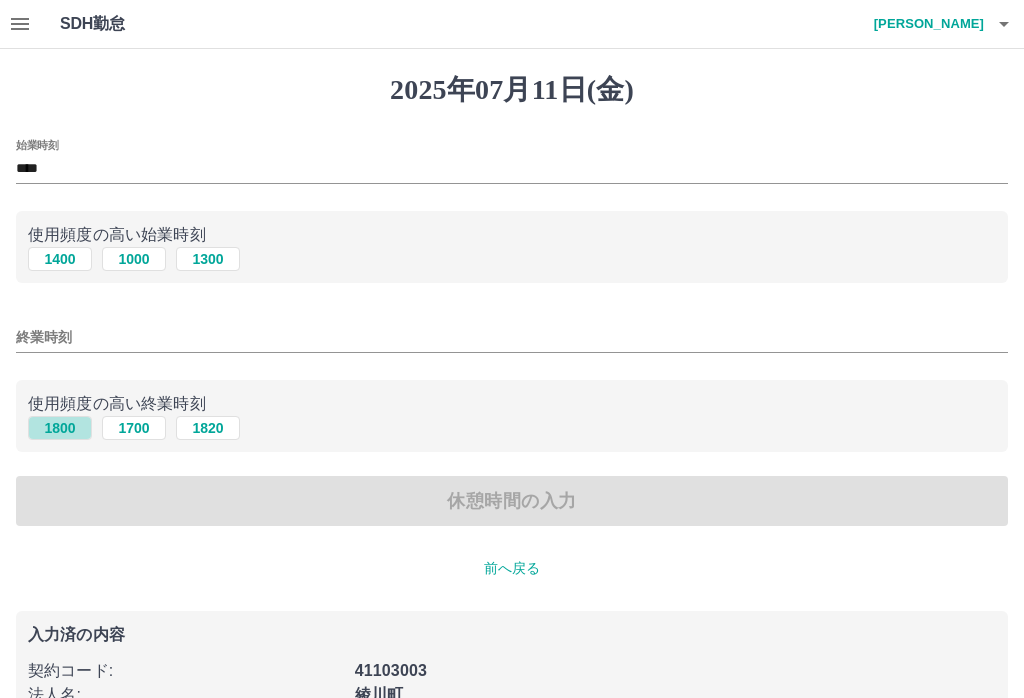 click on "1800" at bounding box center [60, 428] 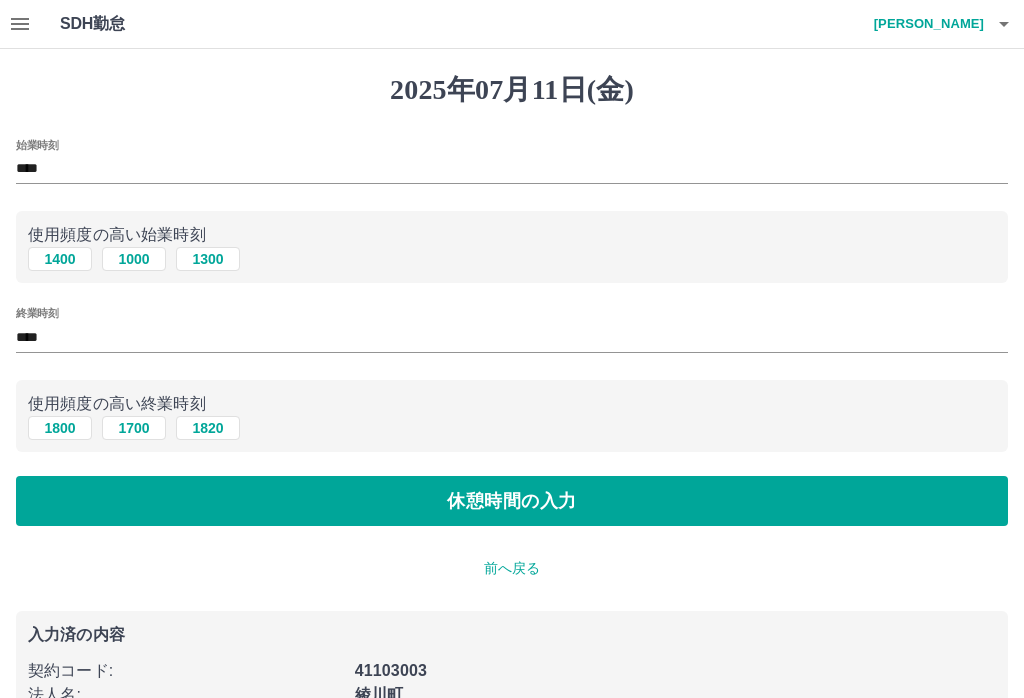 click on "休憩時間の入力" at bounding box center (512, 501) 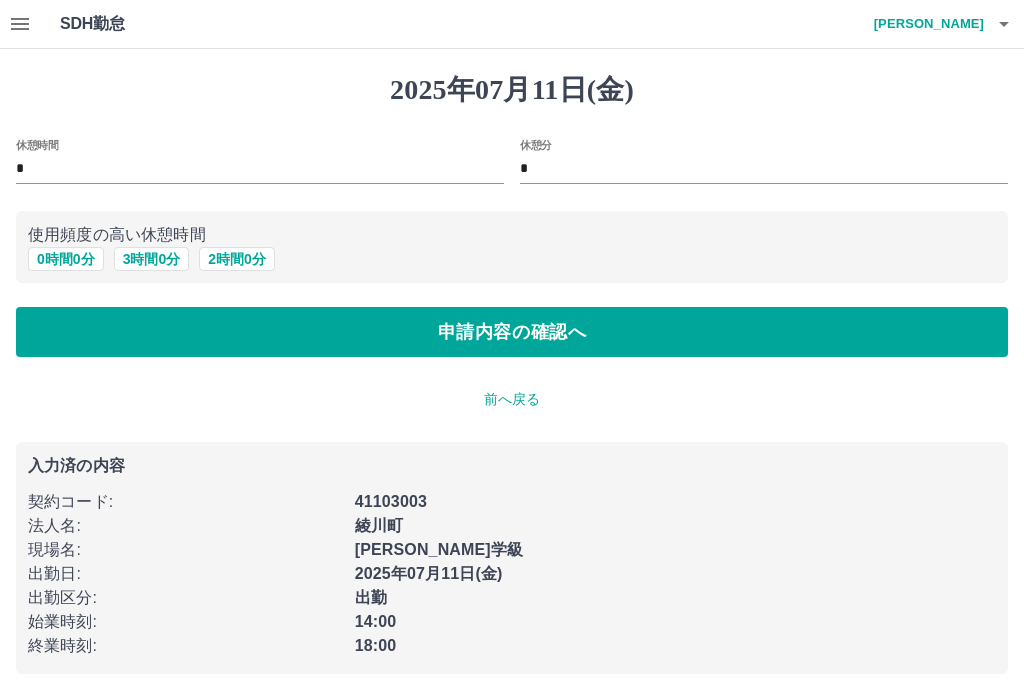 click on "0 時間 0 分" at bounding box center (66, 259) 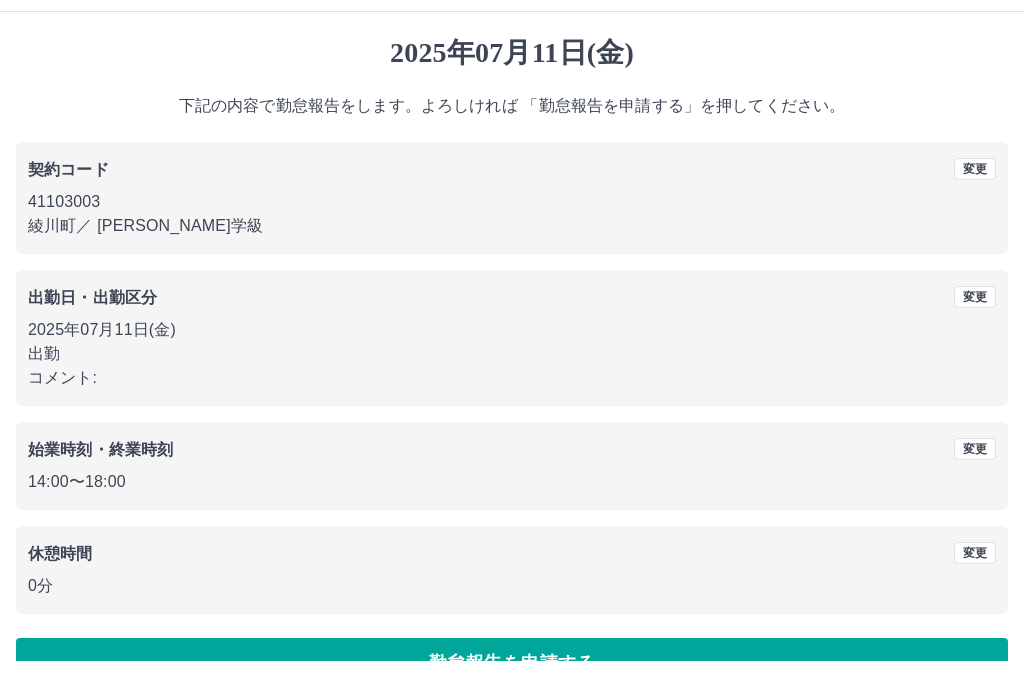 scroll, scrollTop: 19, scrollLeft: 0, axis: vertical 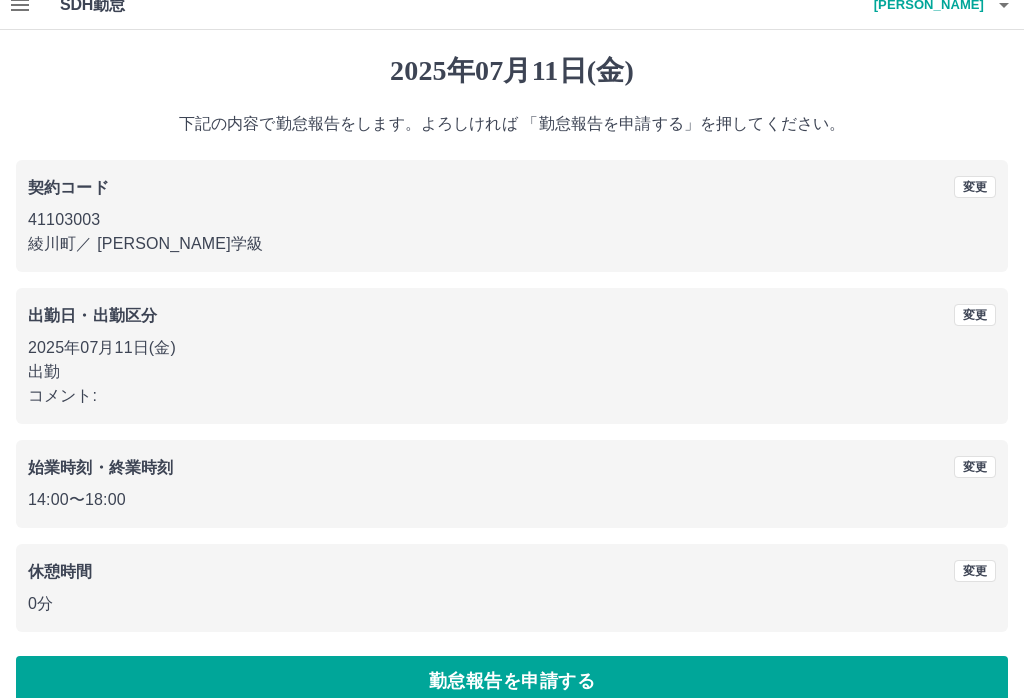 click on "勤怠報告を申請する" at bounding box center [512, 681] 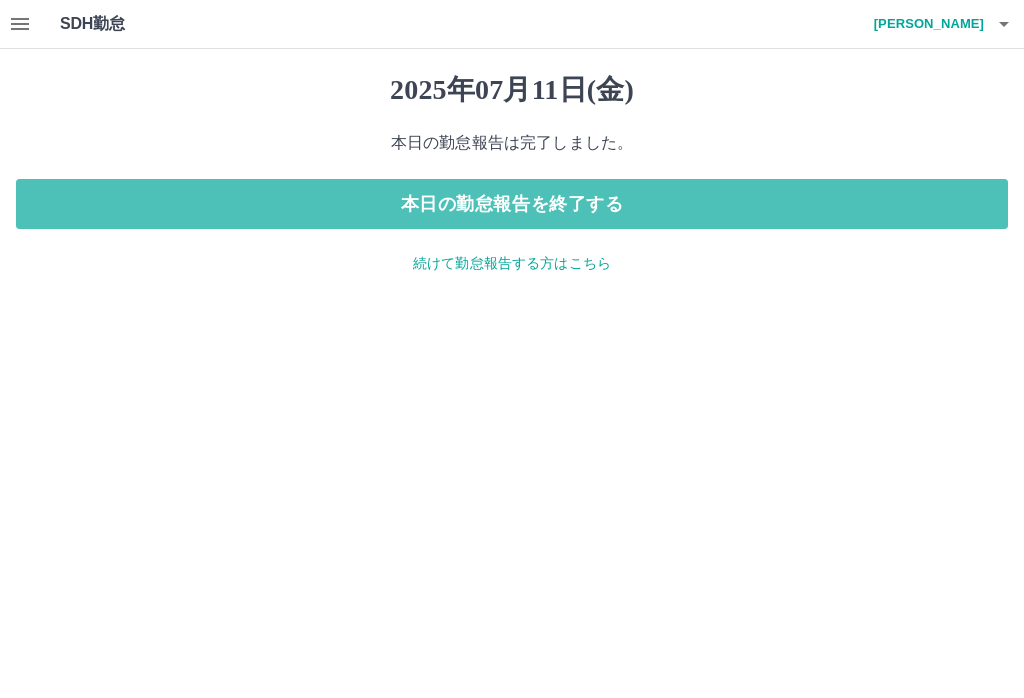 click on "本日の勤怠報告を終了する" at bounding box center [512, 204] 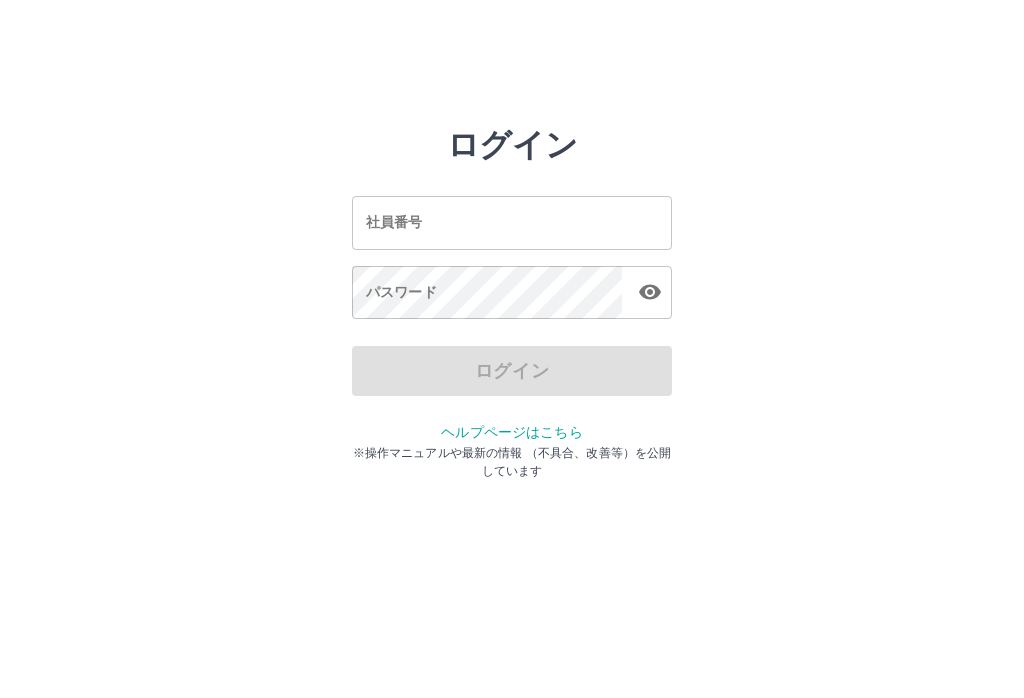 scroll, scrollTop: 0, scrollLeft: 0, axis: both 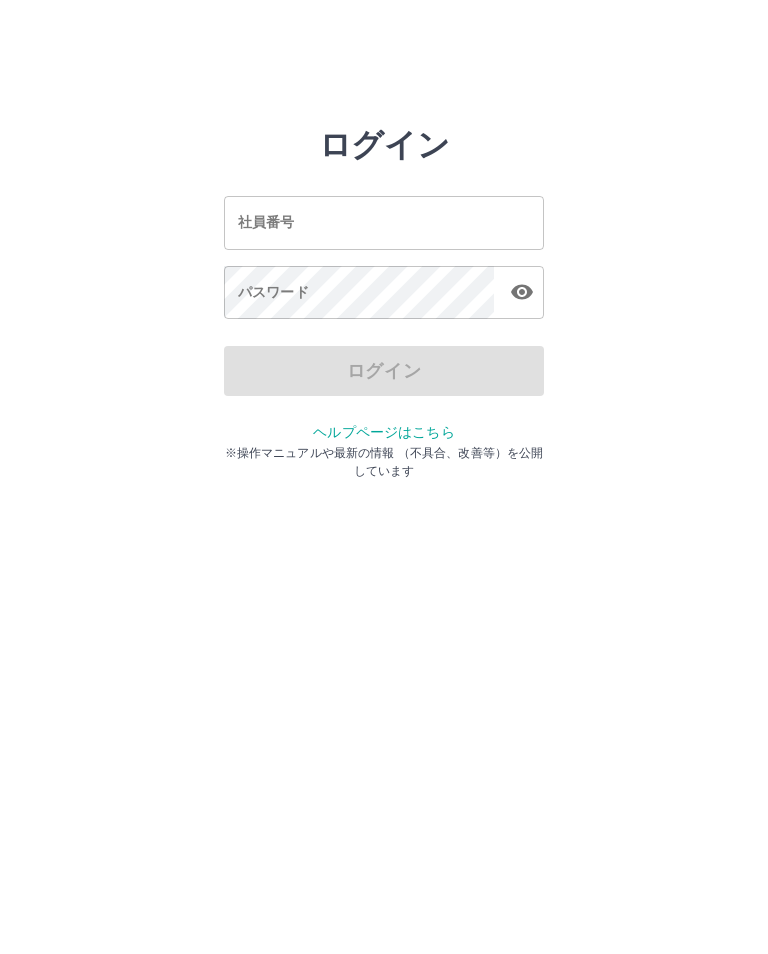 click on "社員番号" at bounding box center (384, 222) 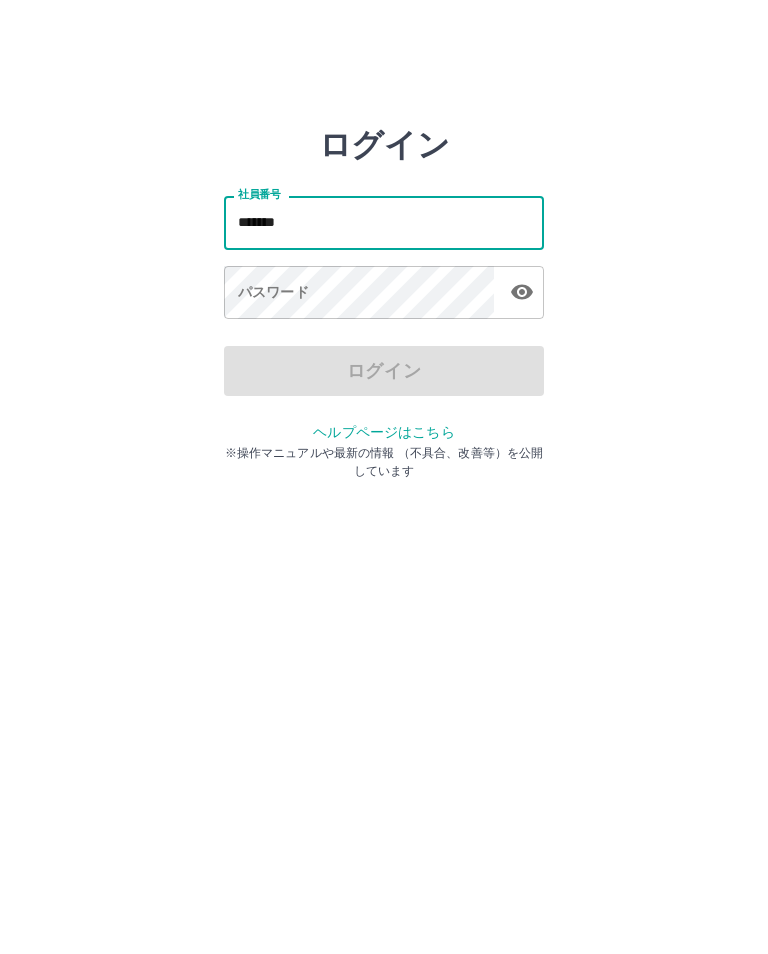 type on "*******" 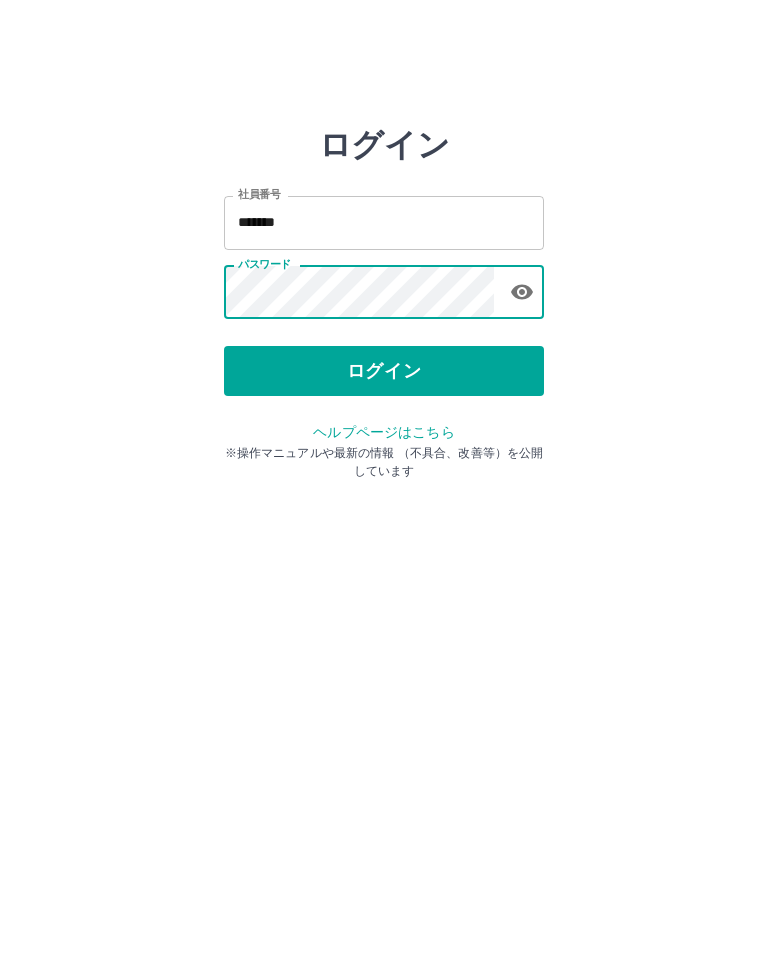 click on "ログイン" at bounding box center [384, 371] 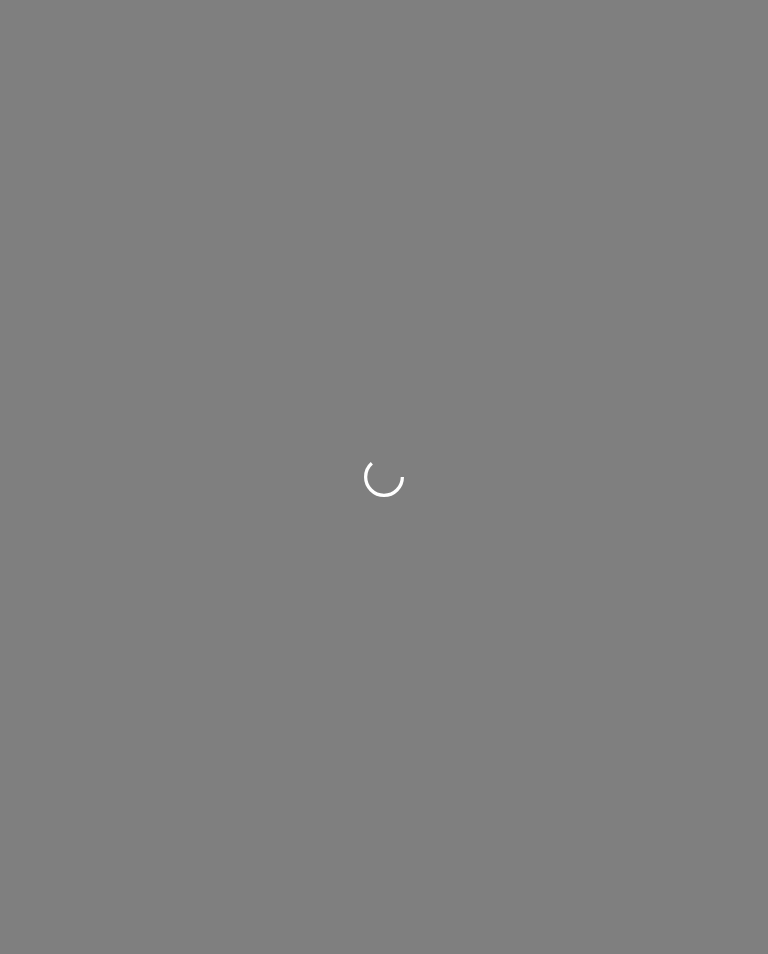 scroll, scrollTop: 0, scrollLeft: 0, axis: both 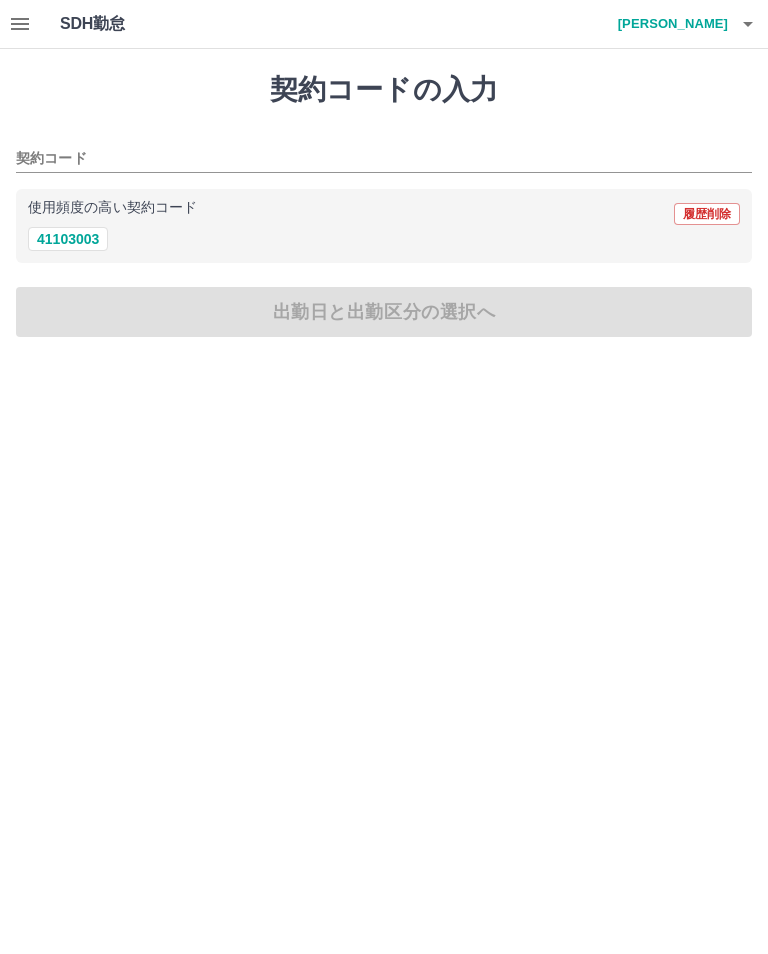 click on "41103003" at bounding box center (68, 239) 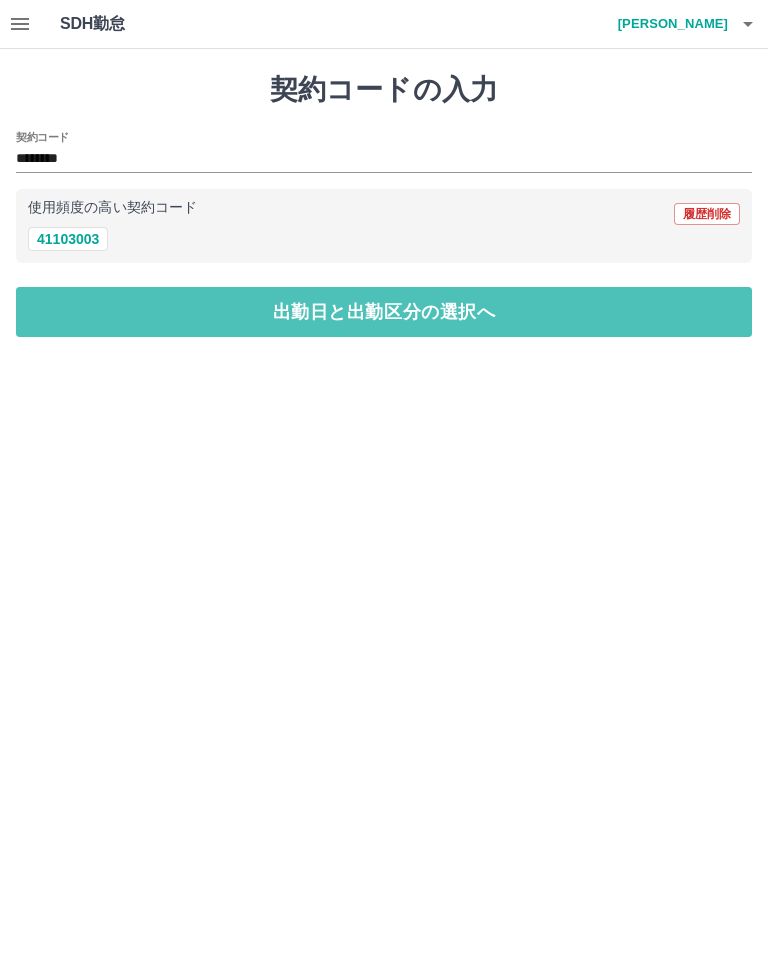 click on "出勤日と出勤区分の選択へ" at bounding box center [384, 312] 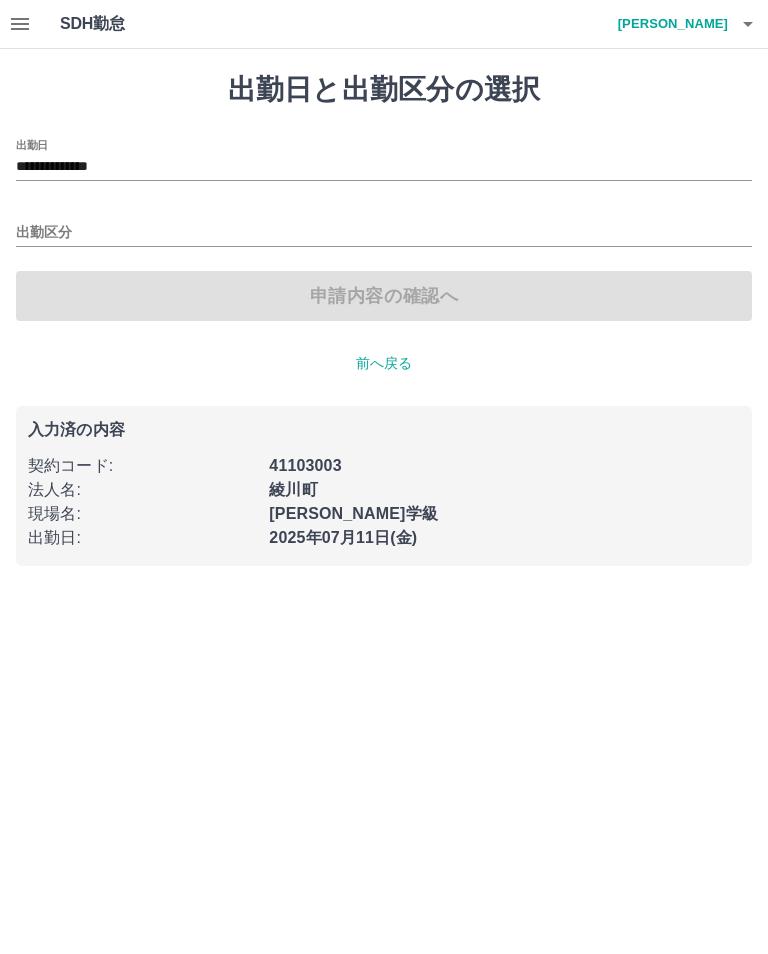 click on "出勤区分" at bounding box center (384, 233) 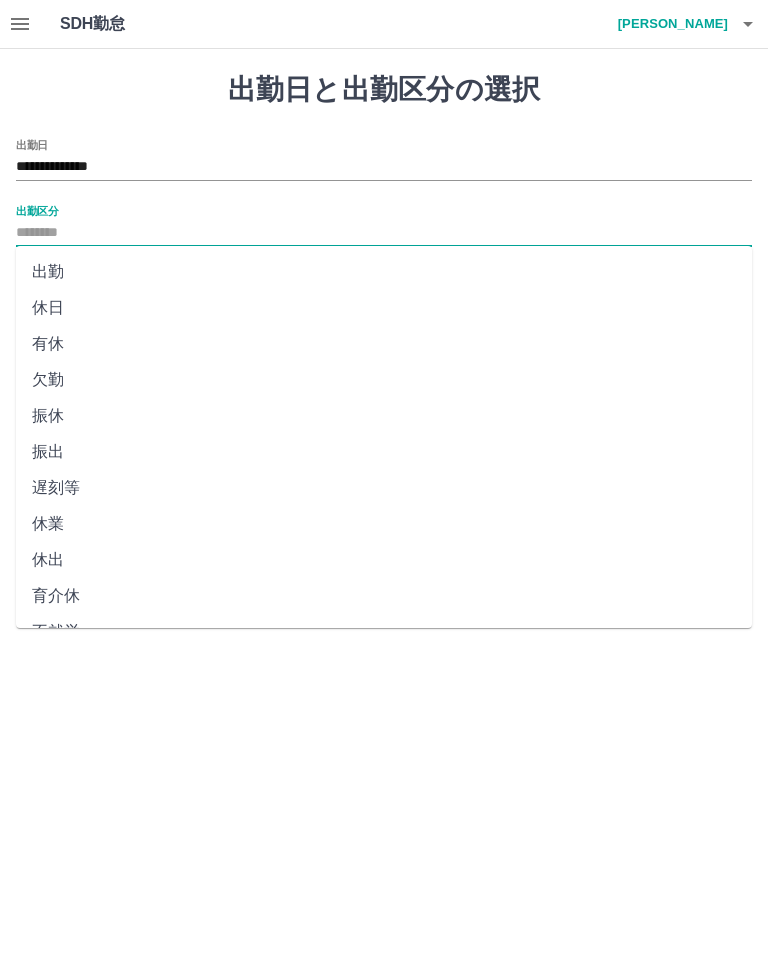 click on "出勤" at bounding box center (384, 272) 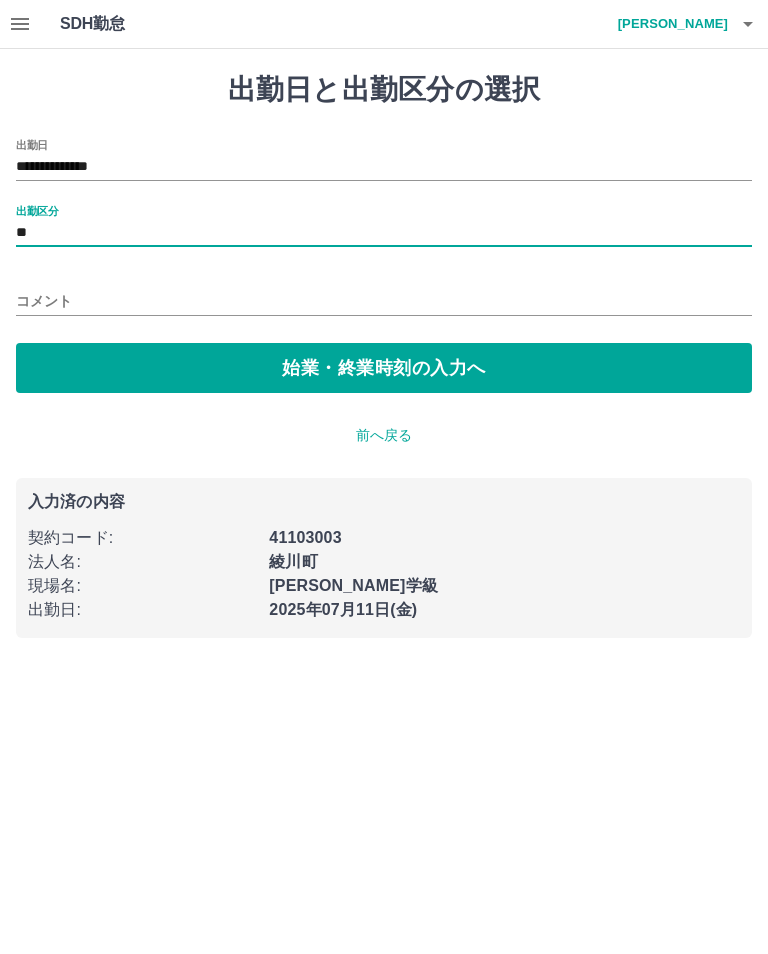 type on "**" 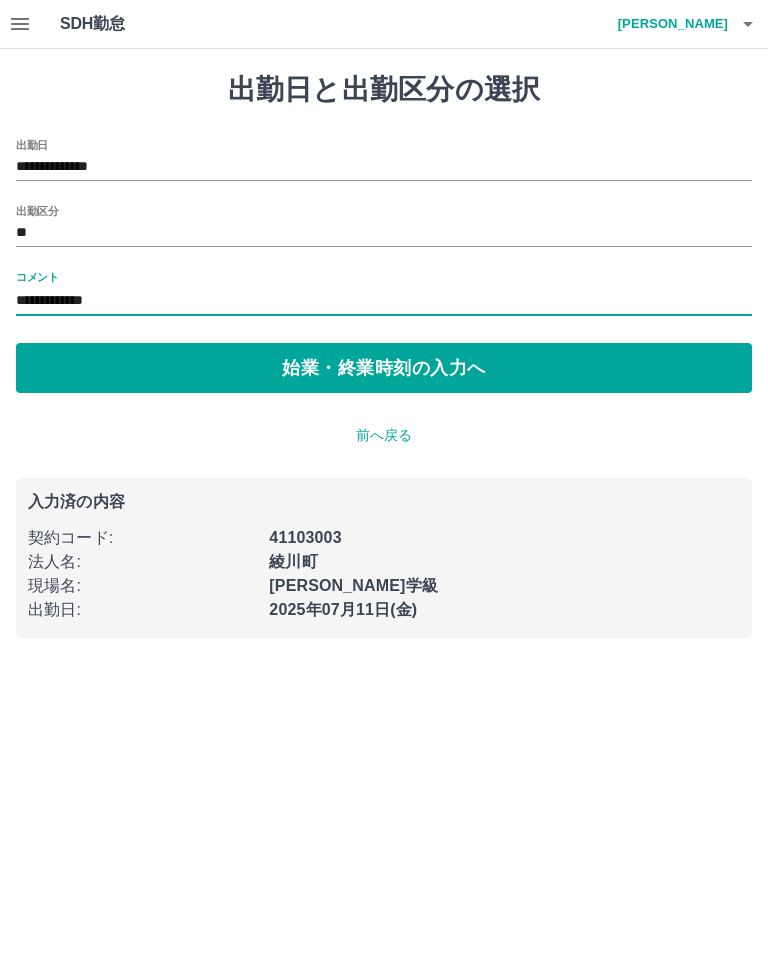 type on "**********" 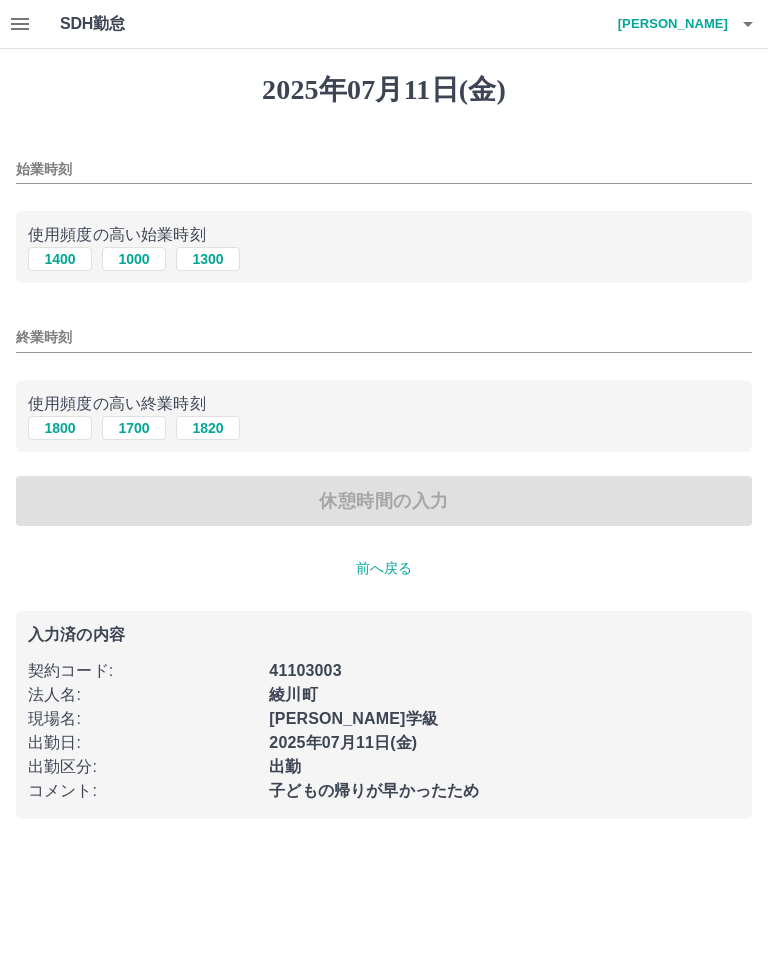 click on "1400" at bounding box center (60, 259) 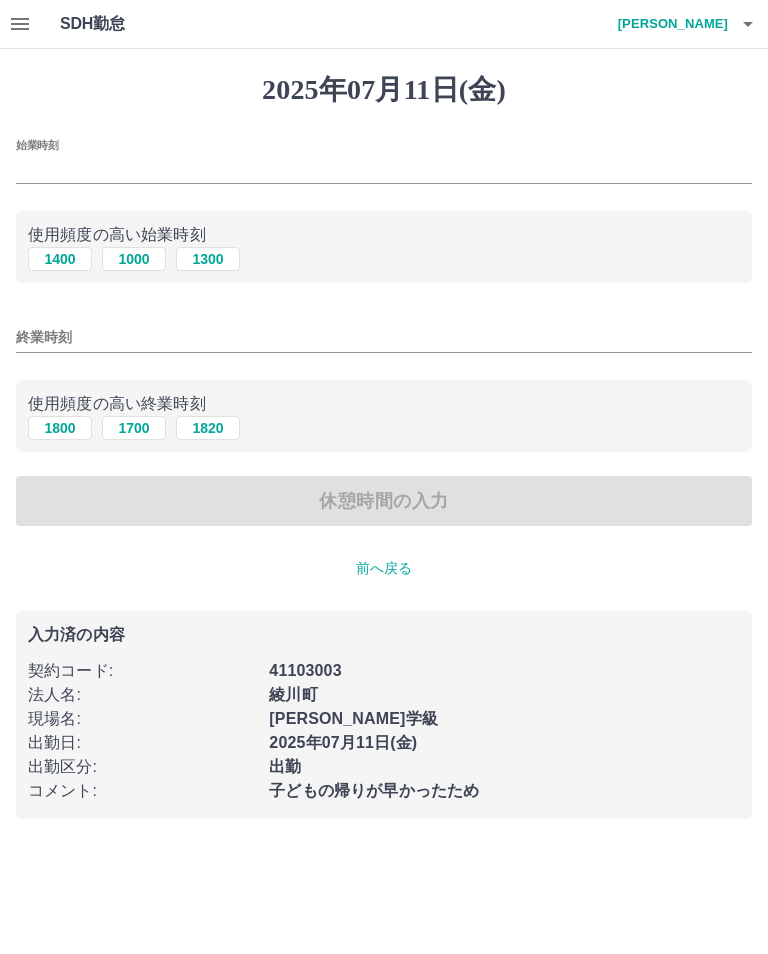 type on "****" 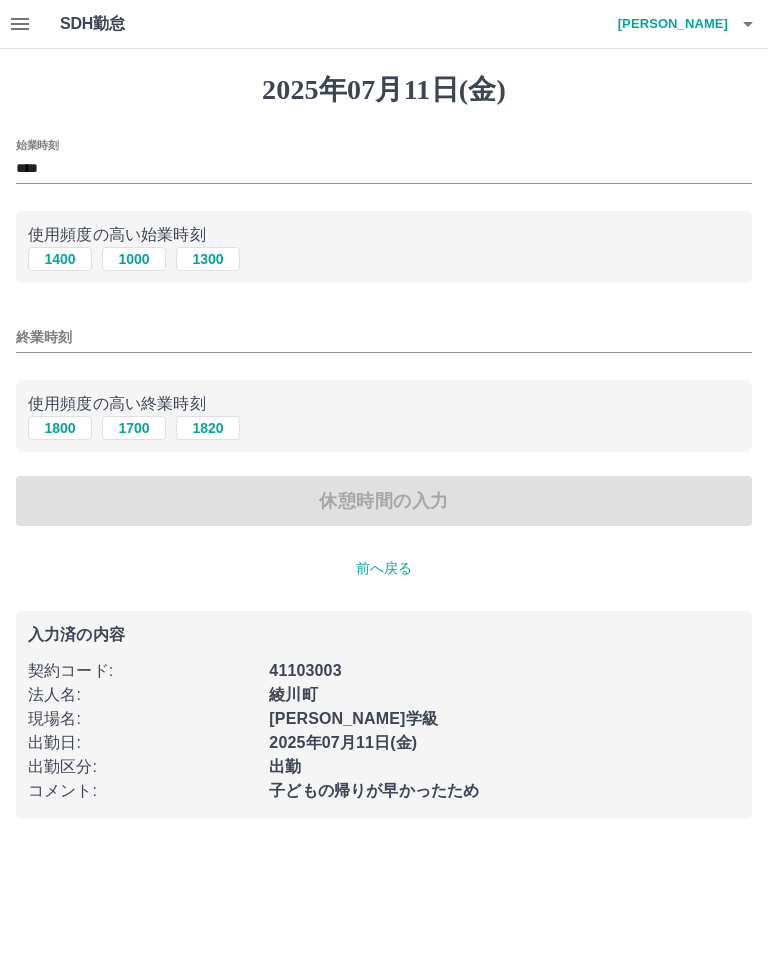 click on "1820" at bounding box center (208, 428) 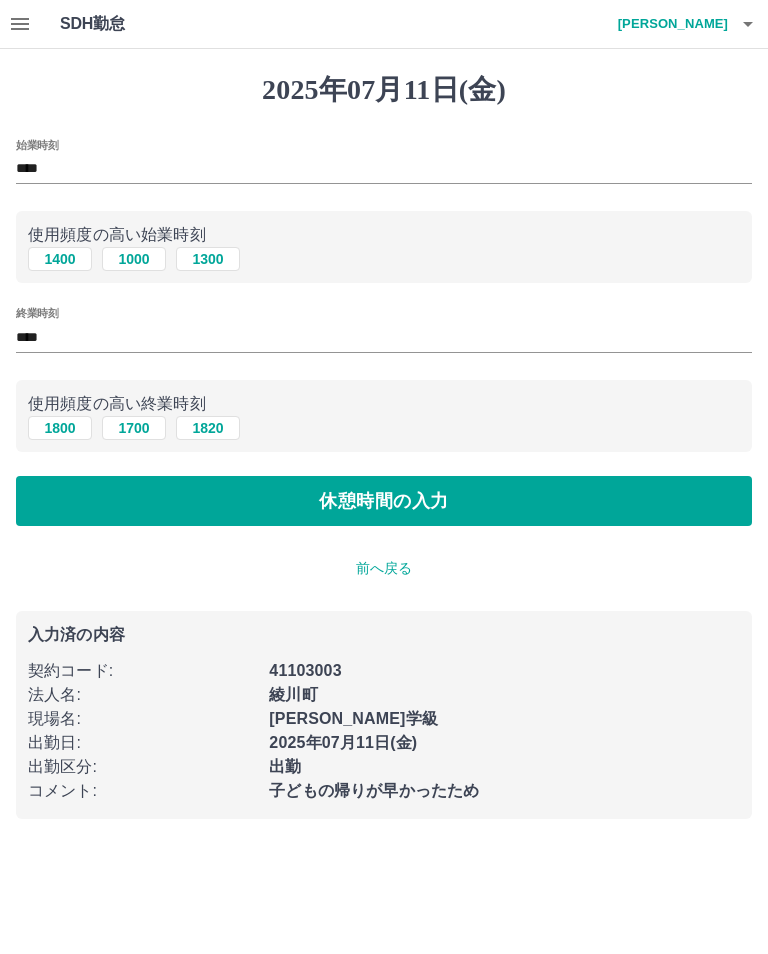 click on "休憩時間の入力" at bounding box center (384, 501) 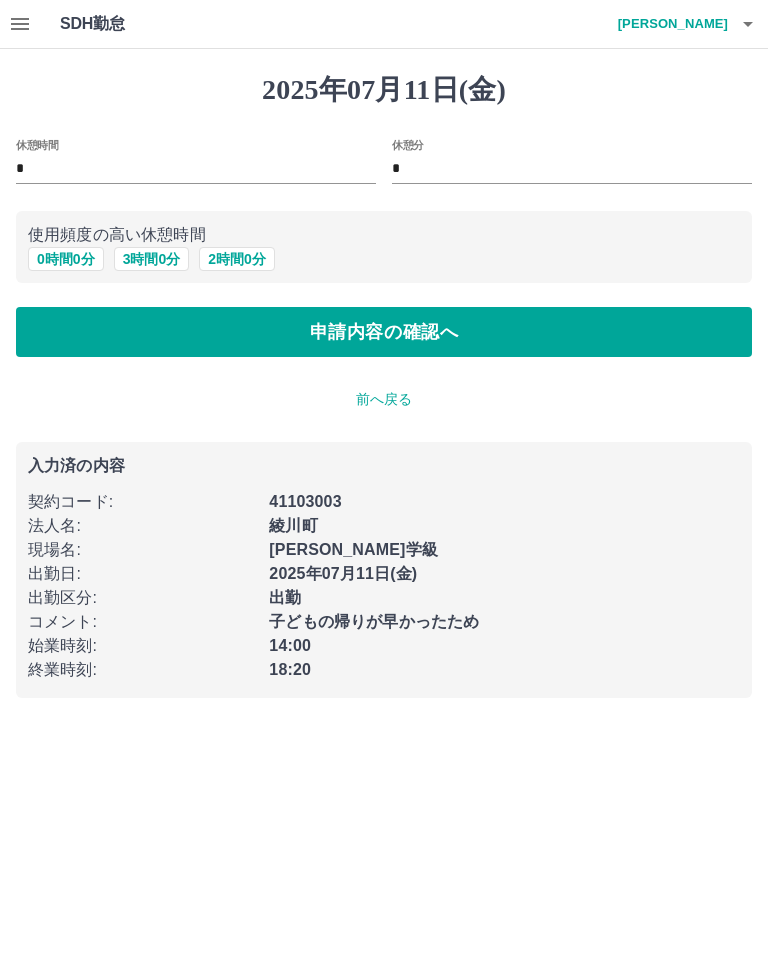 click on "申請内容の確認へ" at bounding box center [384, 332] 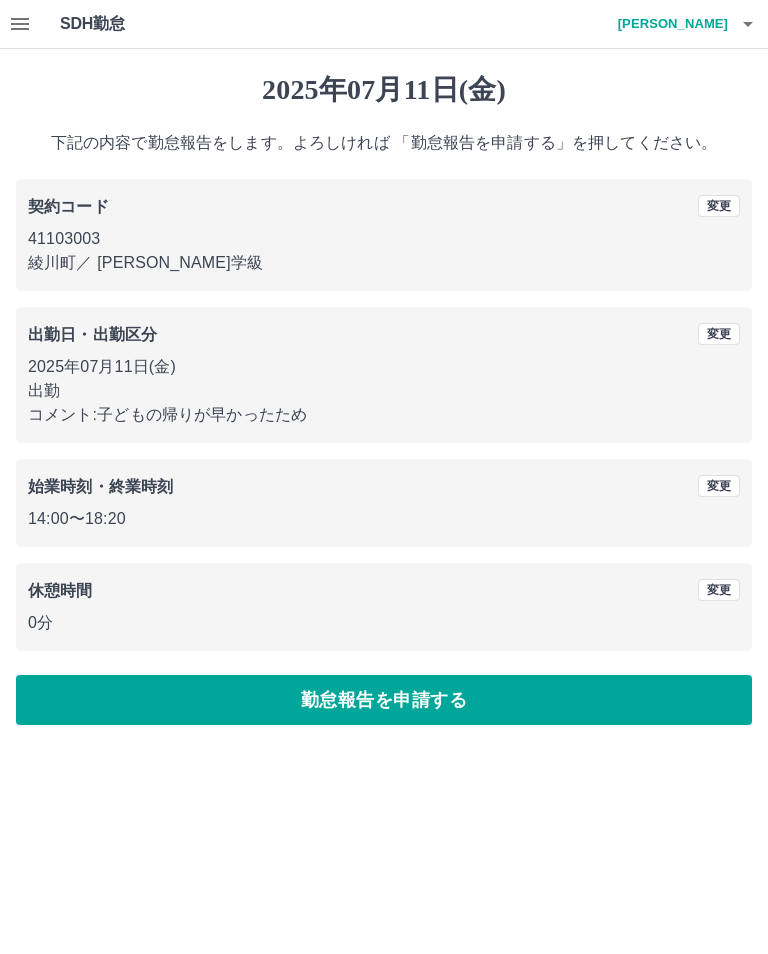 click on "勤怠報告を申請する" at bounding box center [384, 700] 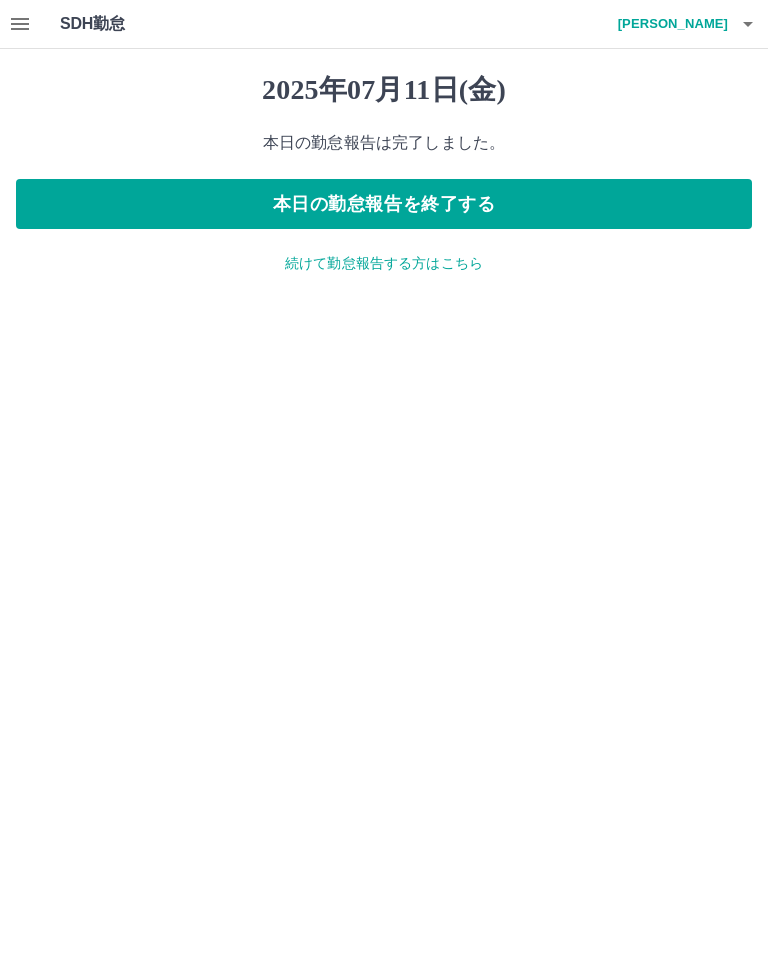 click on "続けて勤怠報告する方はこちら" at bounding box center [384, 263] 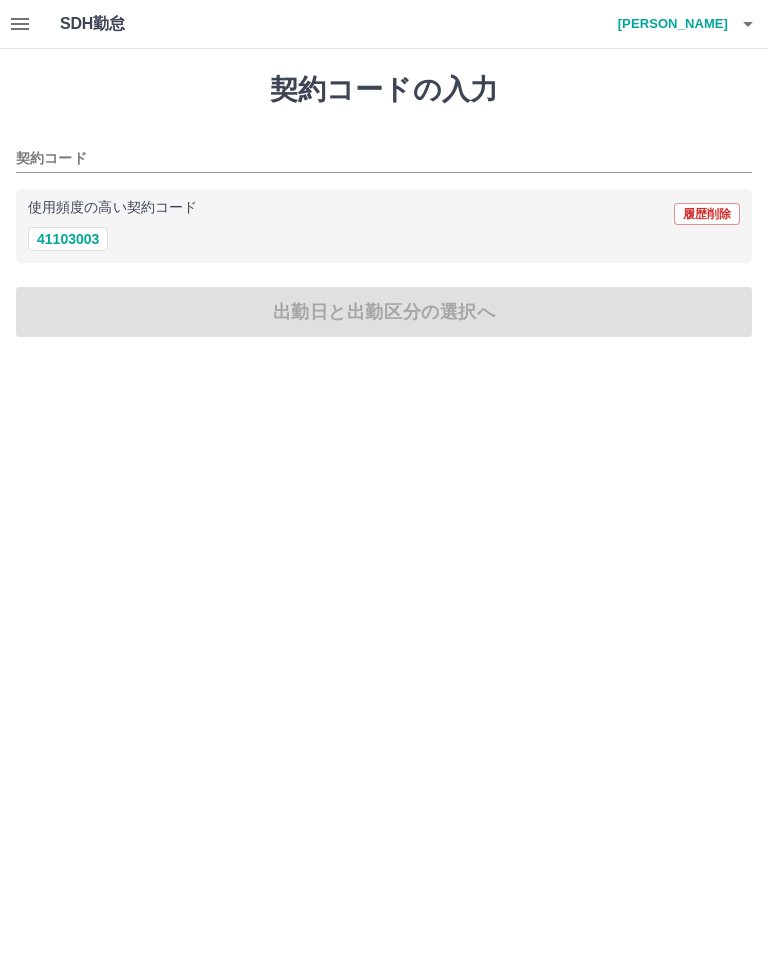 click on "41103003" at bounding box center [68, 239] 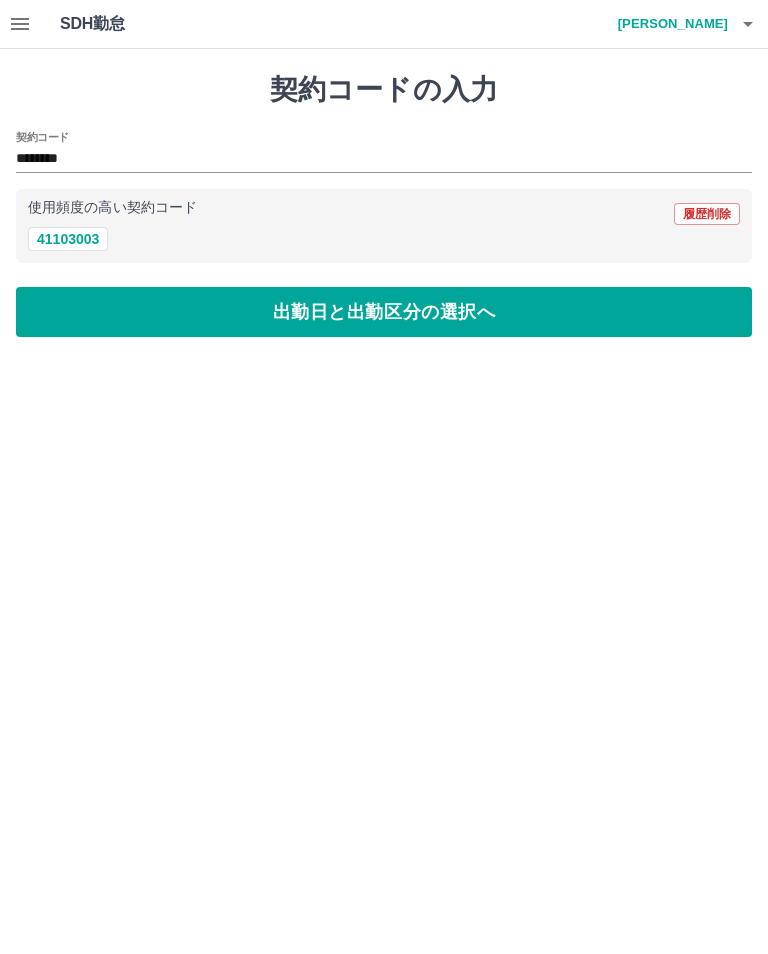 click on "出勤日と出勤区分の選択へ" at bounding box center [384, 312] 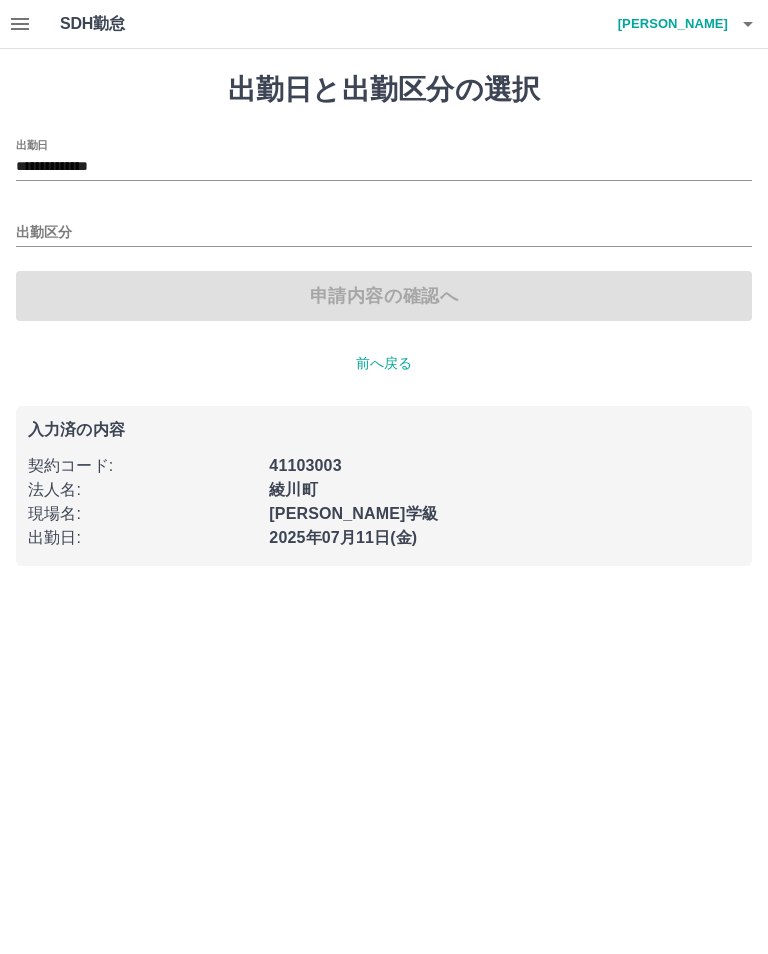 click on "**********" at bounding box center (384, 167) 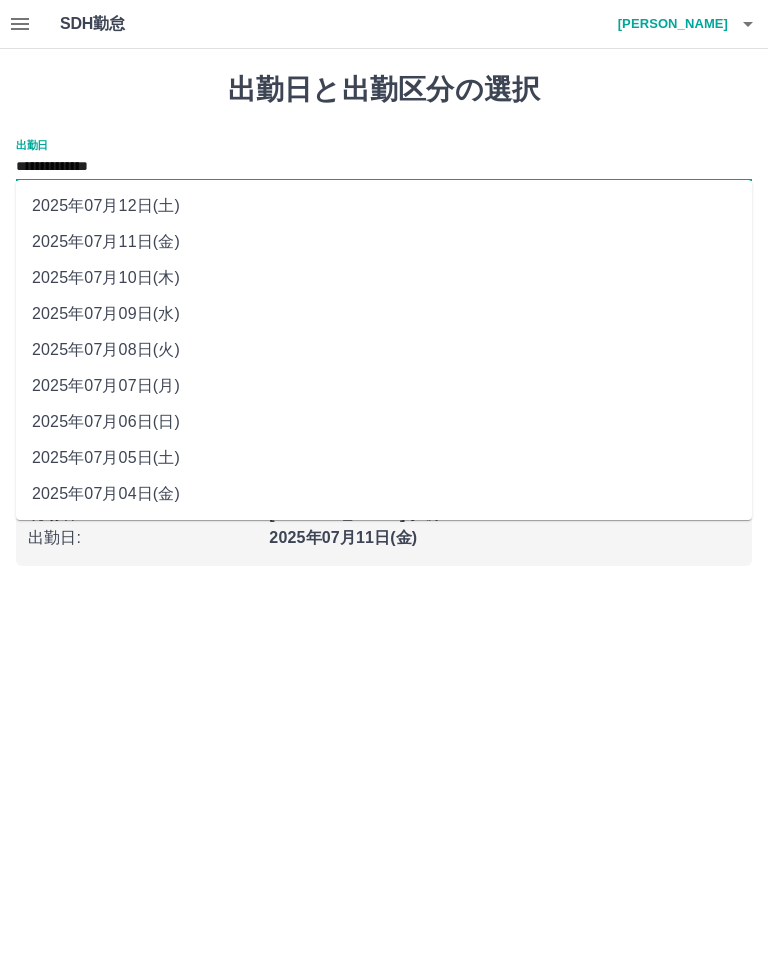 click on "2025年07月12日(土)" at bounding box center [384, 206] 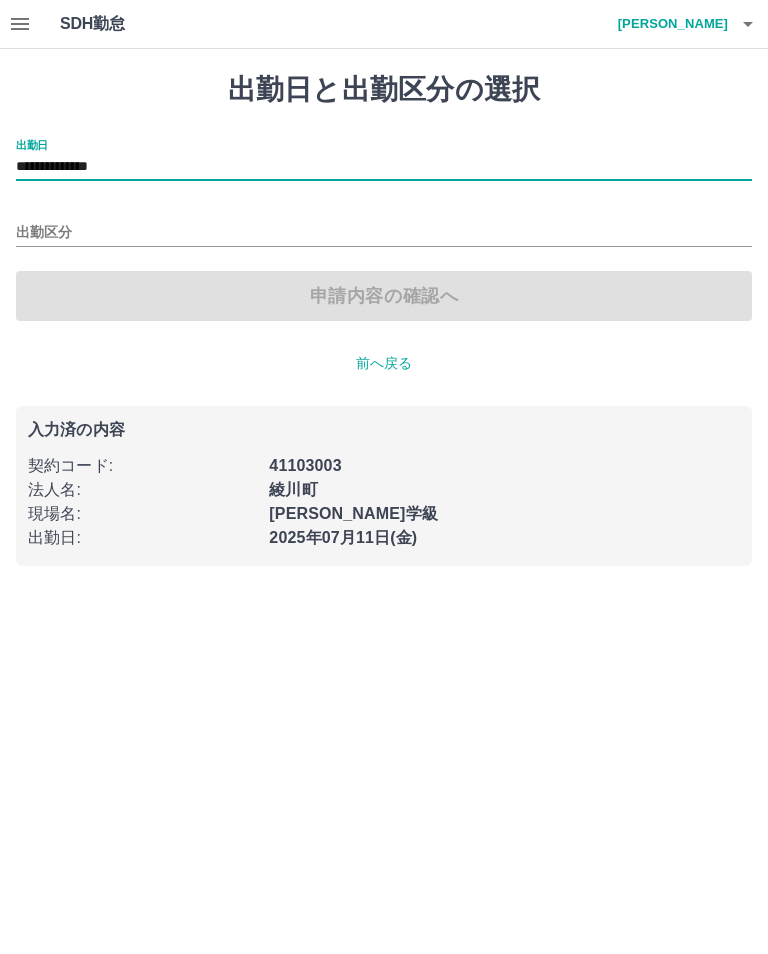 click on "出勤区分" at bounding box center (384, 233) 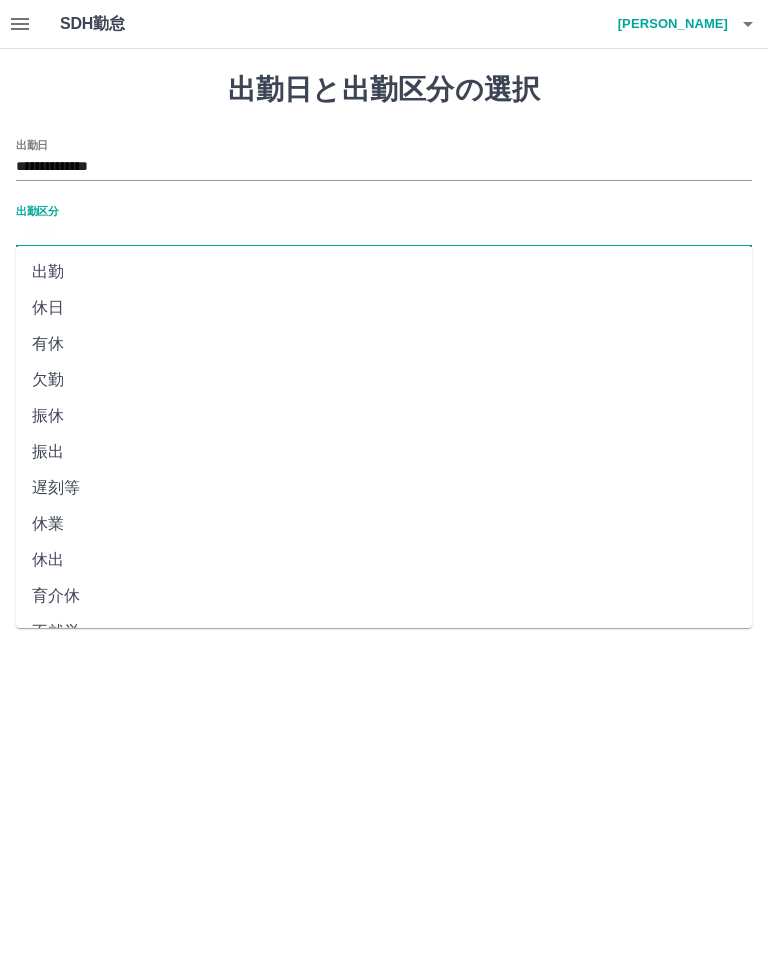 click on "休日" at bounding box center (384, 308) 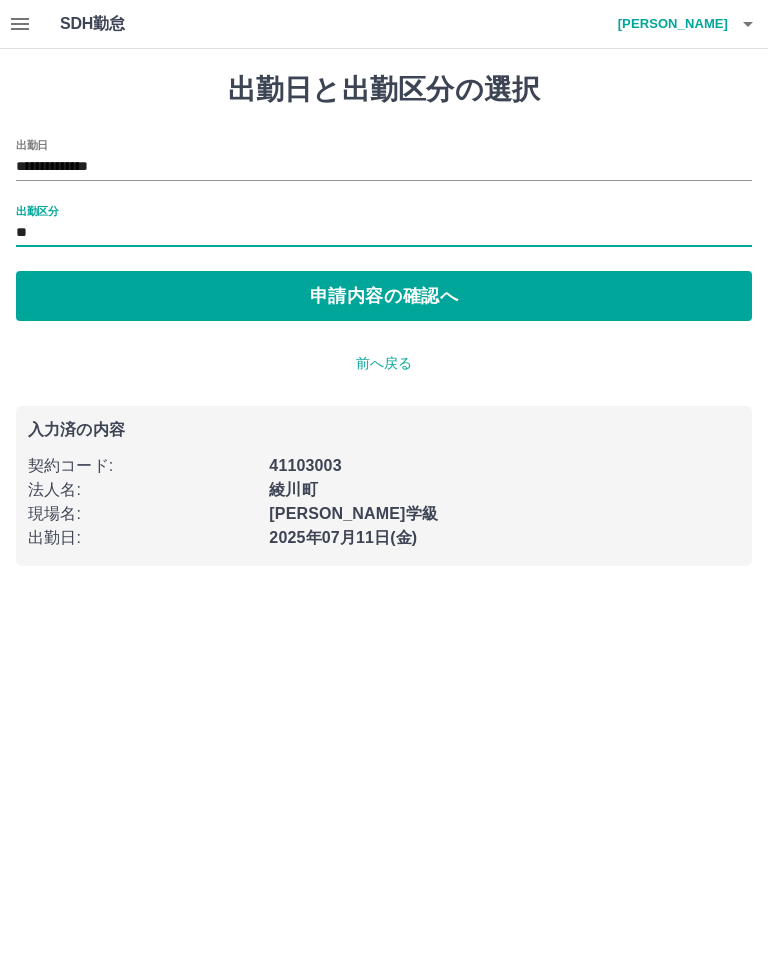 type on "**" 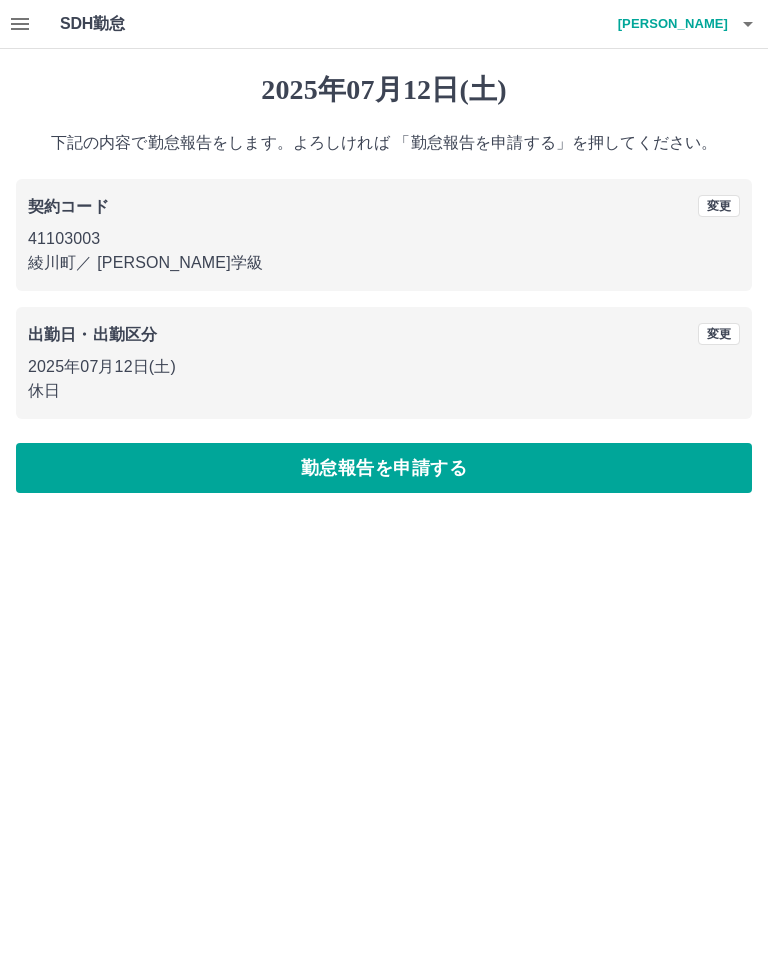click on "勤怠報告を申請する" at bounding box center [384, 468] 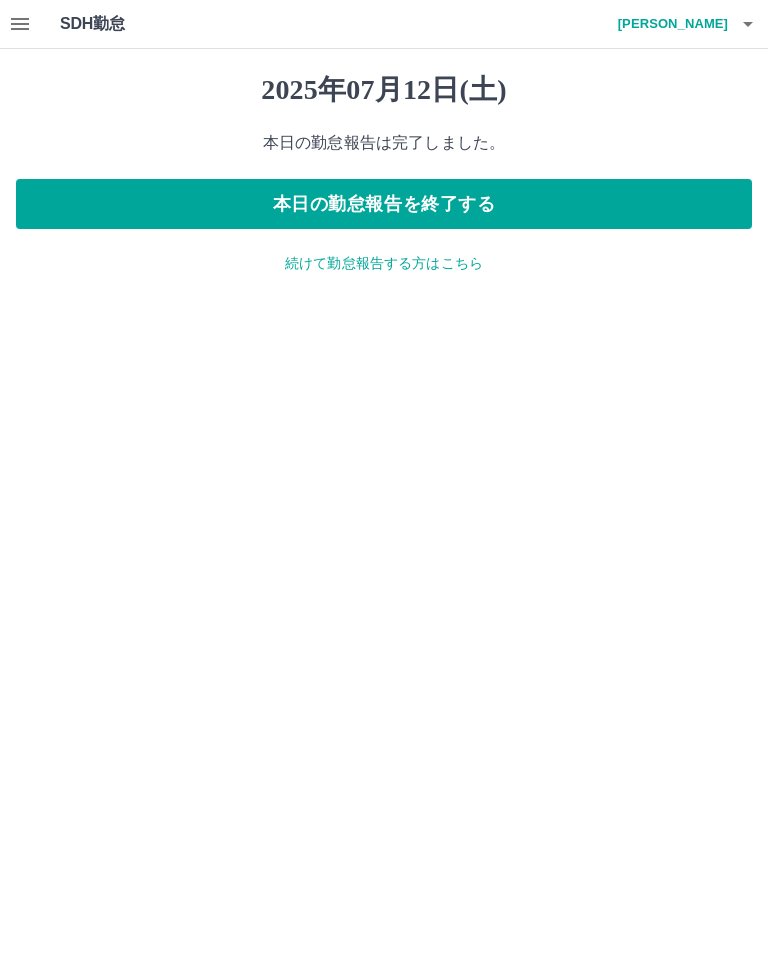 click on "本日の勤怠報告を終了する" at bounding box center (384, 204) 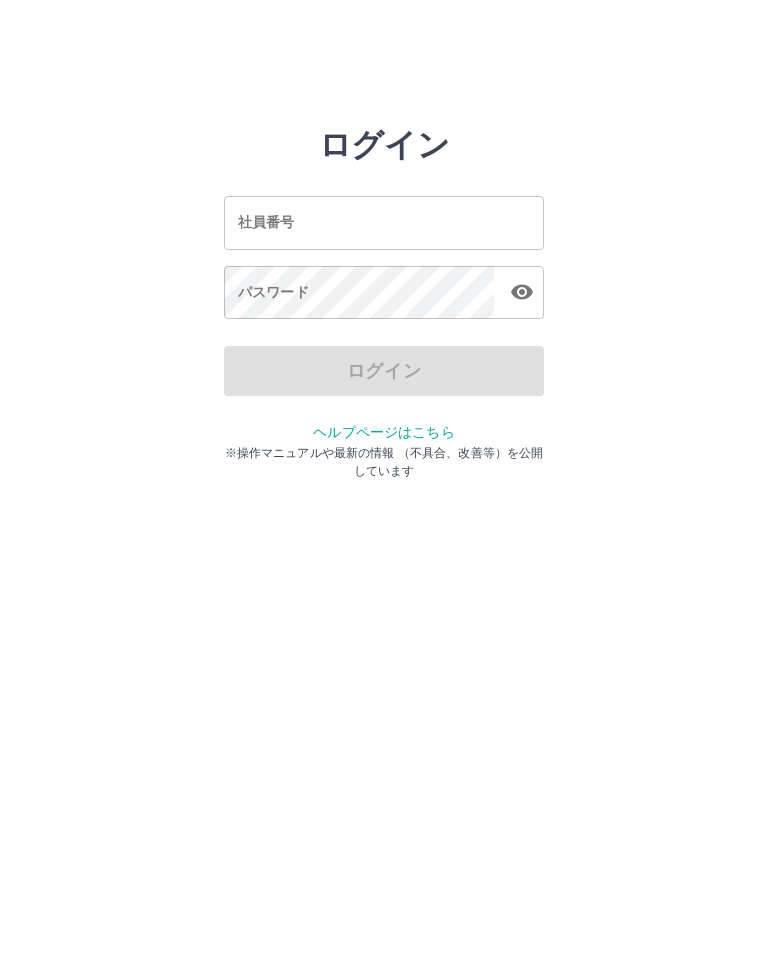 scroll, scrollTop: 0, scrollLeft: 0, axis: both 